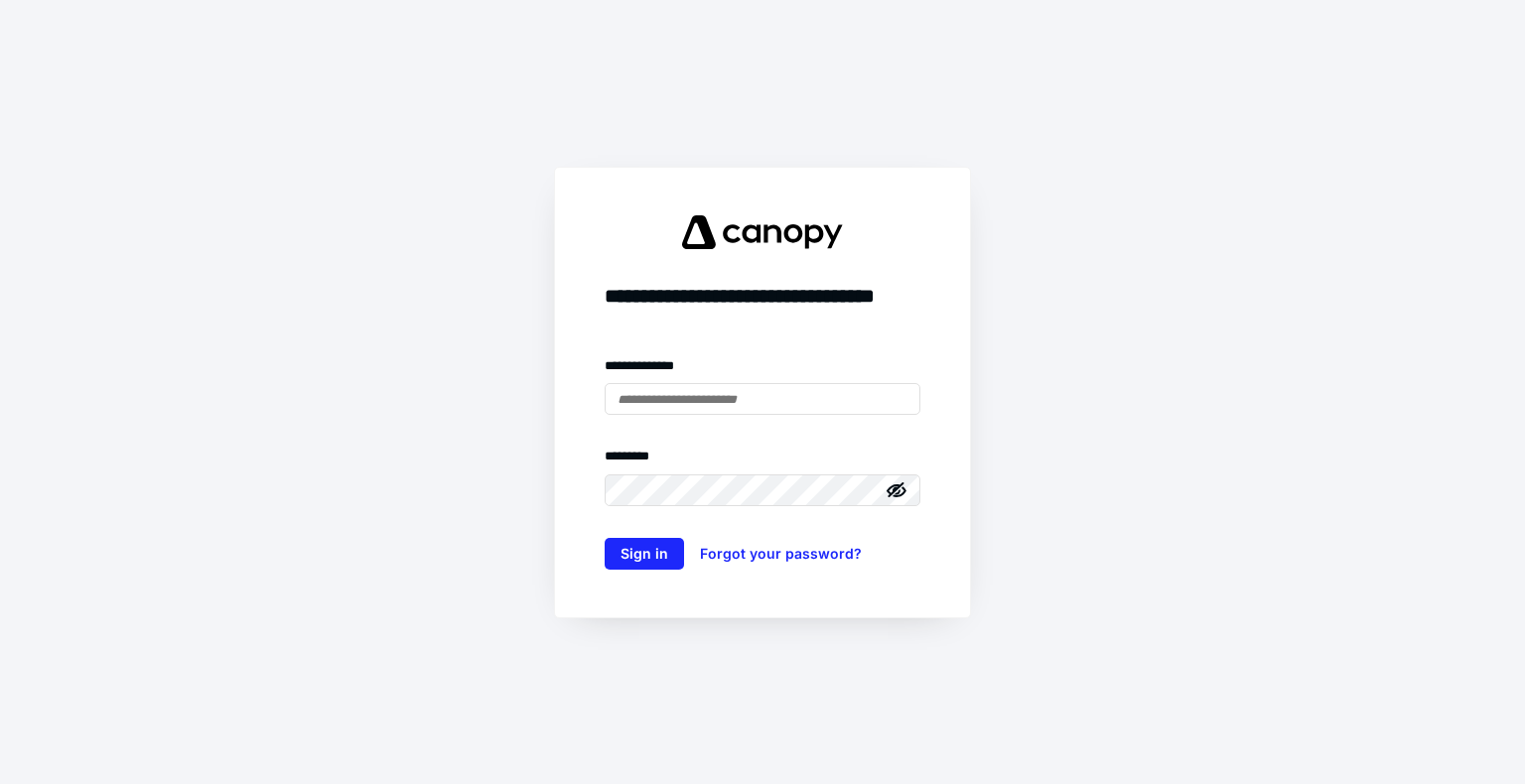 scroll, scrollTop: 0, scrollLeft: 0, axis: both 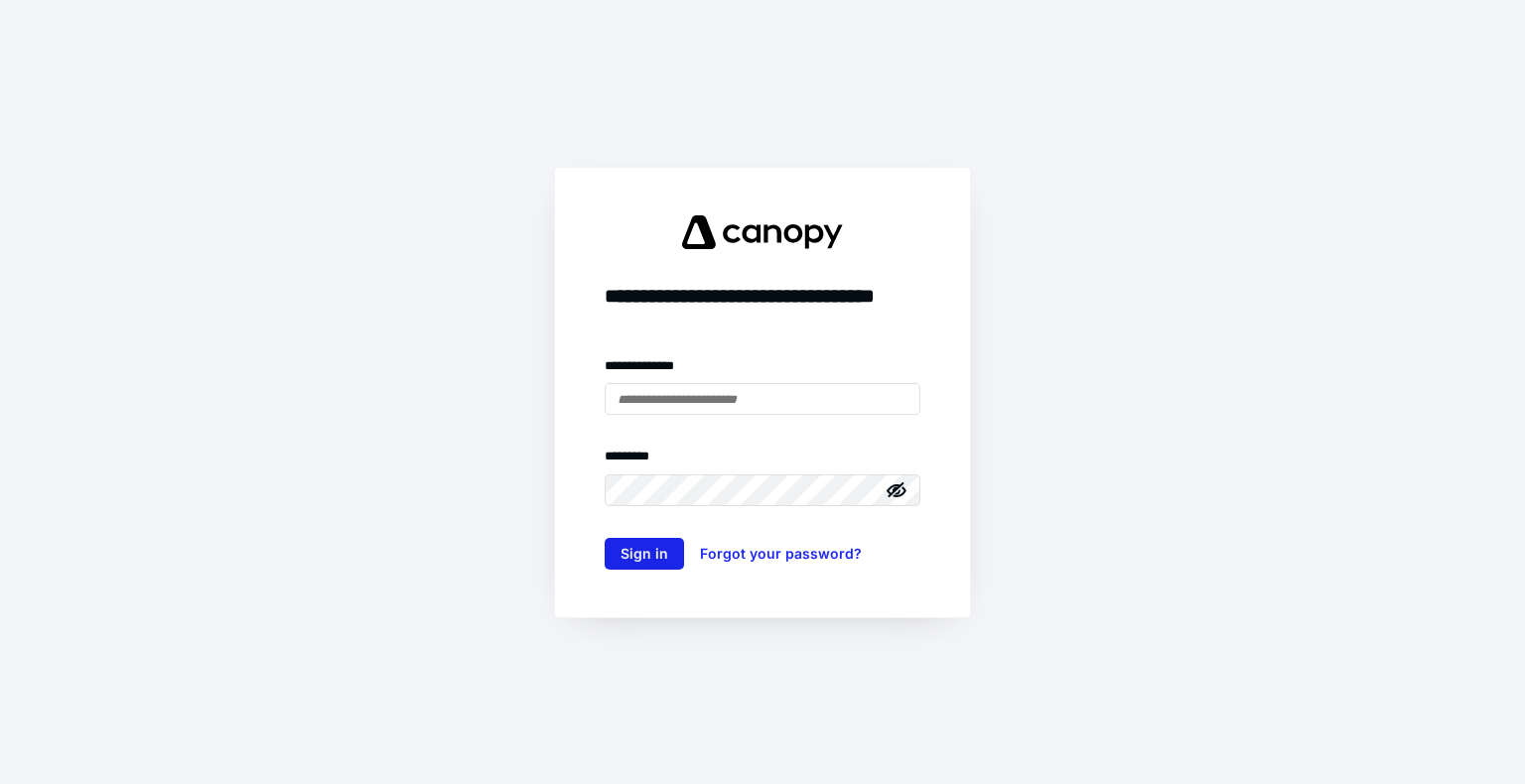 type on "**********" 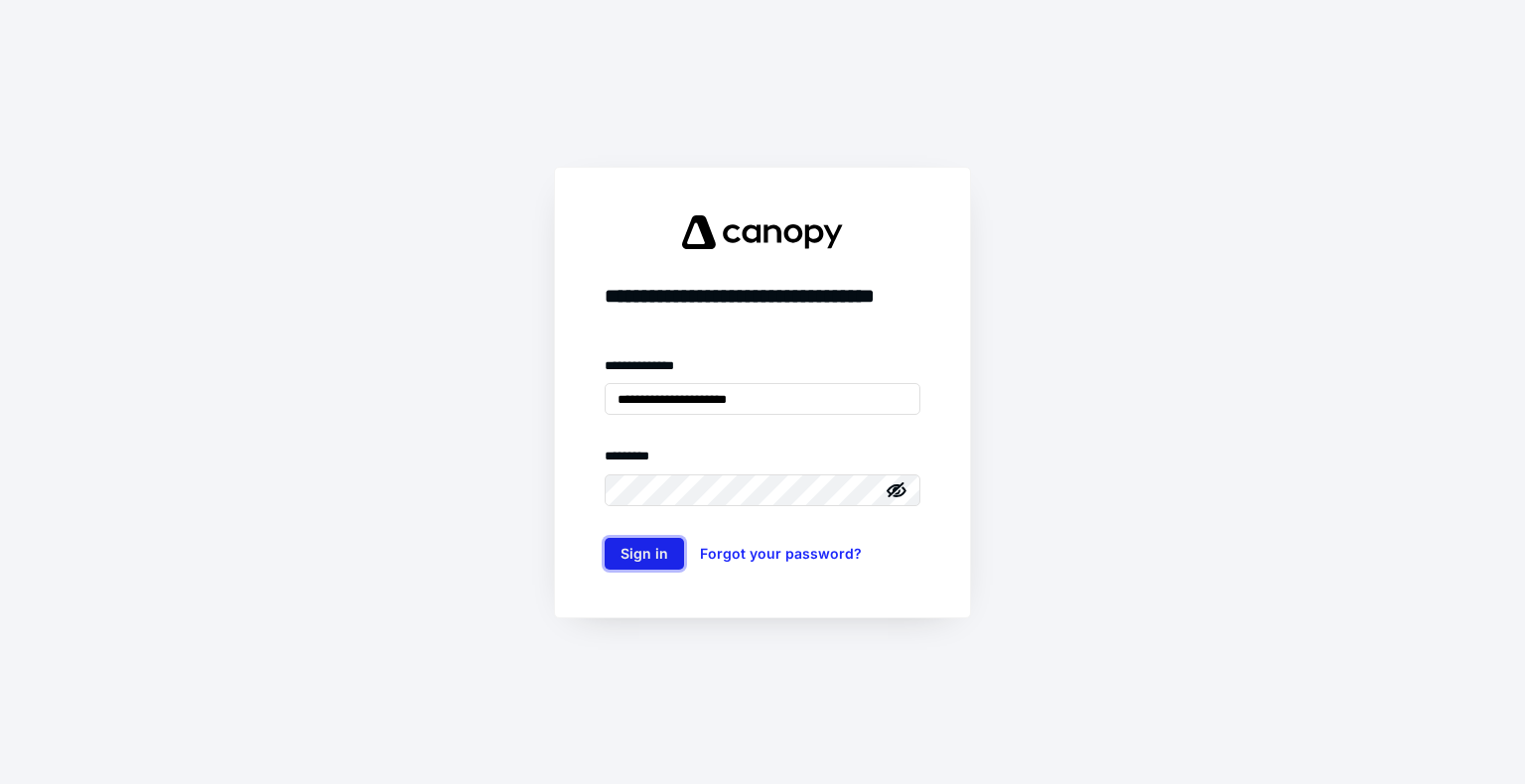 click on "Sign in" at bounding box center (644, 554) 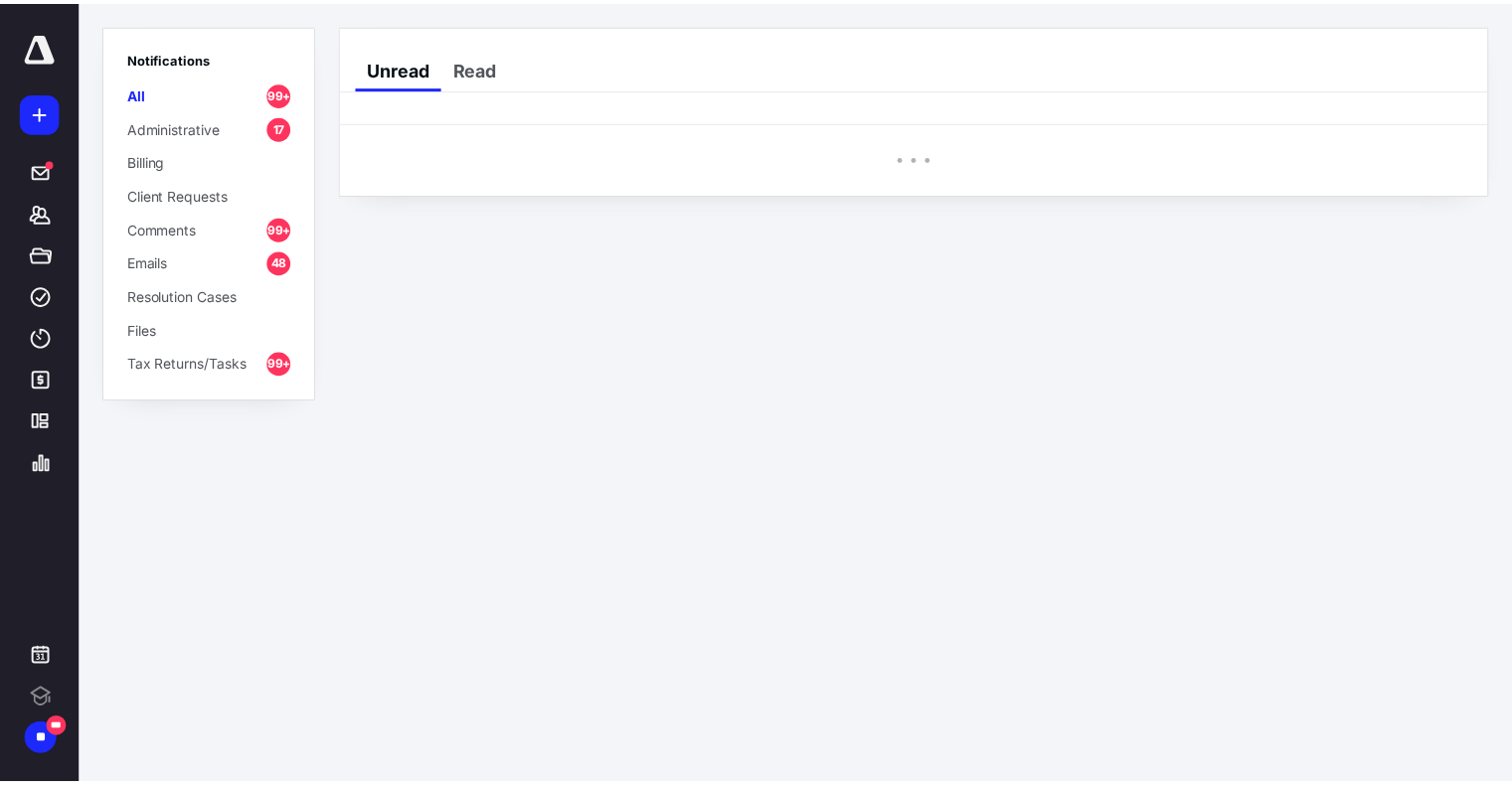 scroll, scrollTop: 0, scrollLeft: 0, axis: both 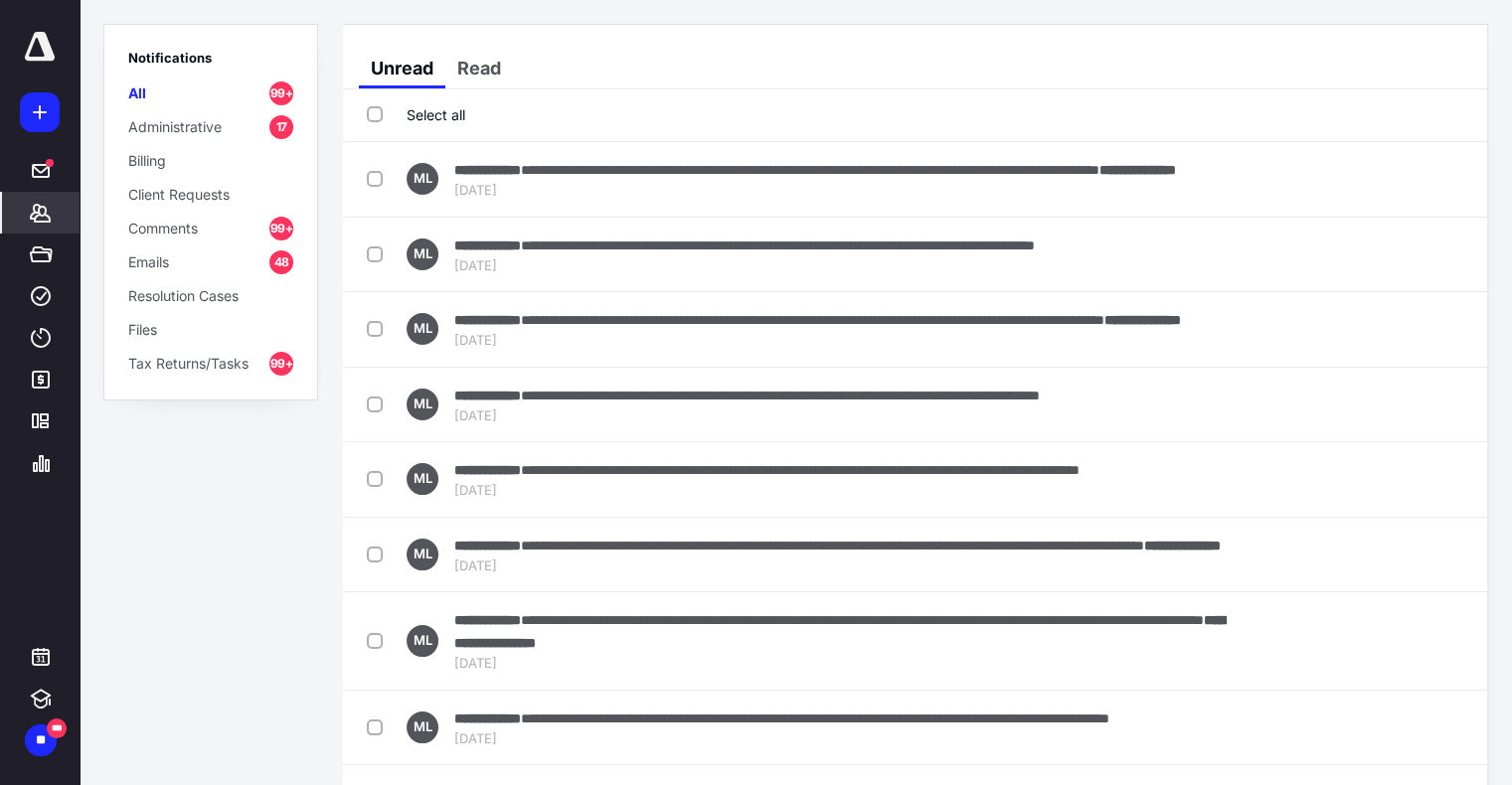 click on "*******" at bounding box center [41, 213] 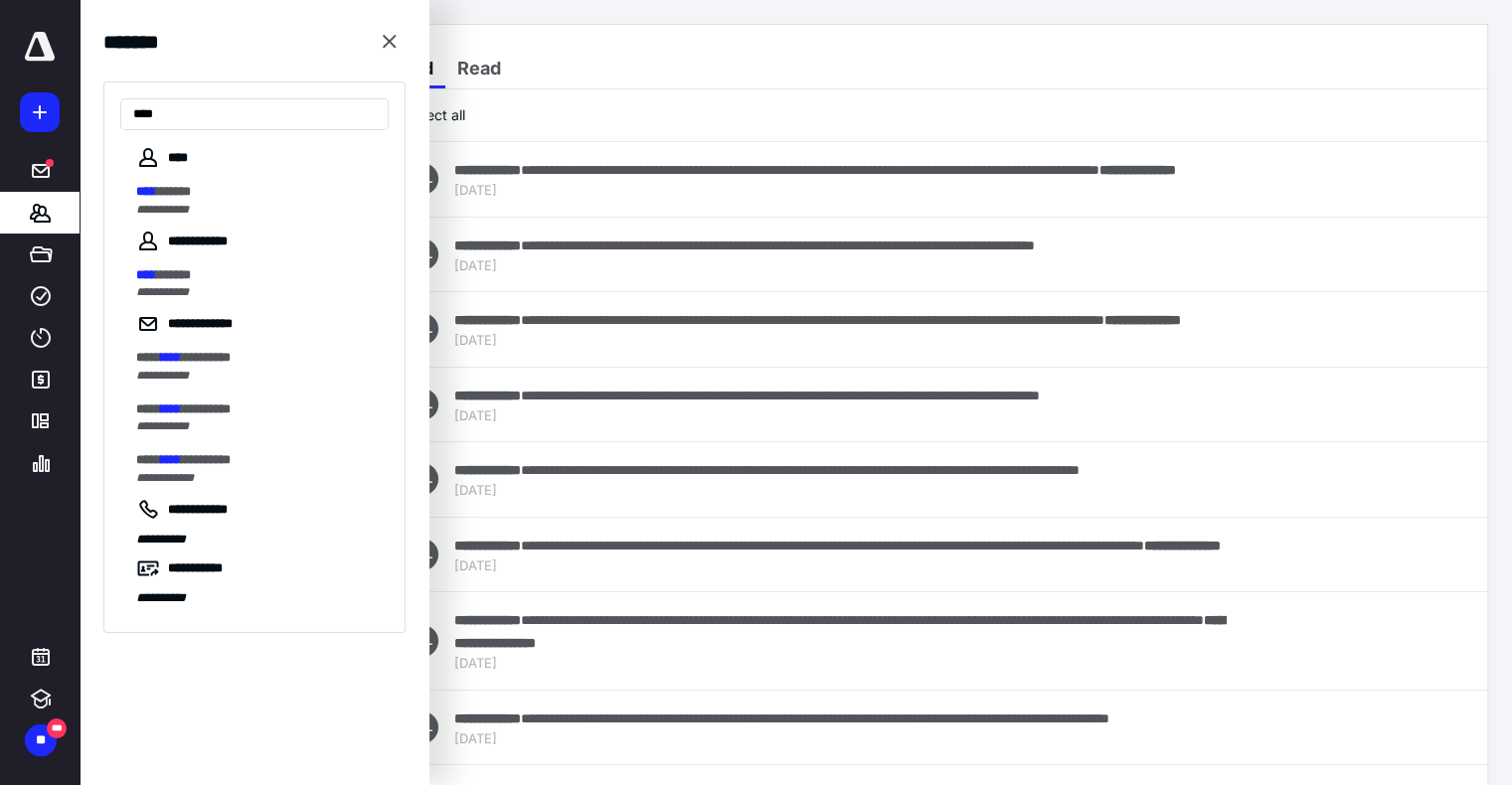 type on "****" 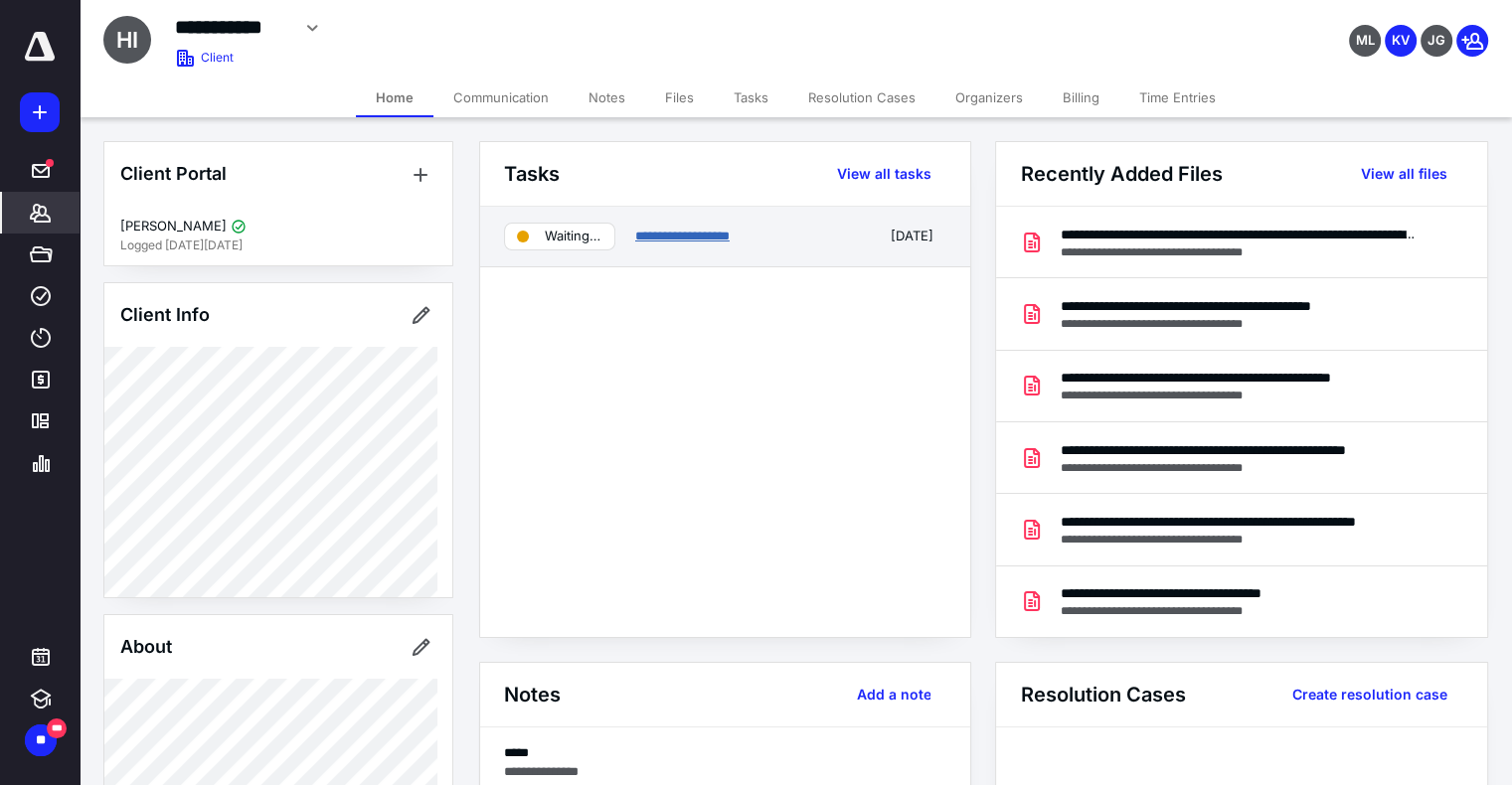 click on "**********" at bounding box center (682, 236) 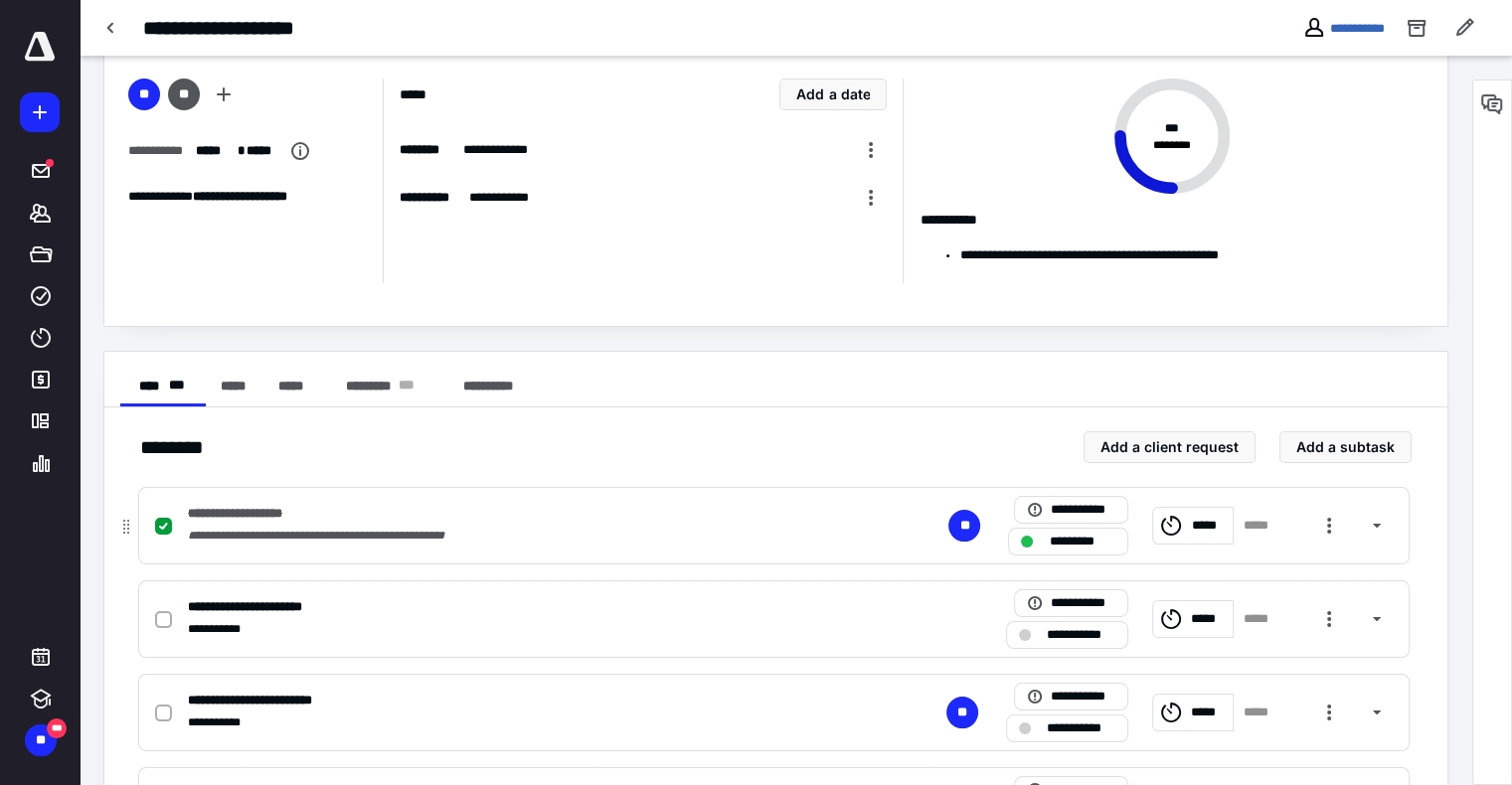 scroll, scrollTop: 195, scrollLeft: 0, axis: vertical 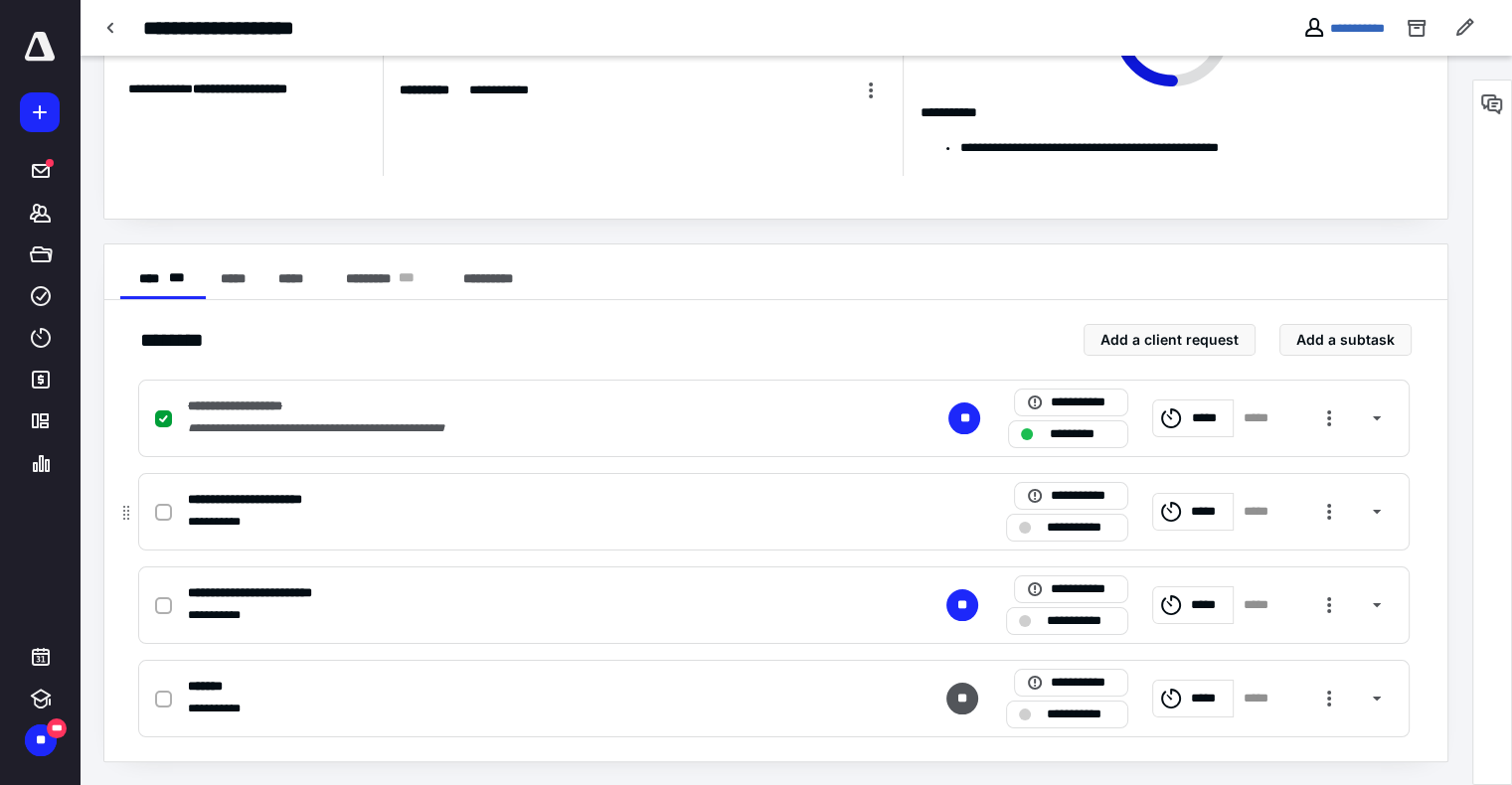 click at bounding box center (163, 513) 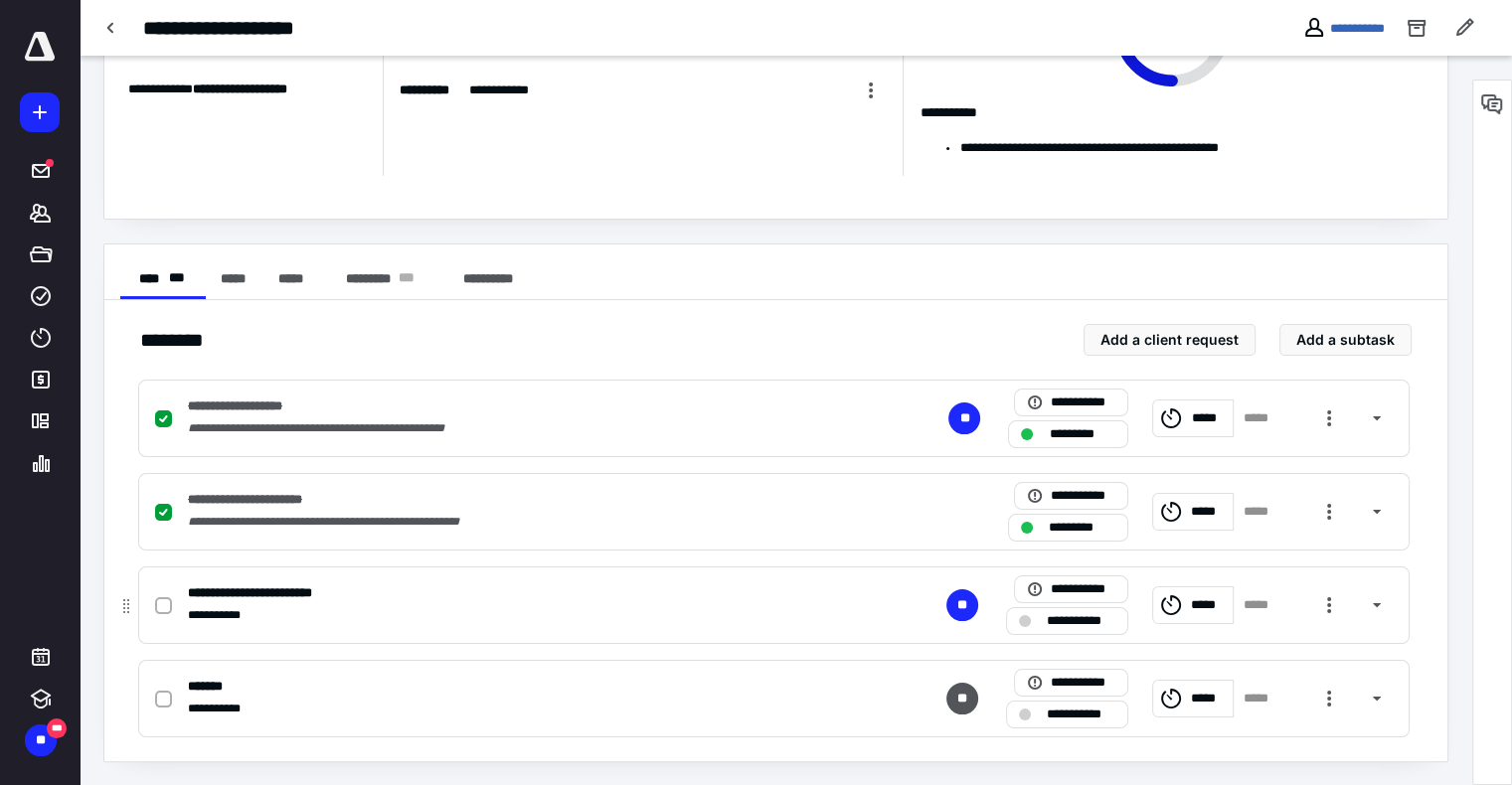 click at bounding box center [163, 606] 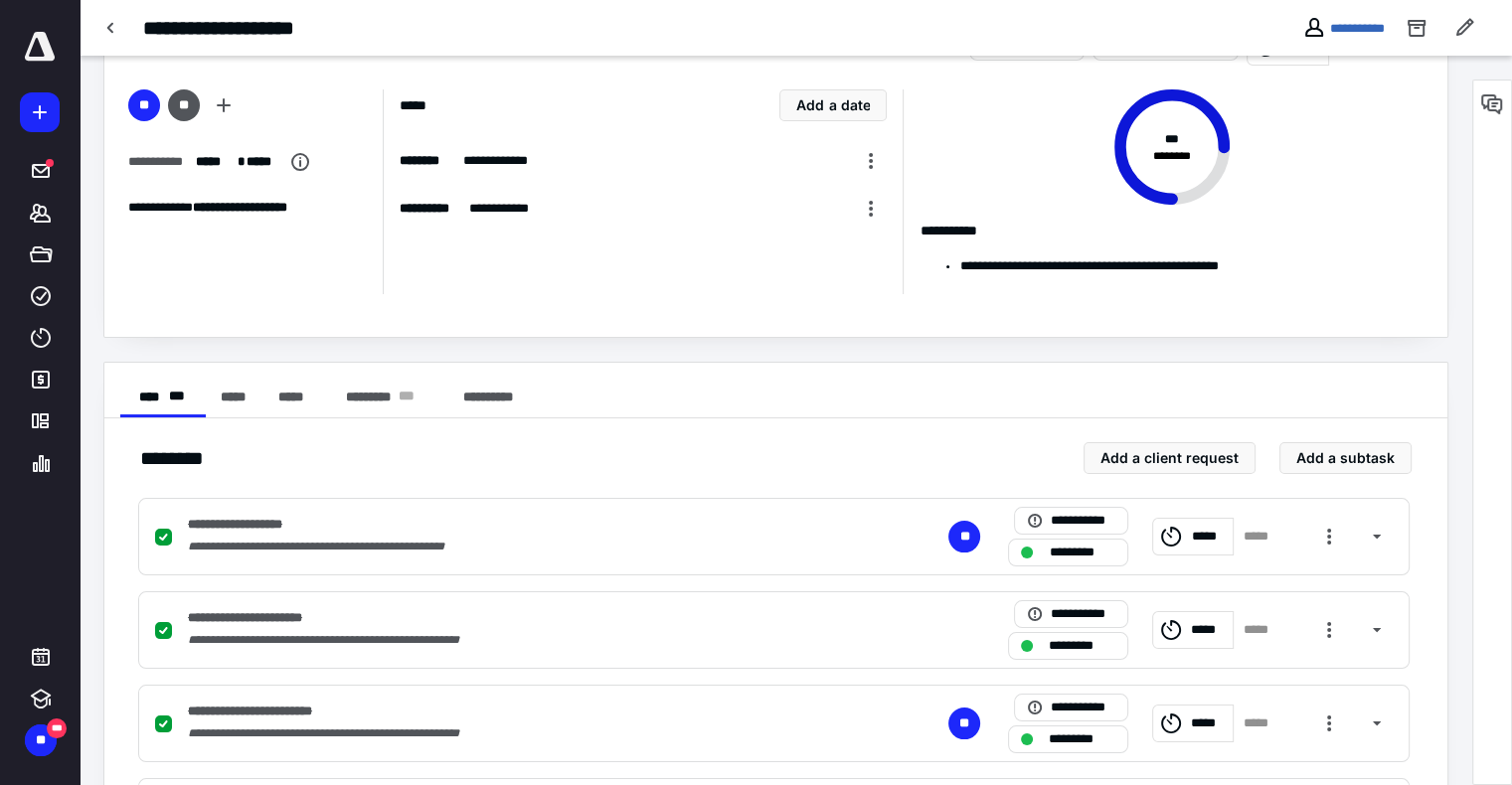 scroll, scrollTop: 0, scrollLeft: 0, axis: both 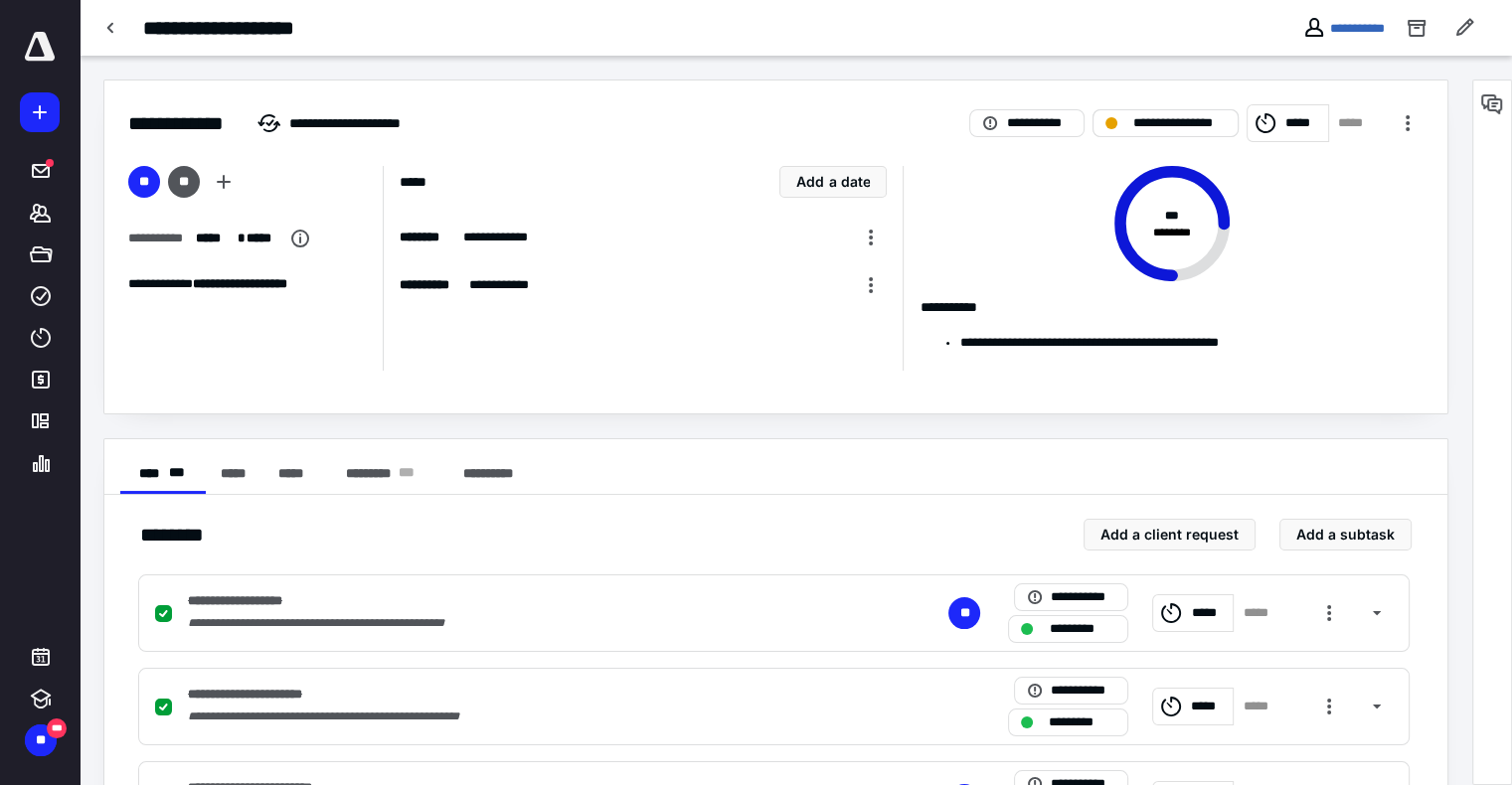 click on "**********" at bounding box center [1179, 123] 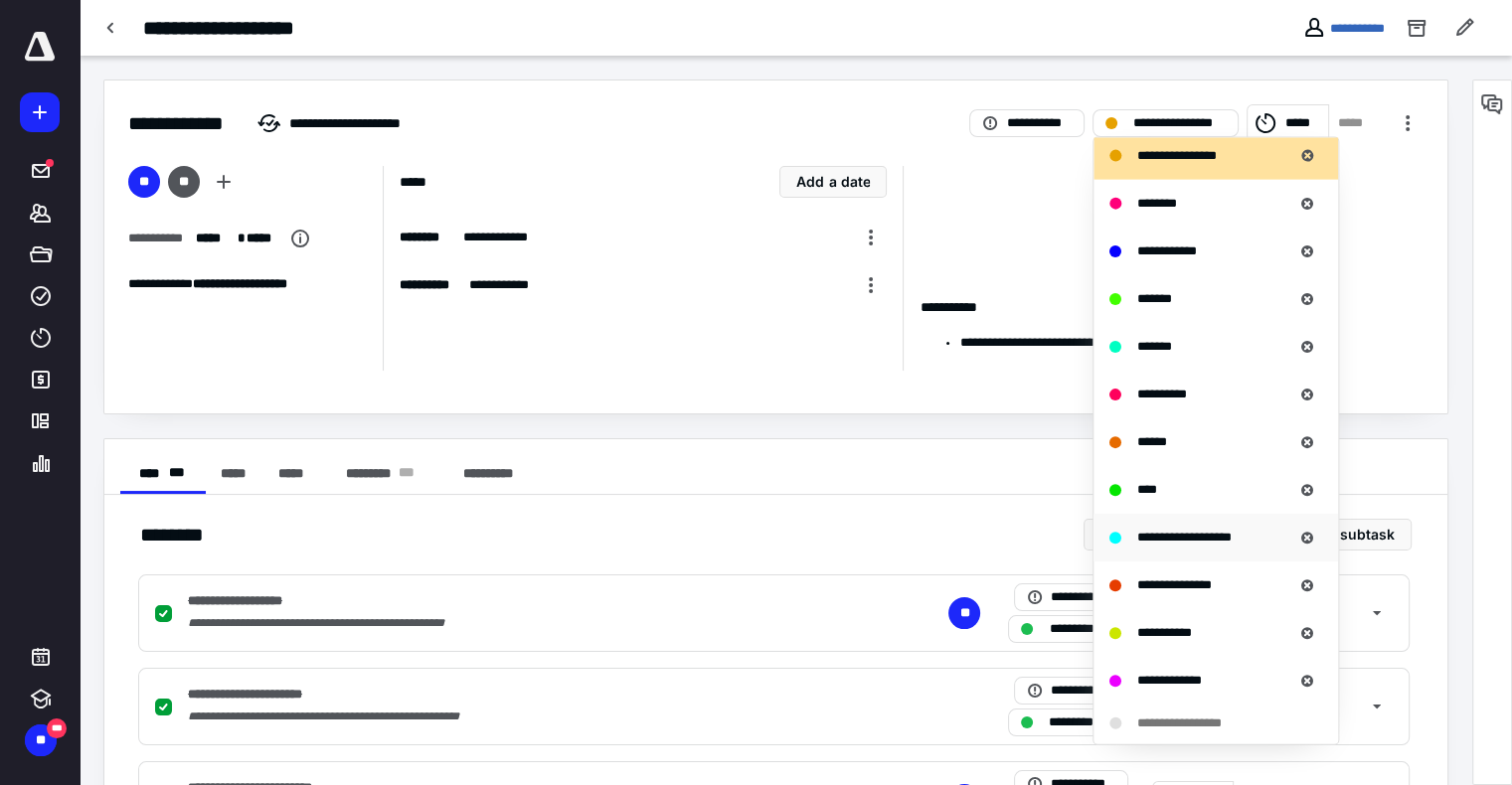 scroll, scrollTop: 660, scrollLeft: 0, axis: vertical 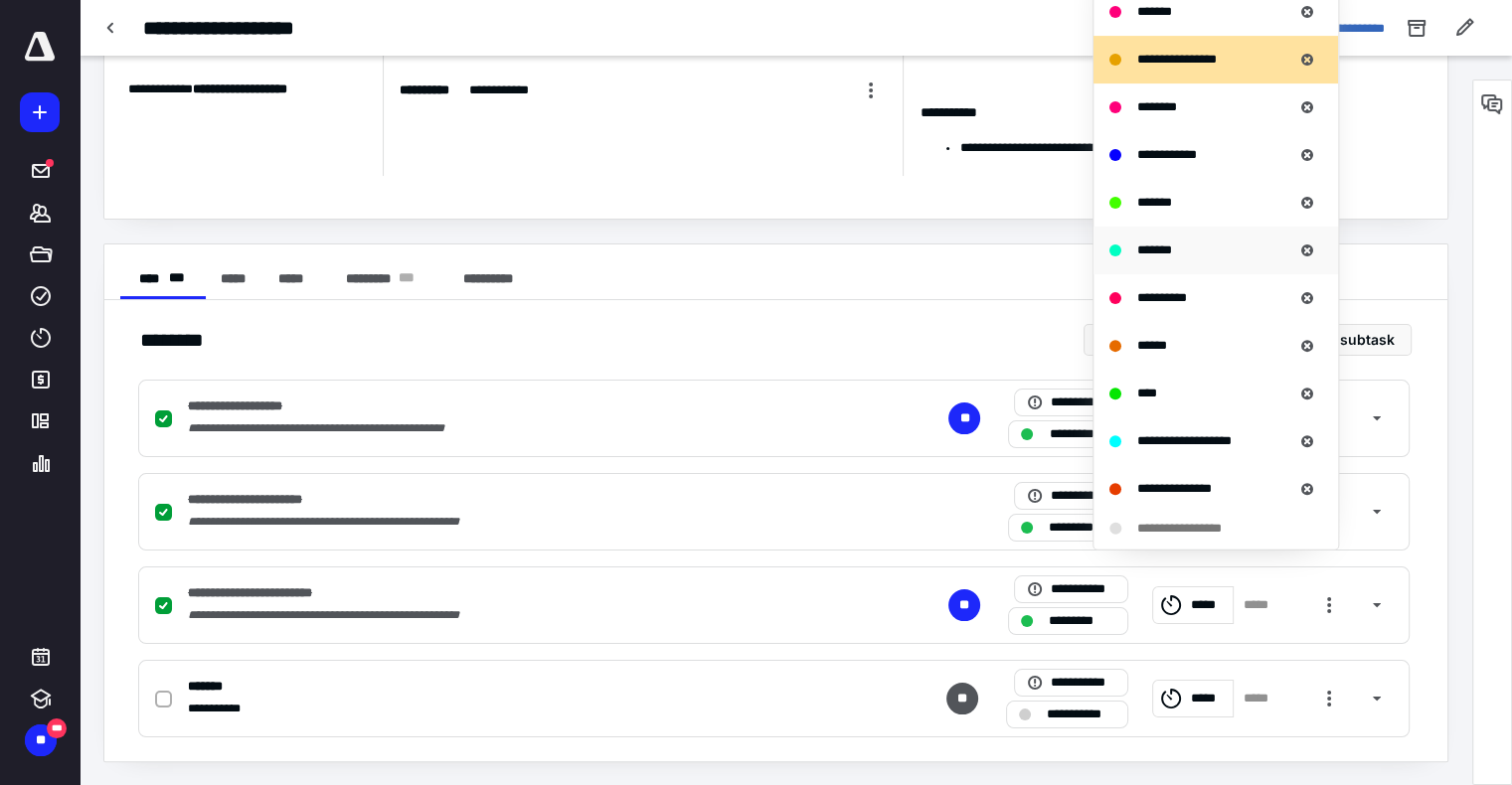 click on "*******" at bounding box center (1154, 248) 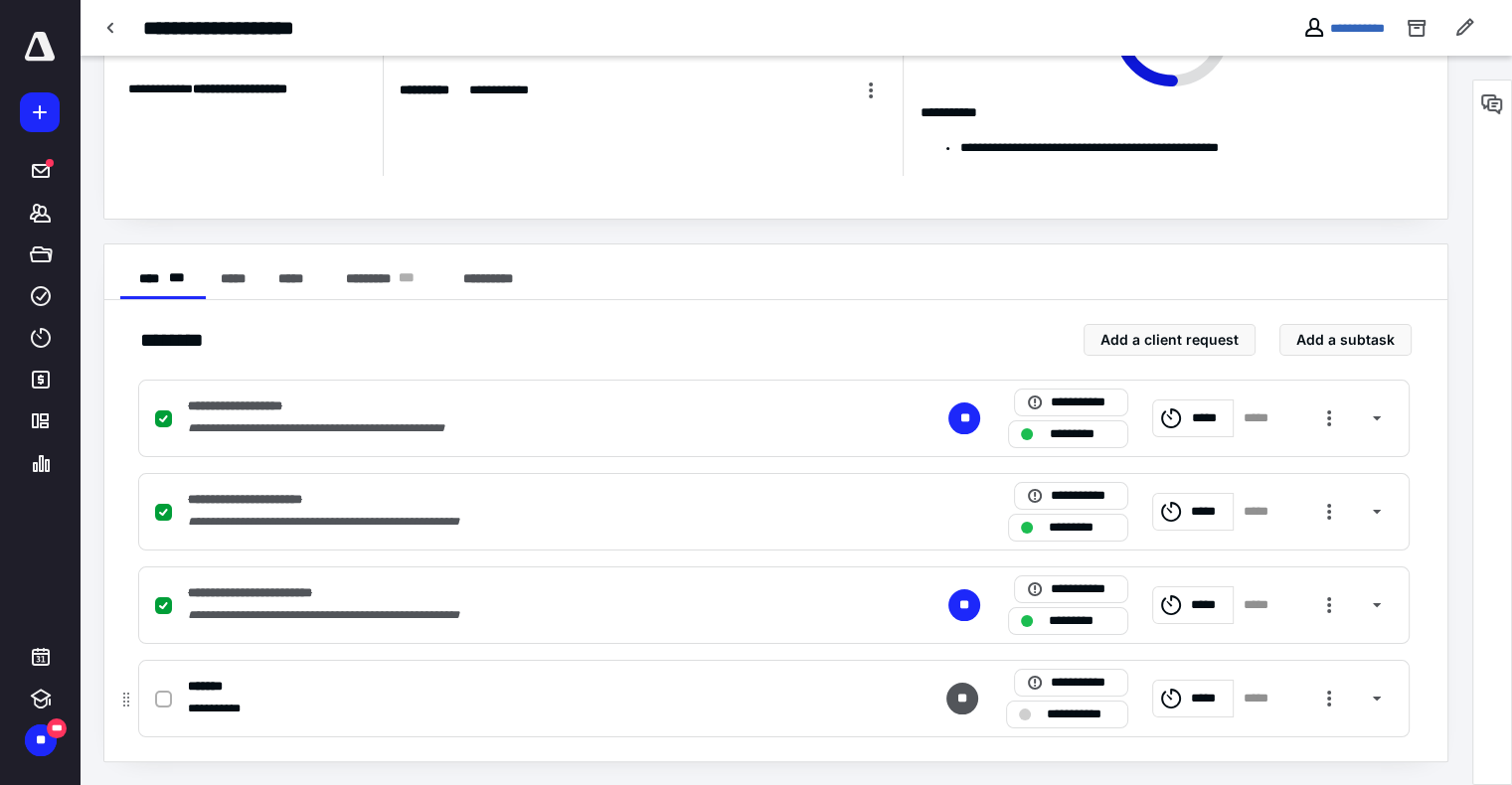 click on "**********" at bounding box center (1081, 714) 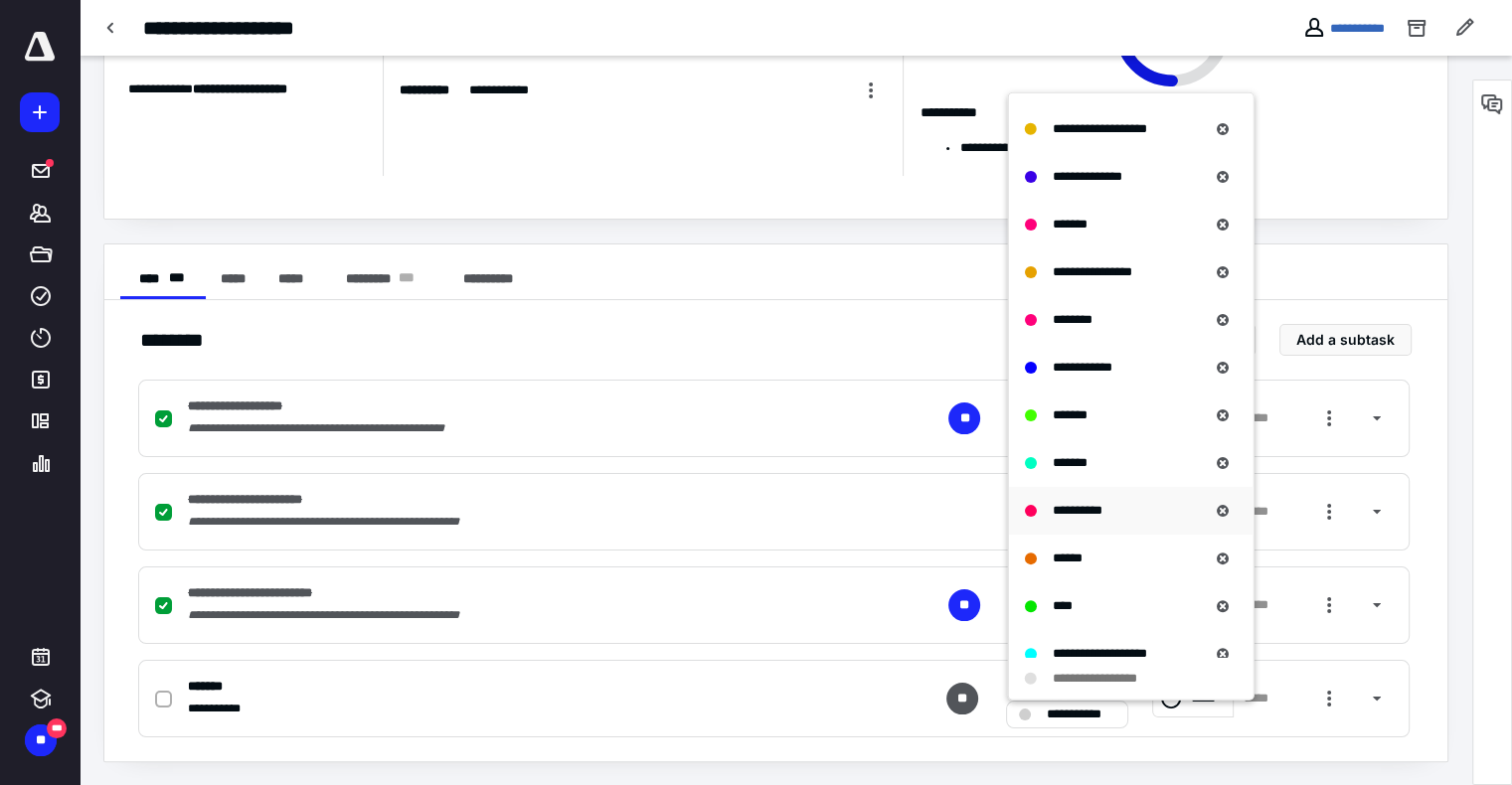 scroll, scrollTop: 660, scrollLeft: 0, axis: vertical 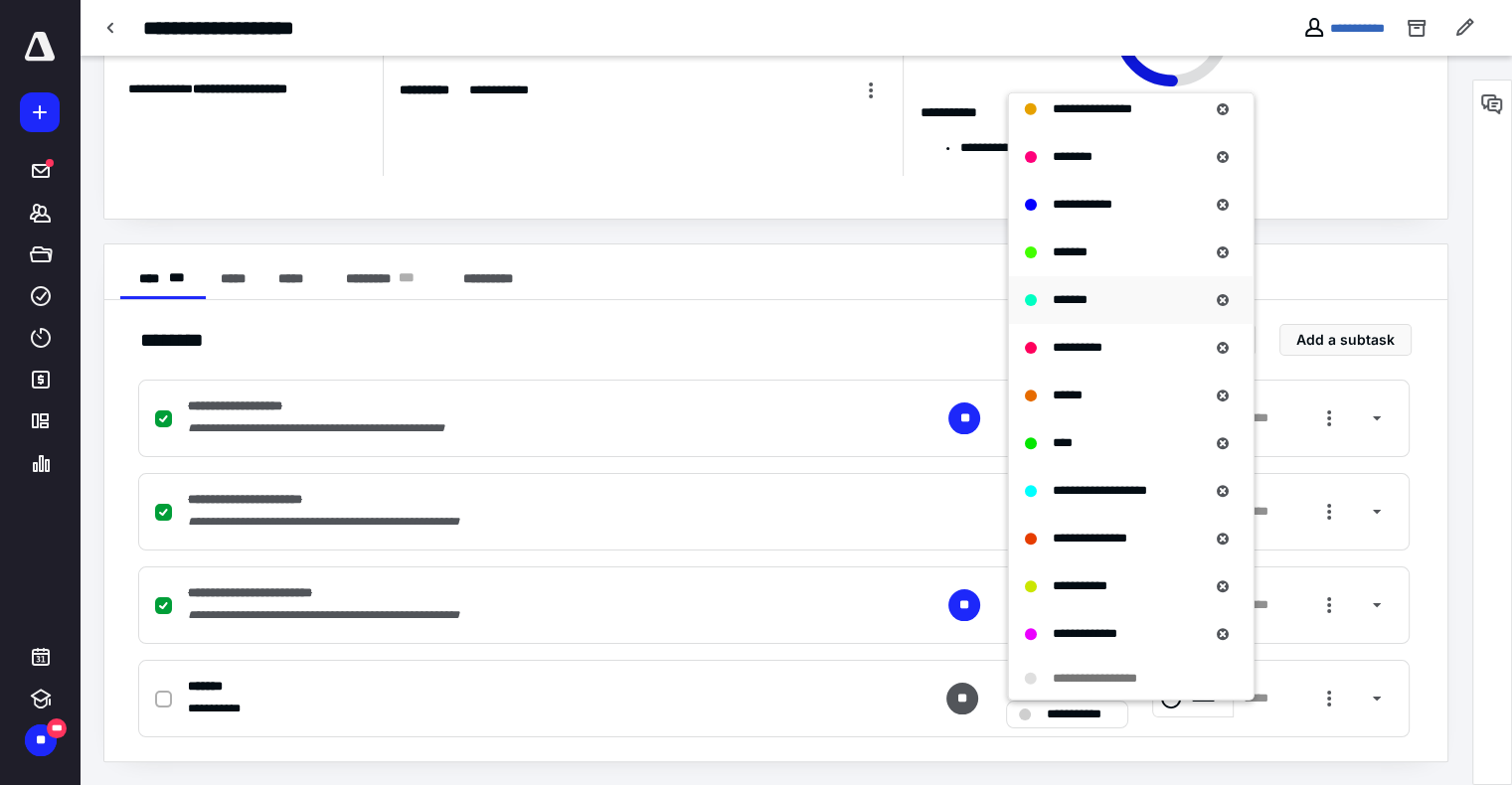 click on "*******" at bounding box center [1070, 299] 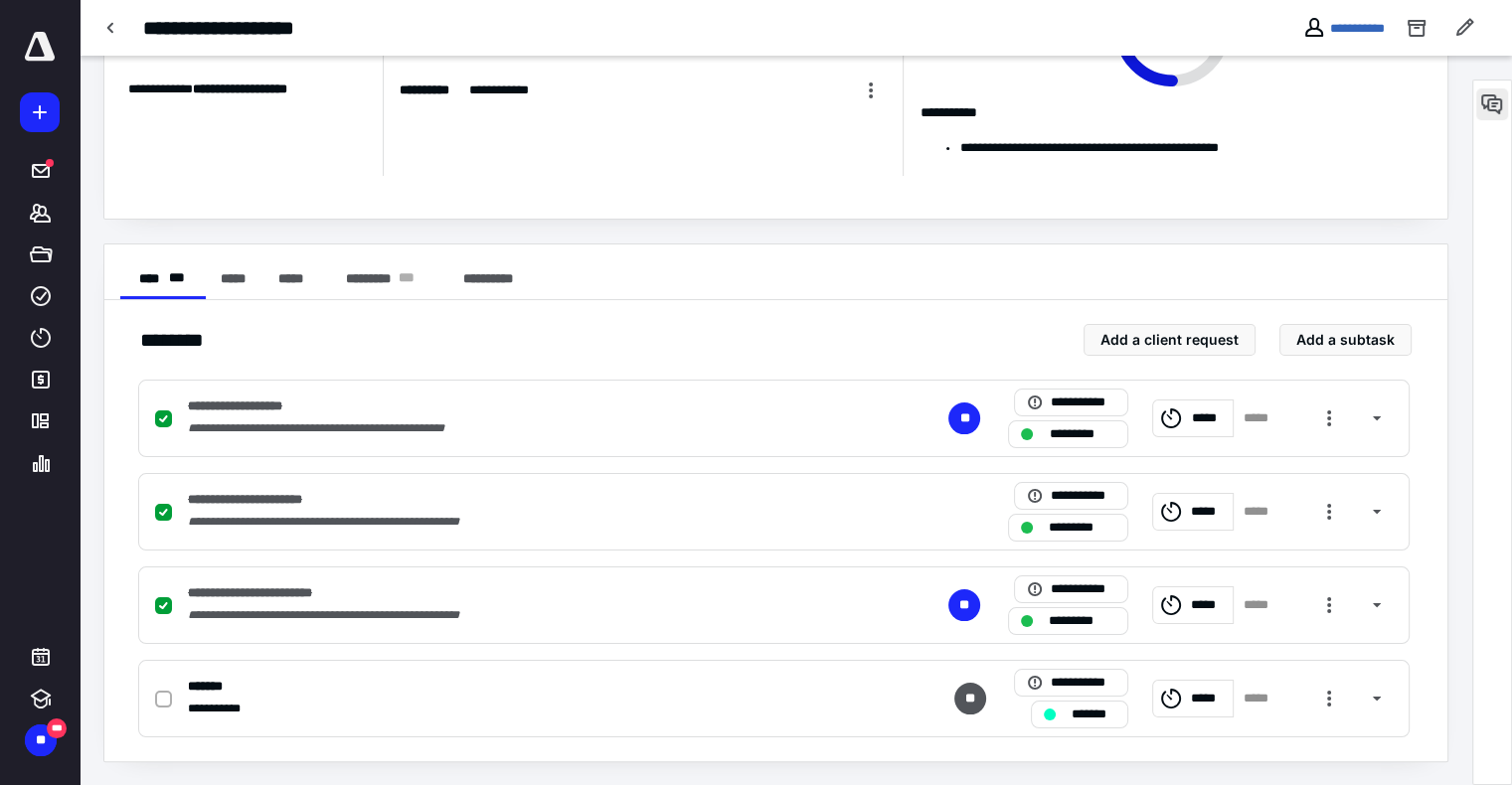 click at bounding box center (1492, 104) 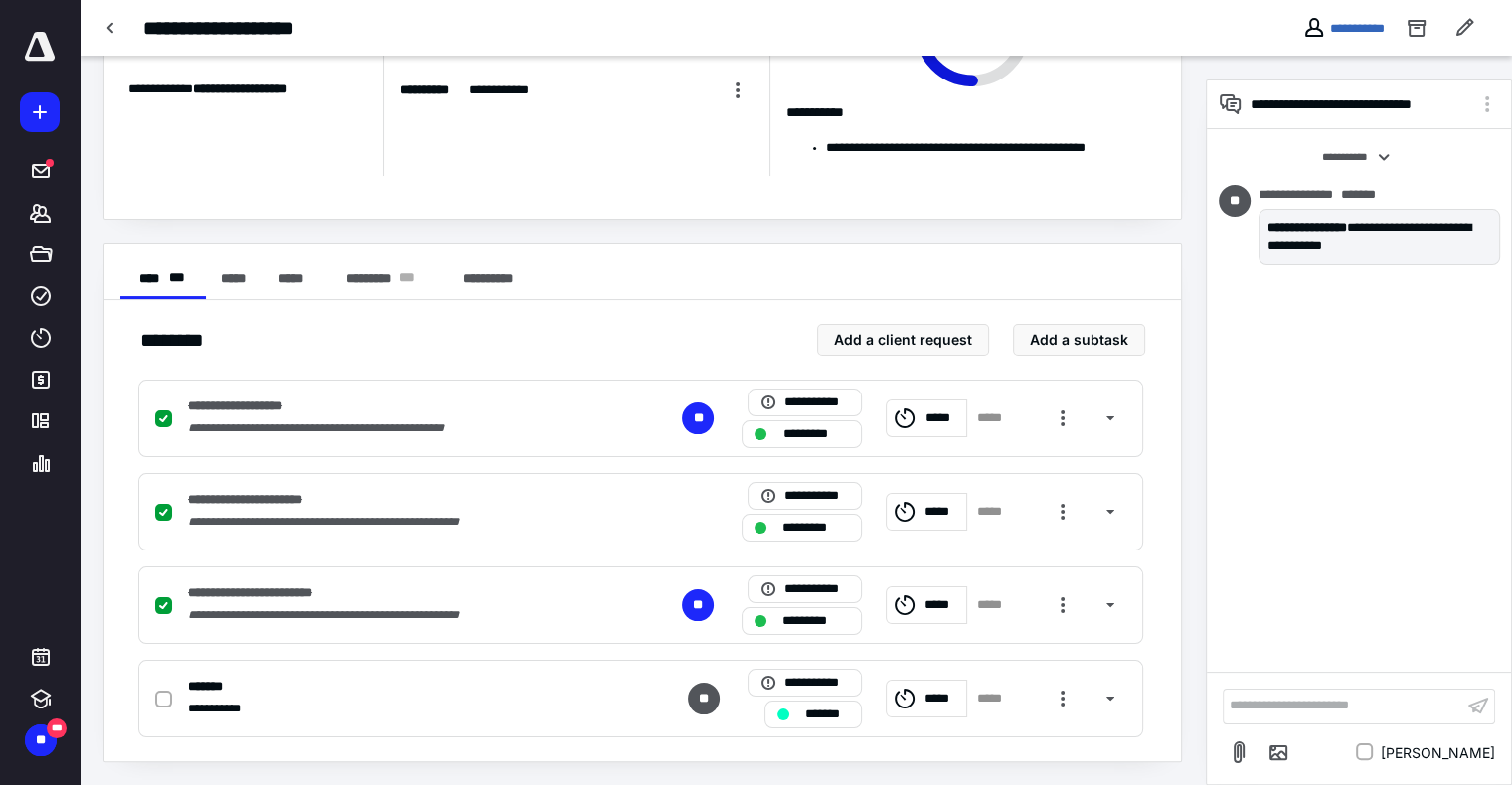 click on "**********" at bounding box center (1343, 706) 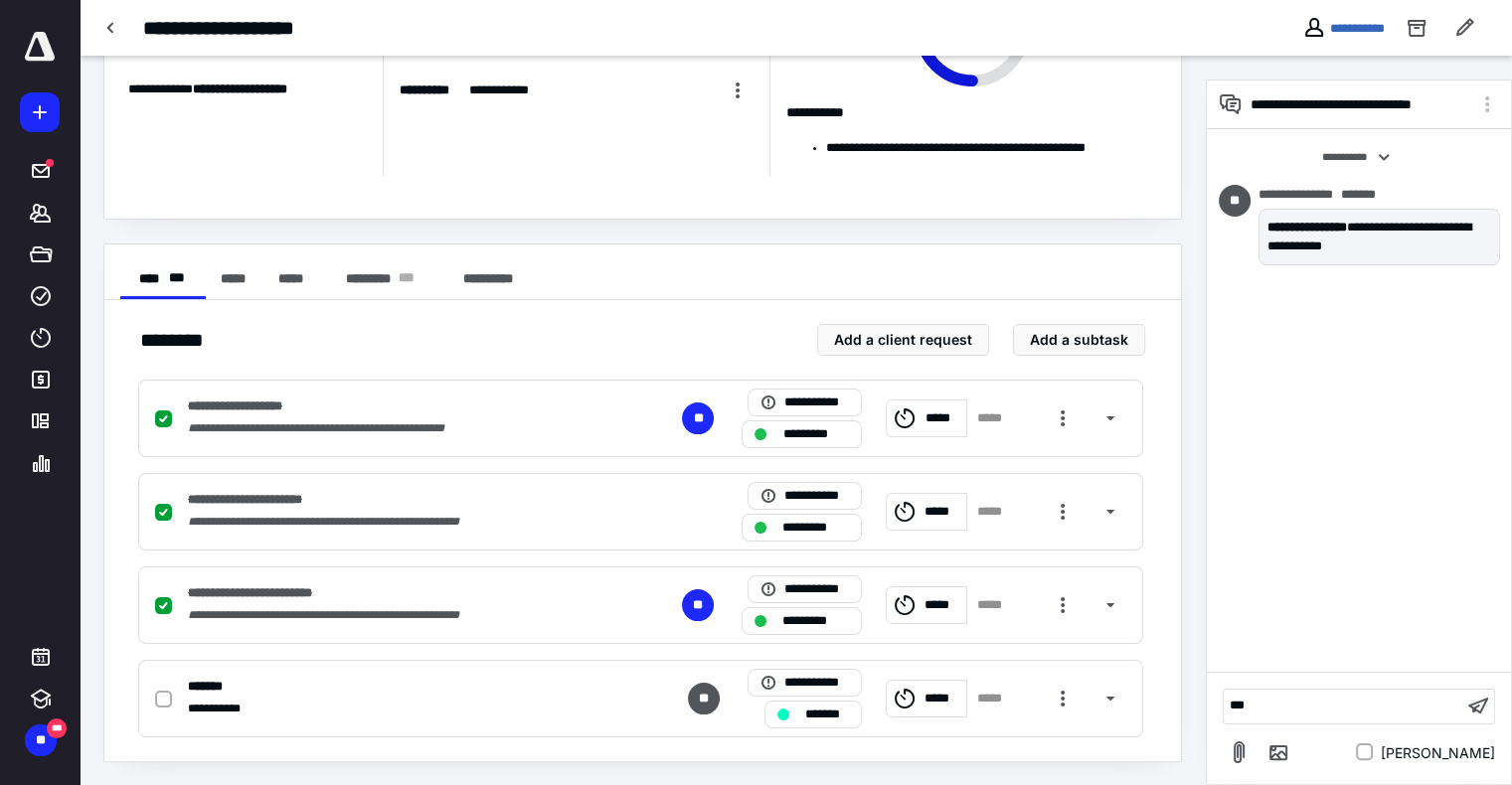 type 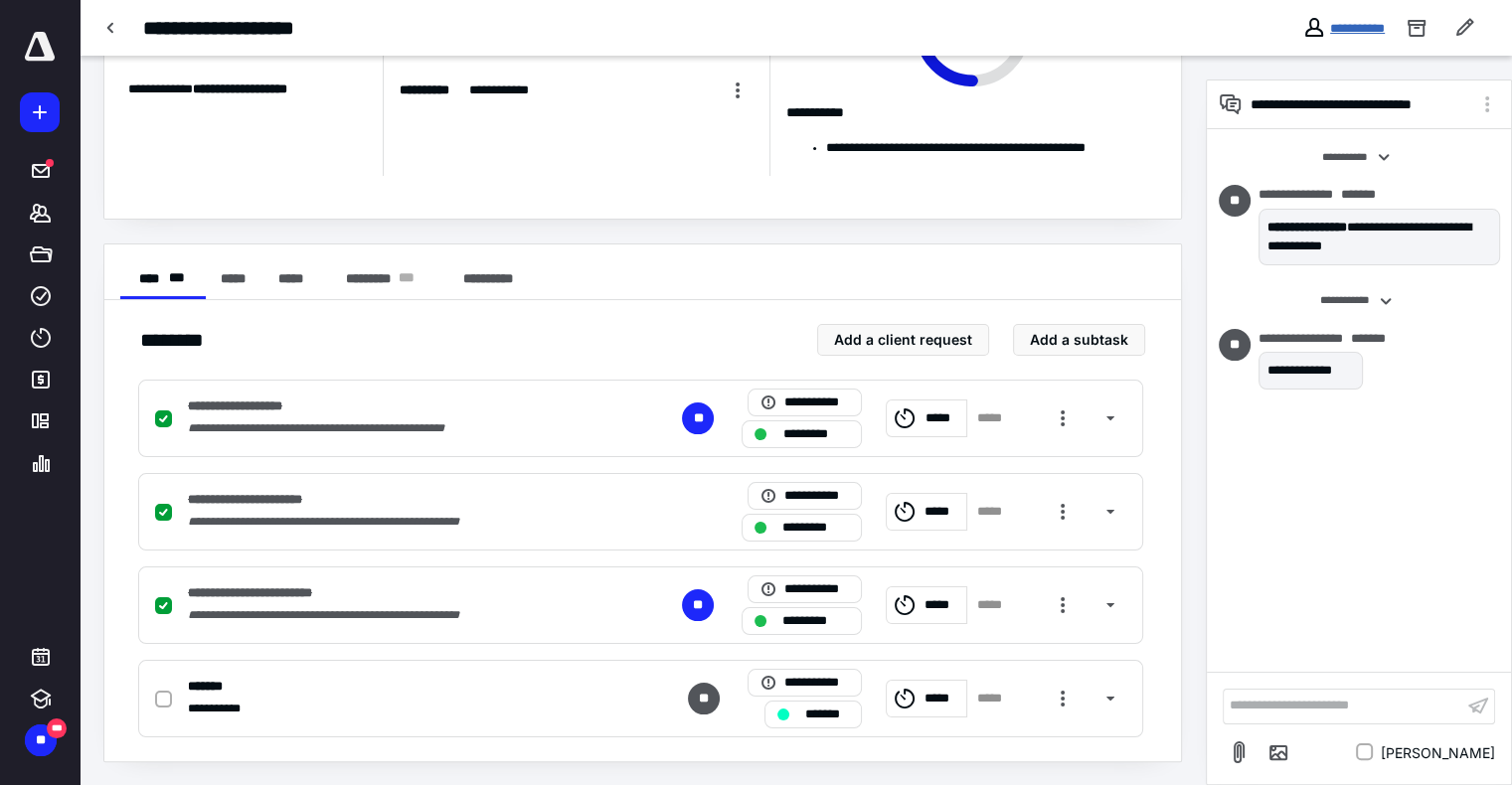 click on "**********" at bounding box center (1357, 28) 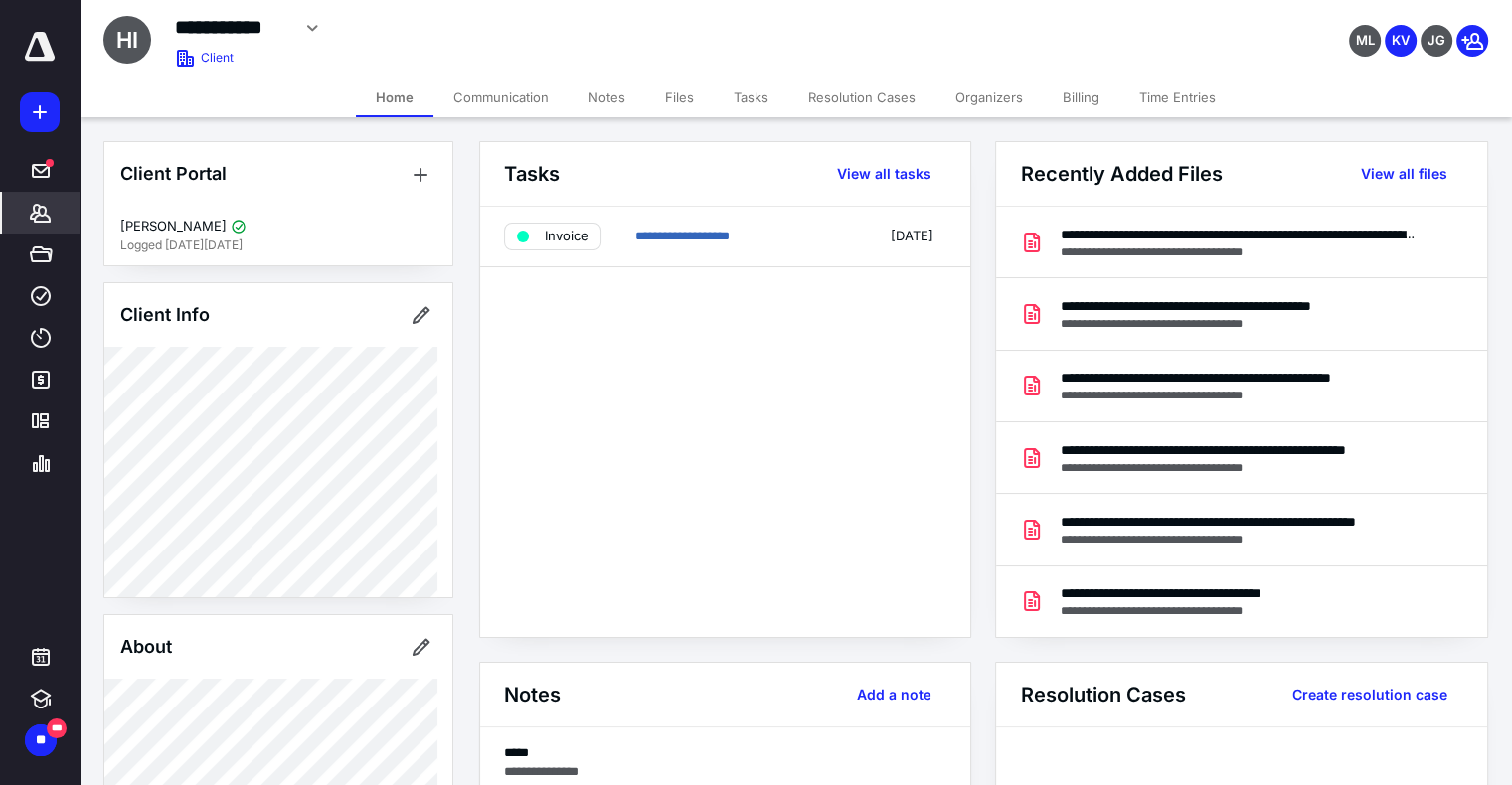 click 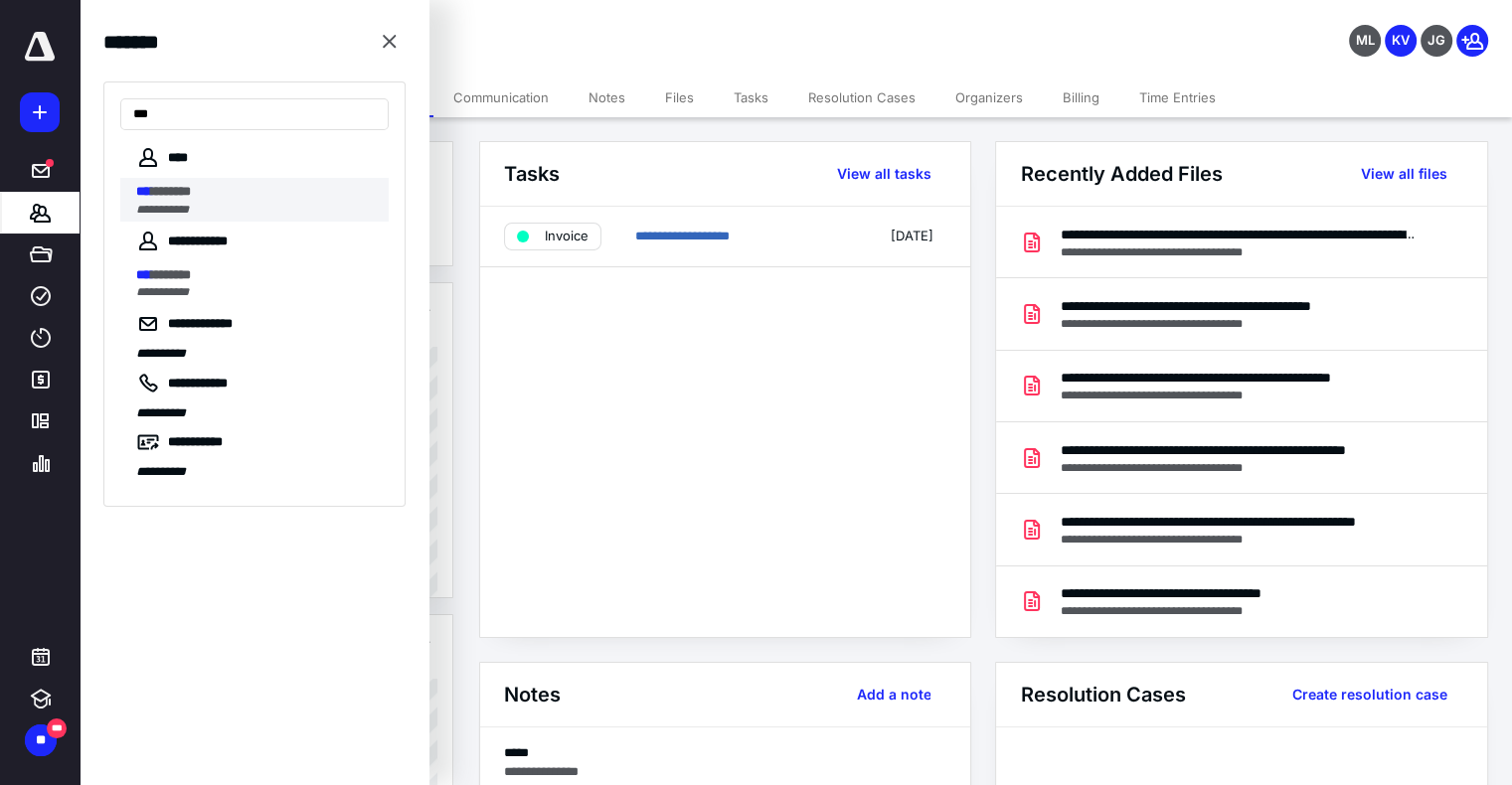 type on "***" 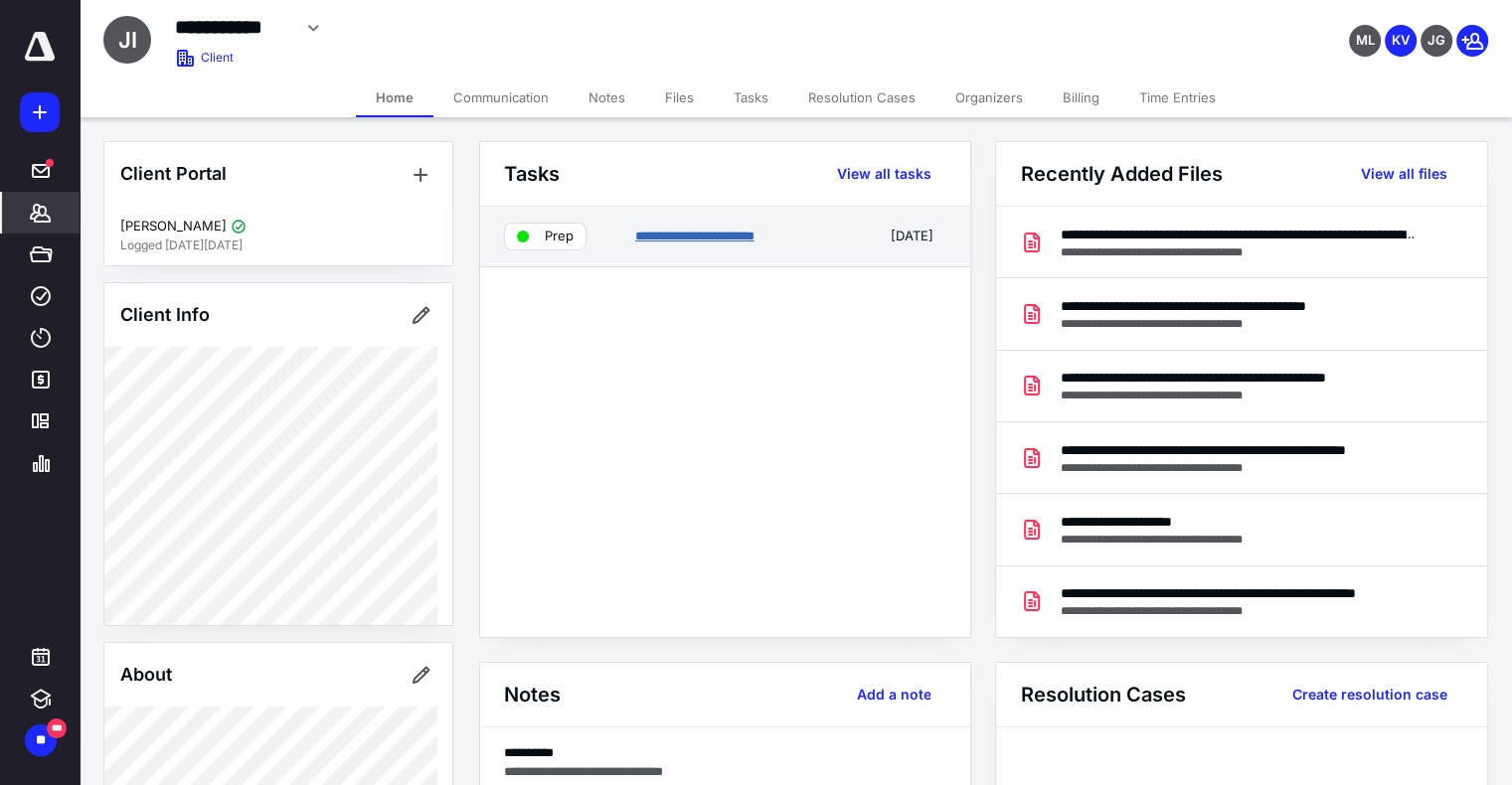 click on "**********" at bounding box center [695, 236] 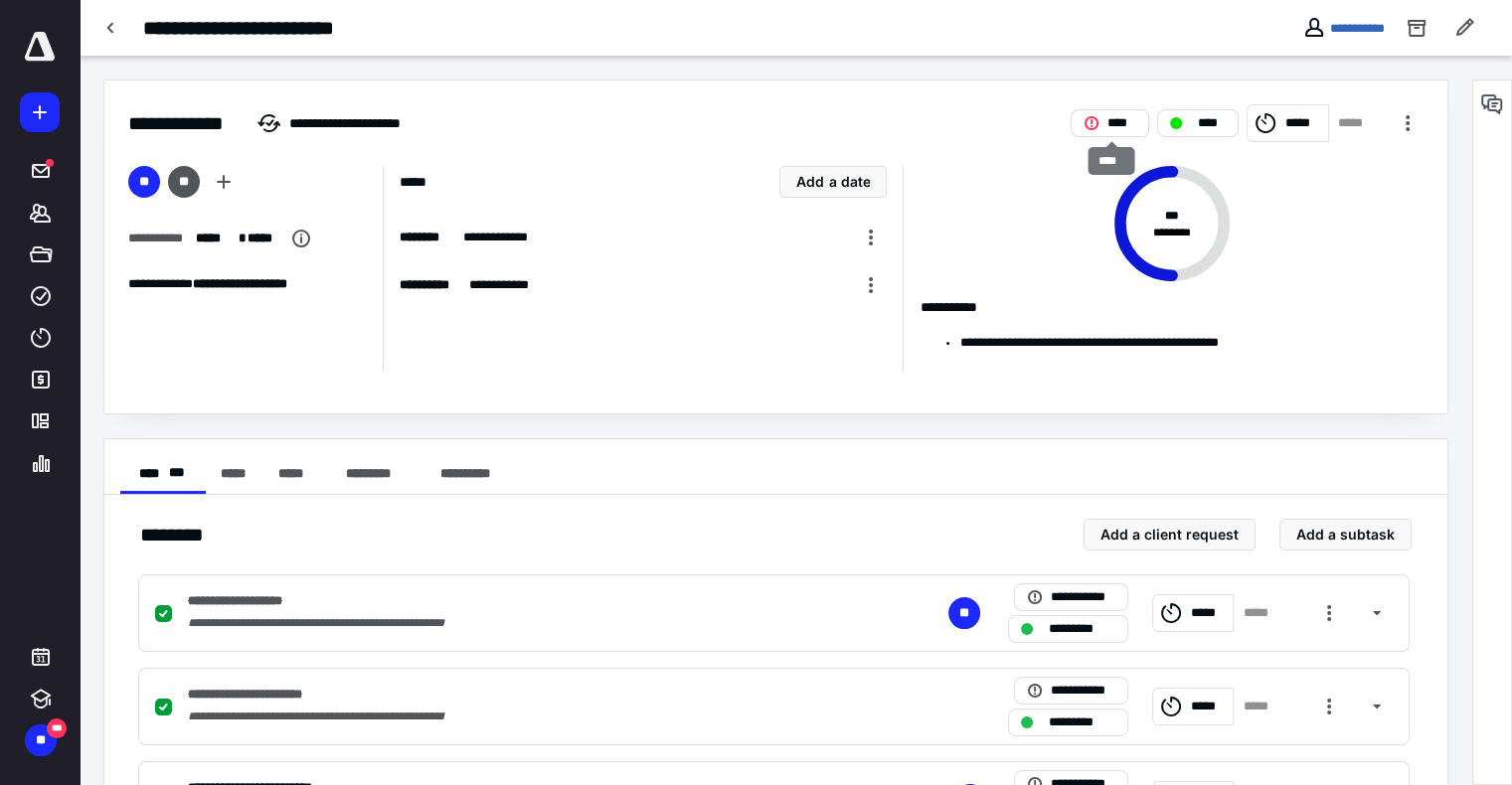 click on "****" at bounding box center (1109, 123) 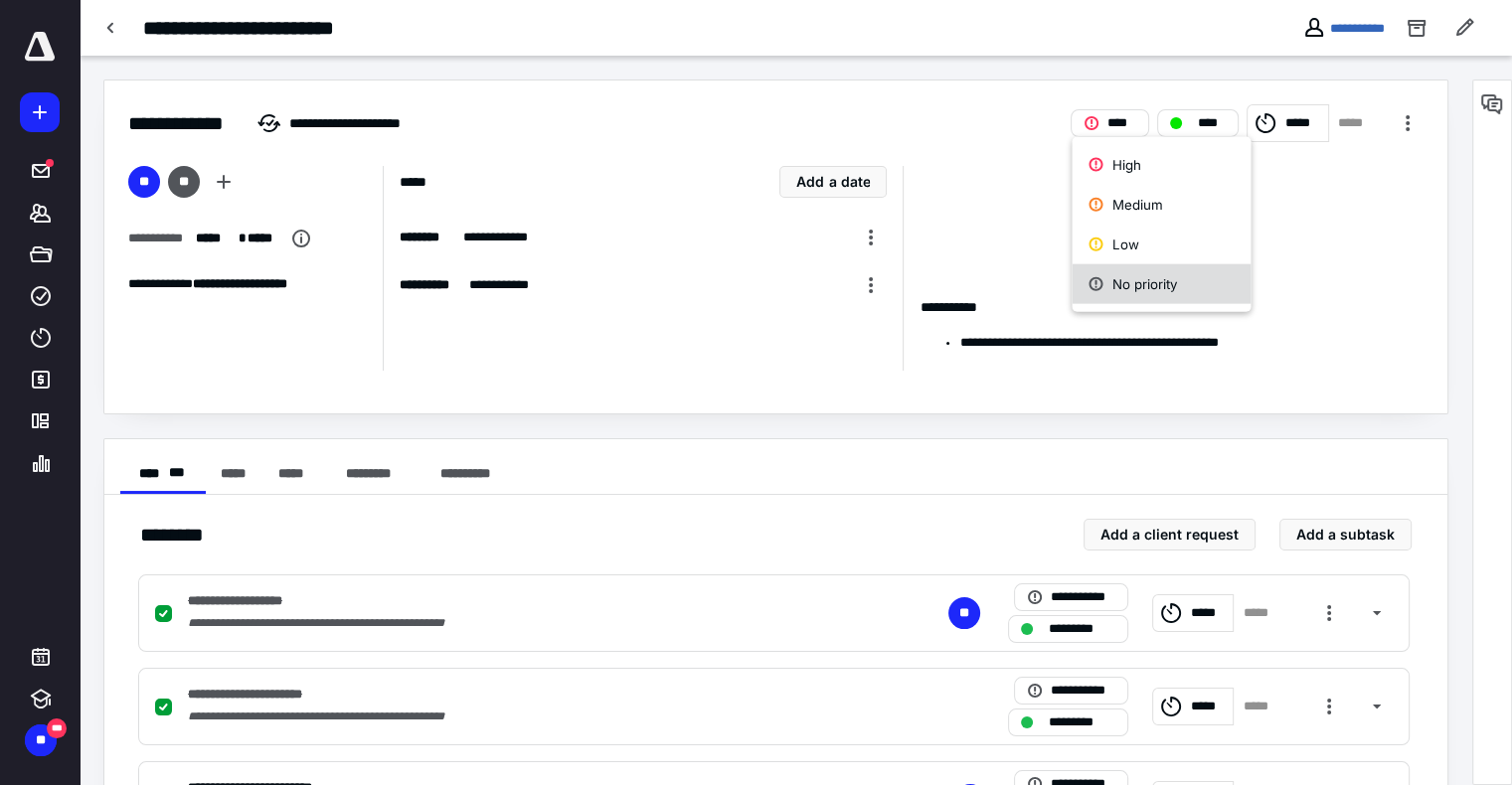 click 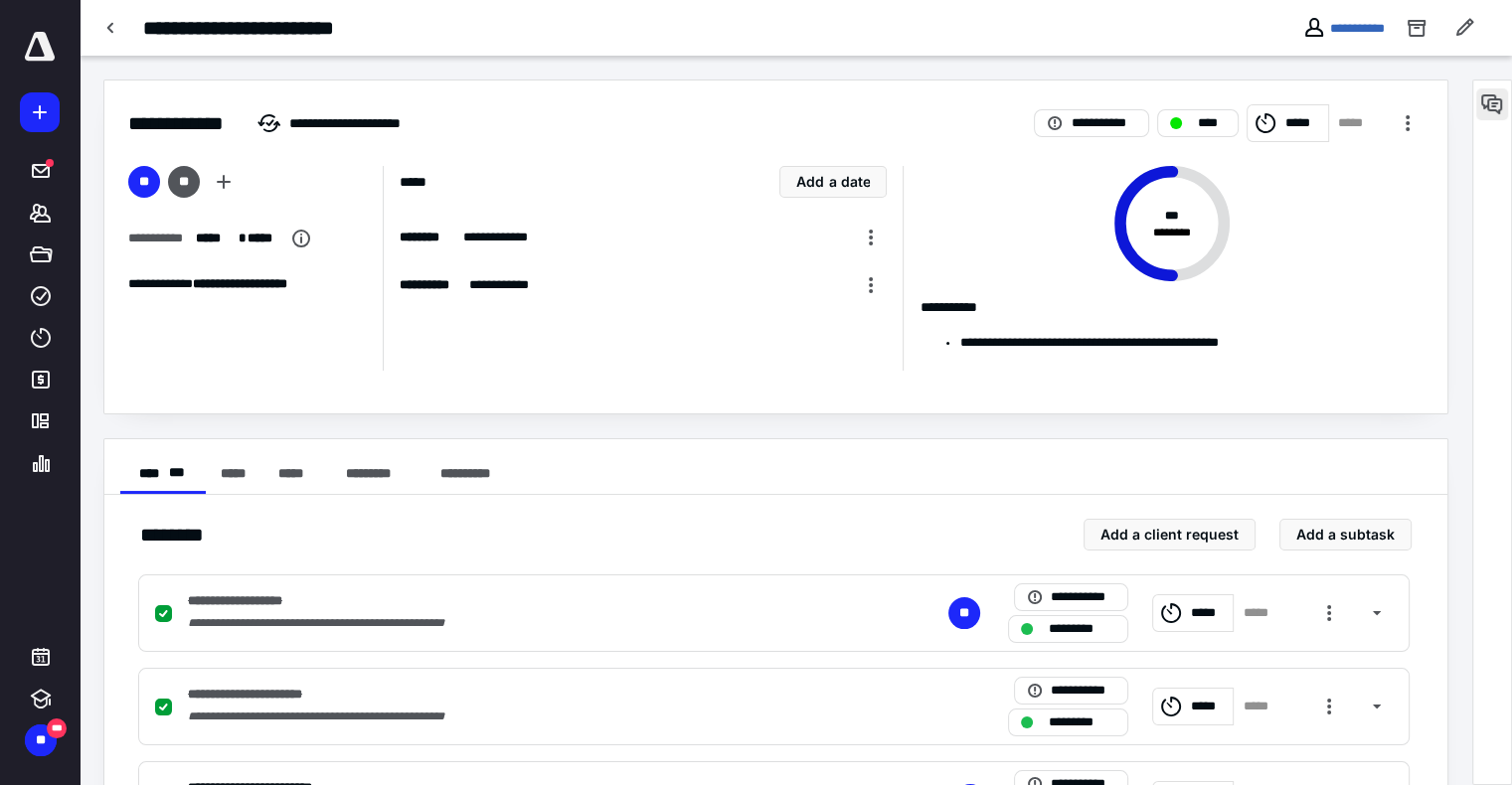 click at bounding box center [1492, 104] 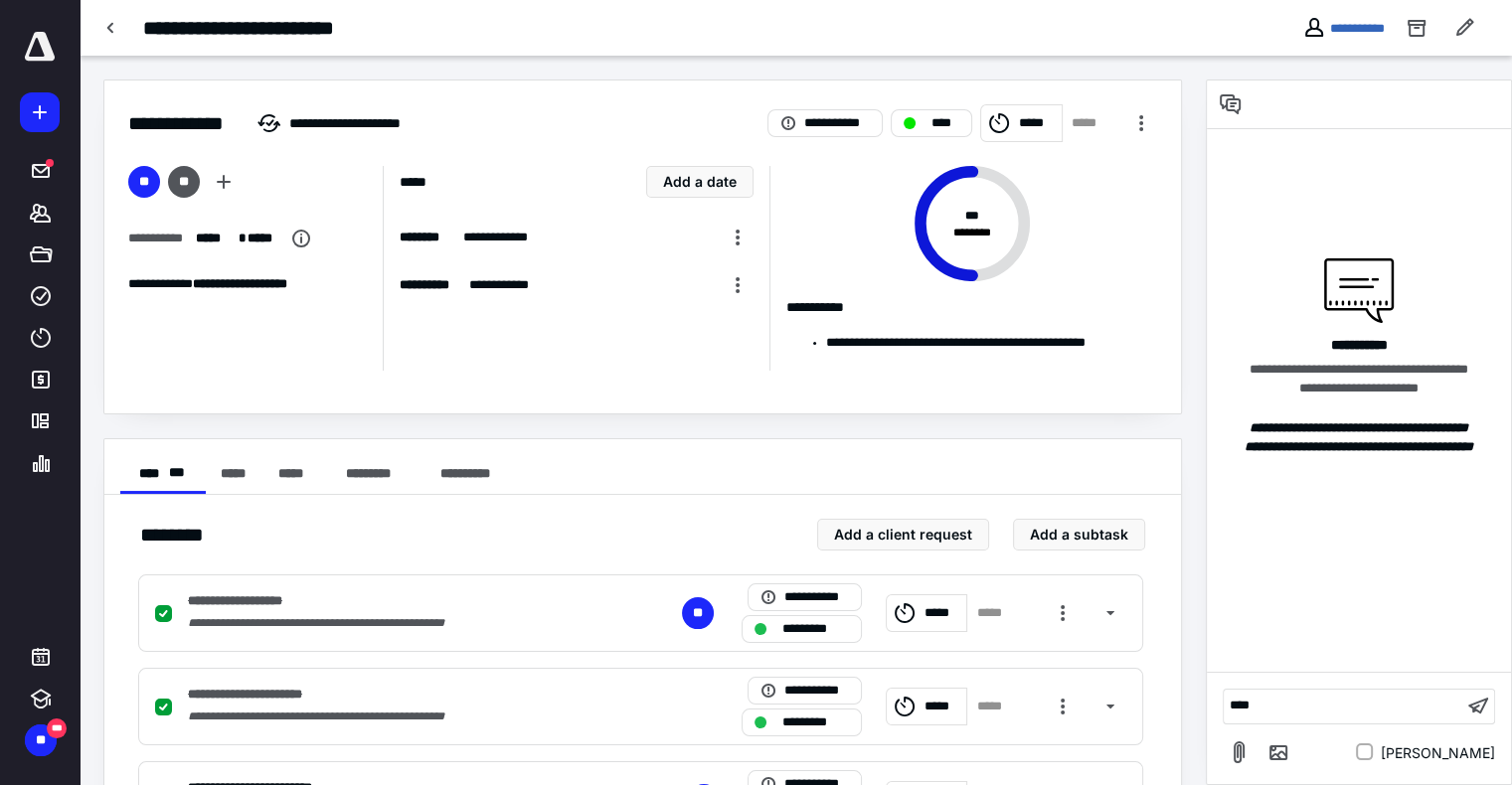 type 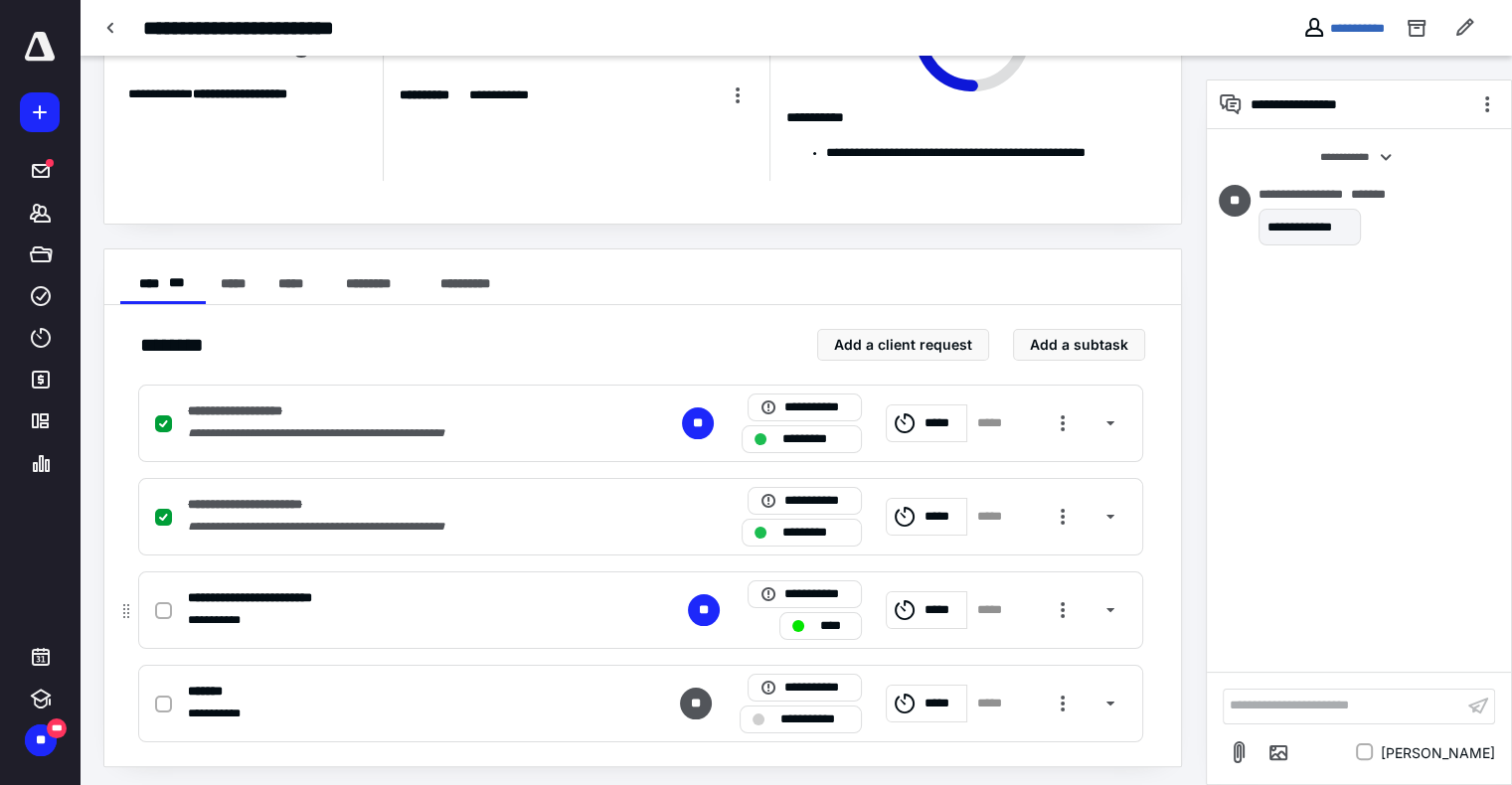 scroll, scrollTop: 195, scrollLeft: 0, axis: vertical 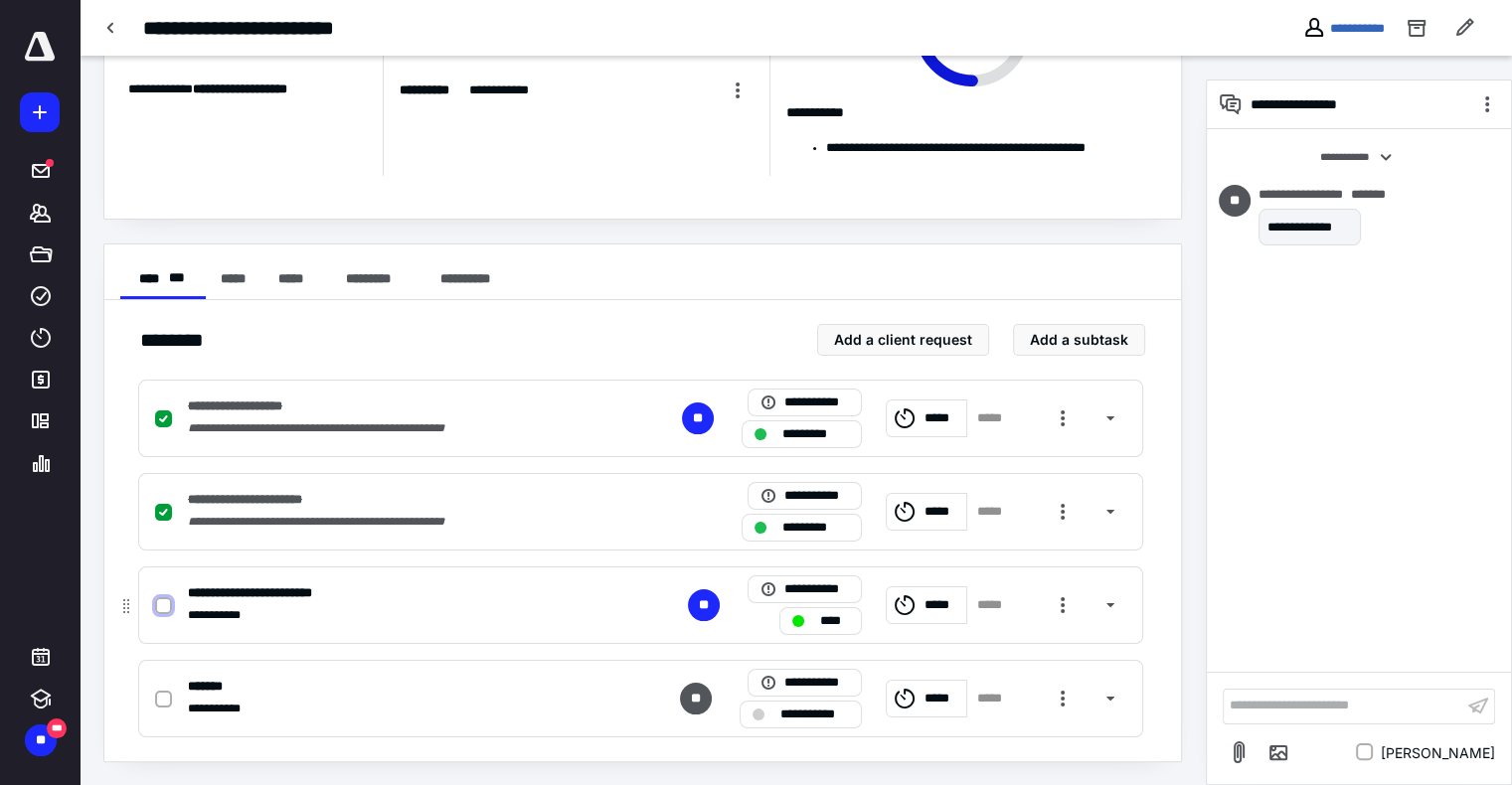 click at bounding box center (163, 606) 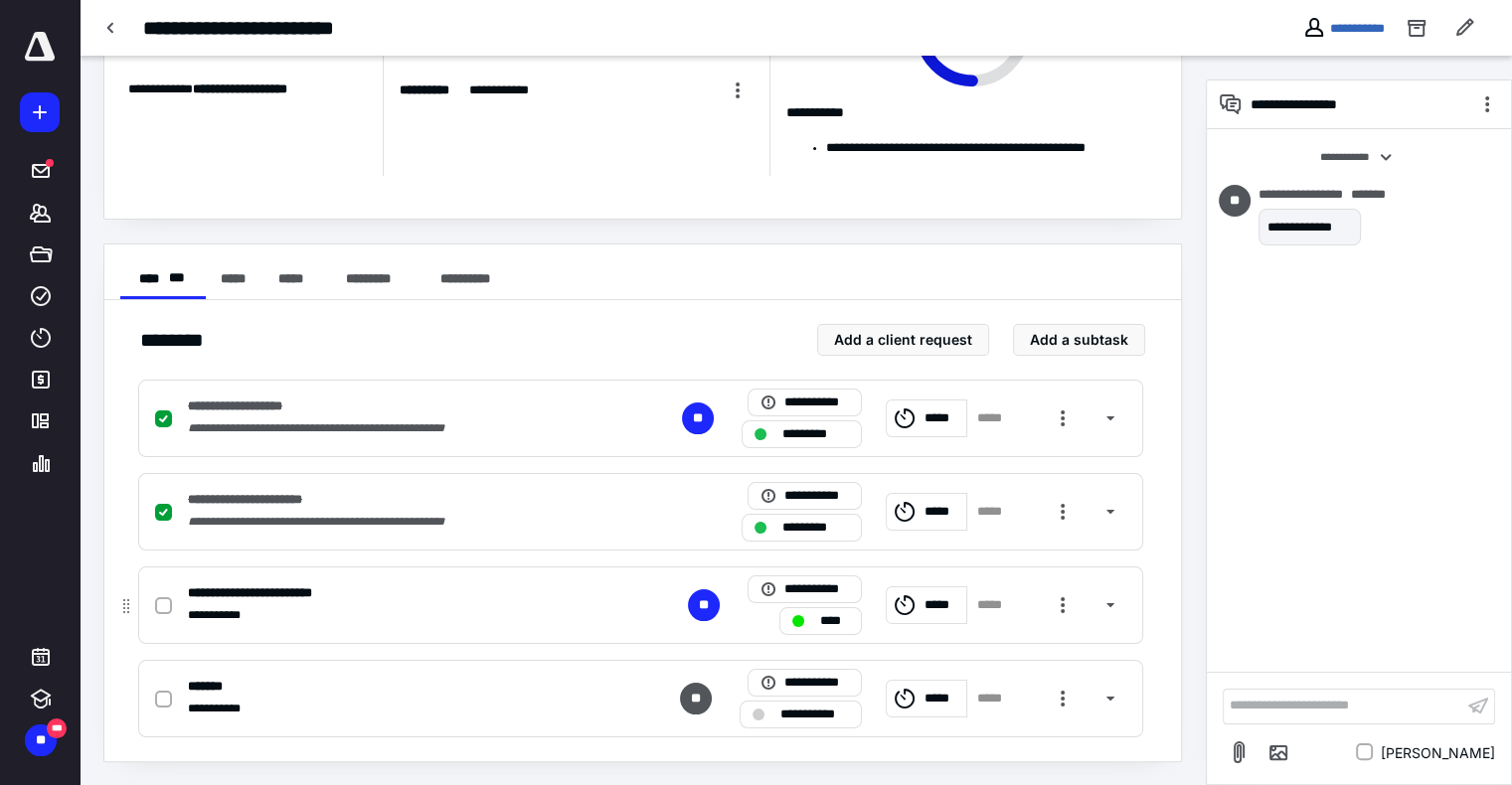 checkbox on "true" 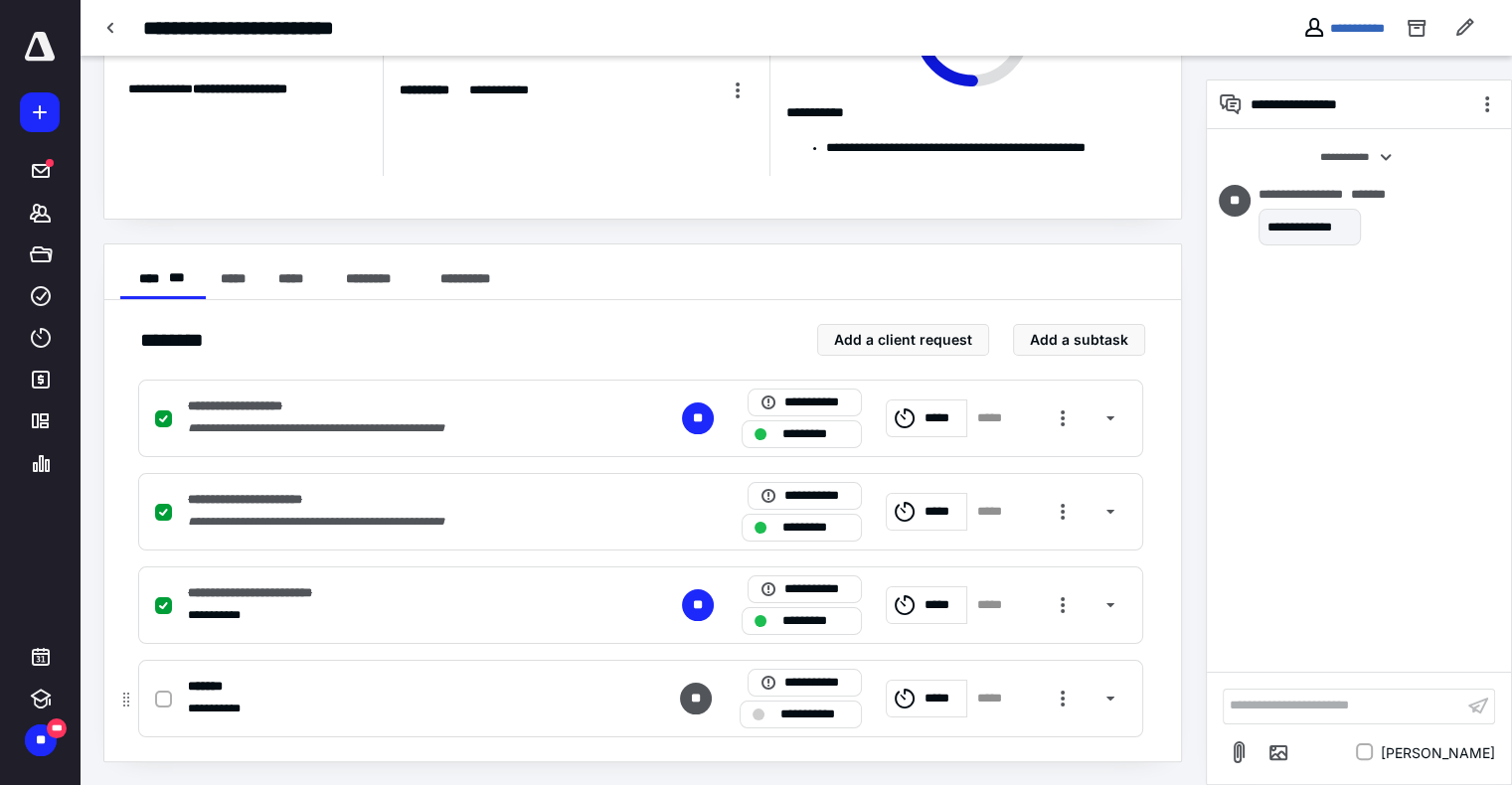 click on "**********" at bounding box center (814, 714) 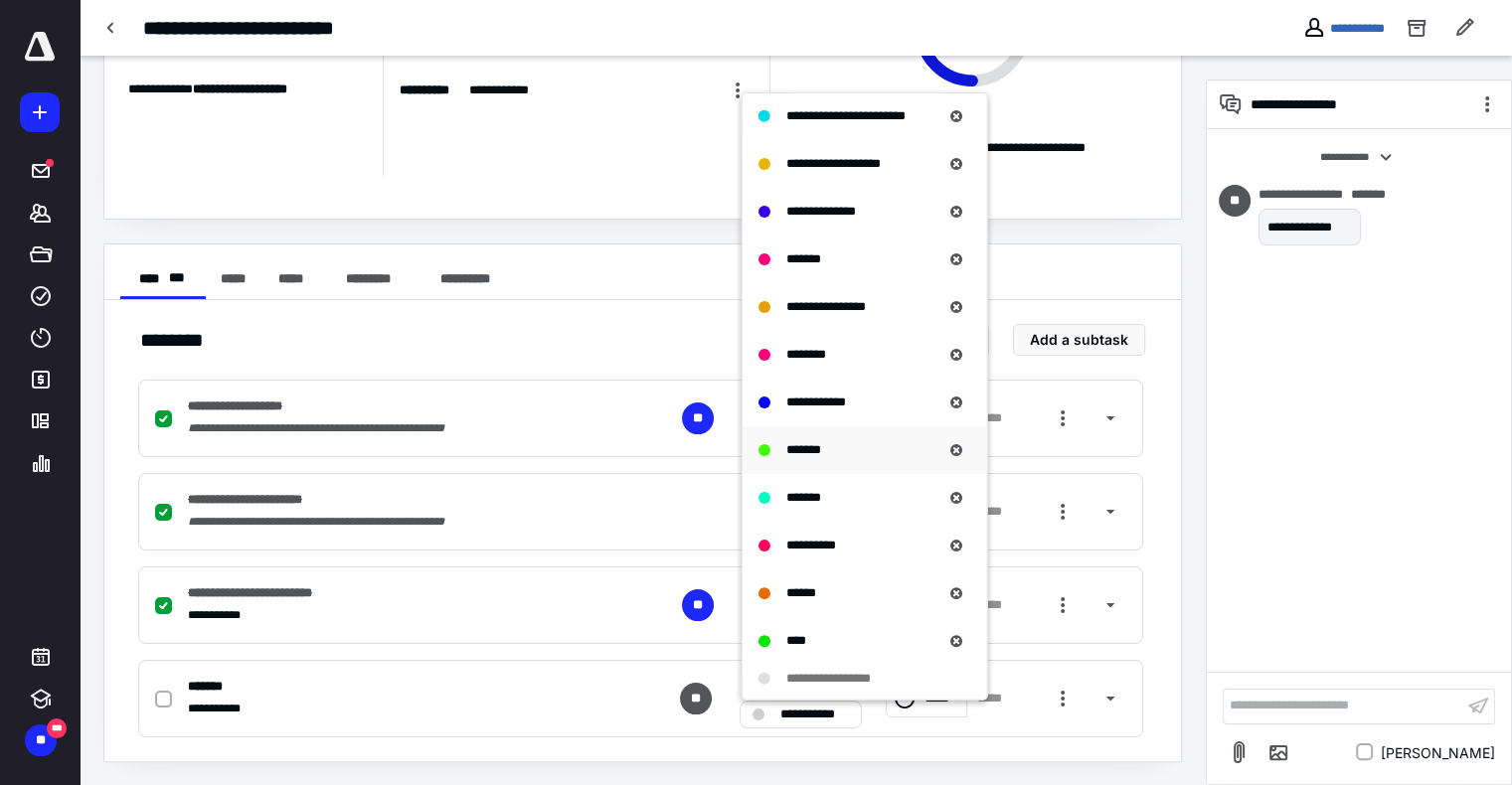 scroll, scrollTop: 497, scrollLeft: 0, axis: vertical 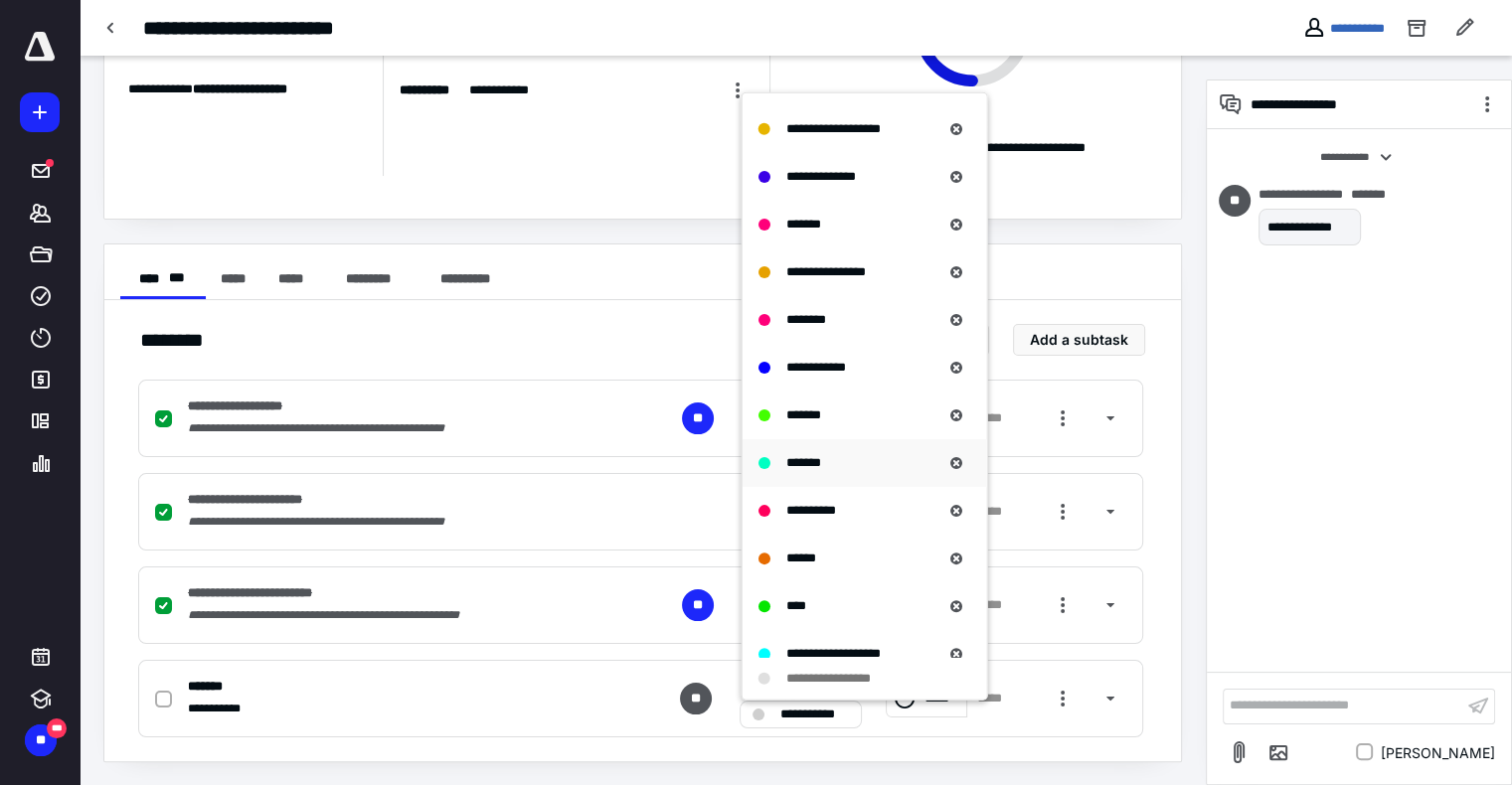 click on "*******" at bounding box center (850, 463) 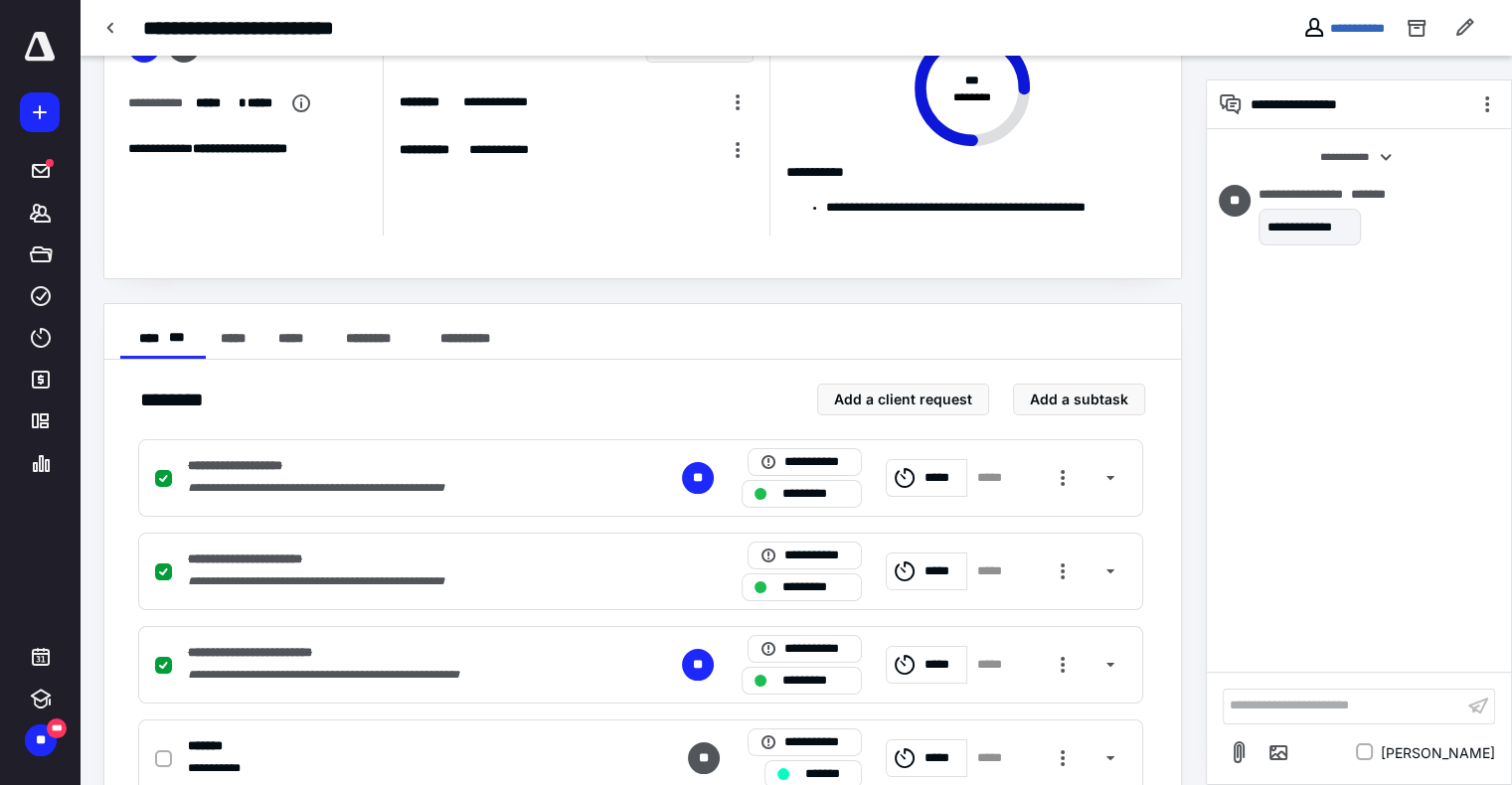 scroll, scrollTop: 0, scrollLeft: 0, axis: both 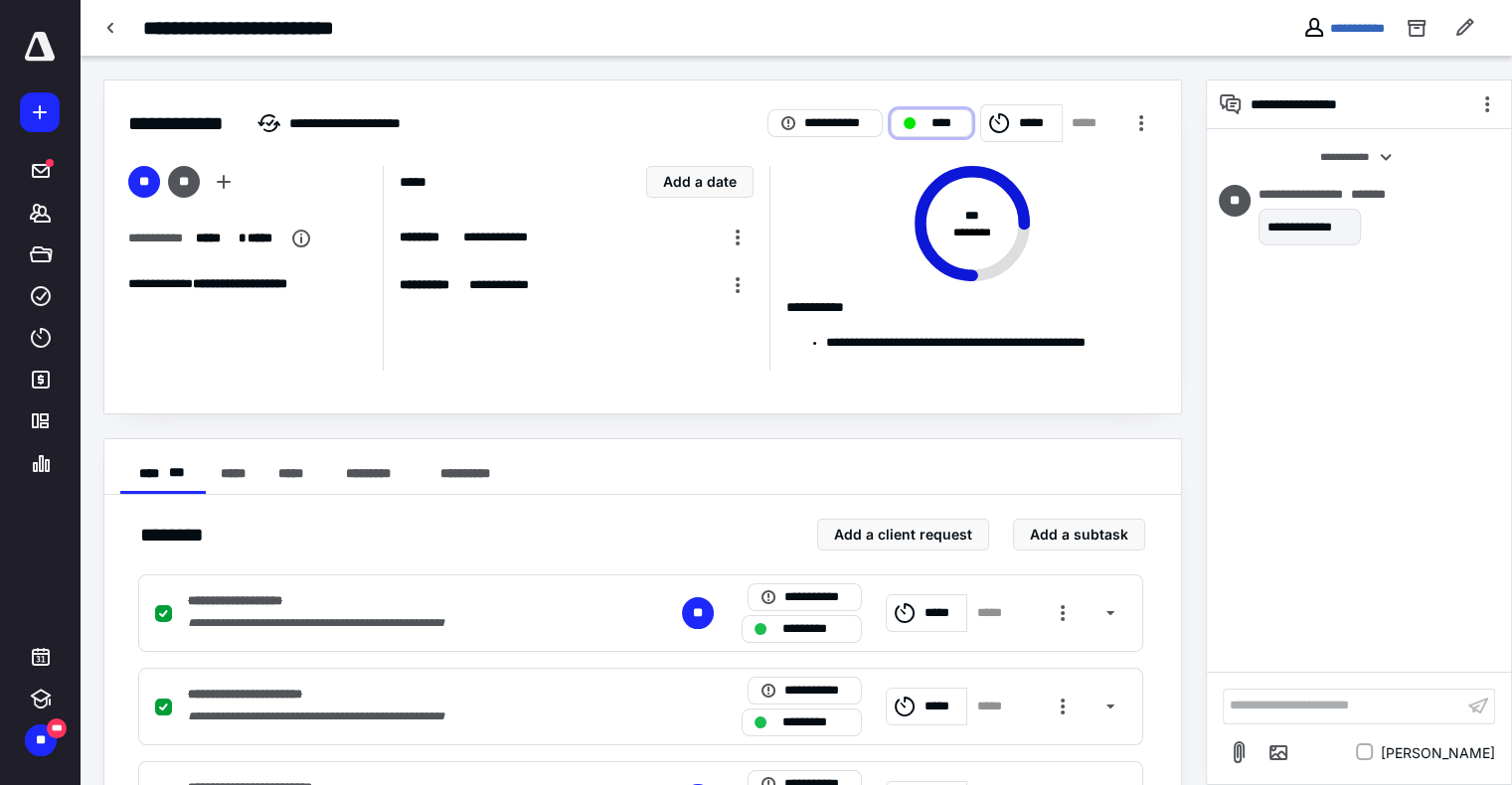 click on "****" at bounding box center [931, 123] 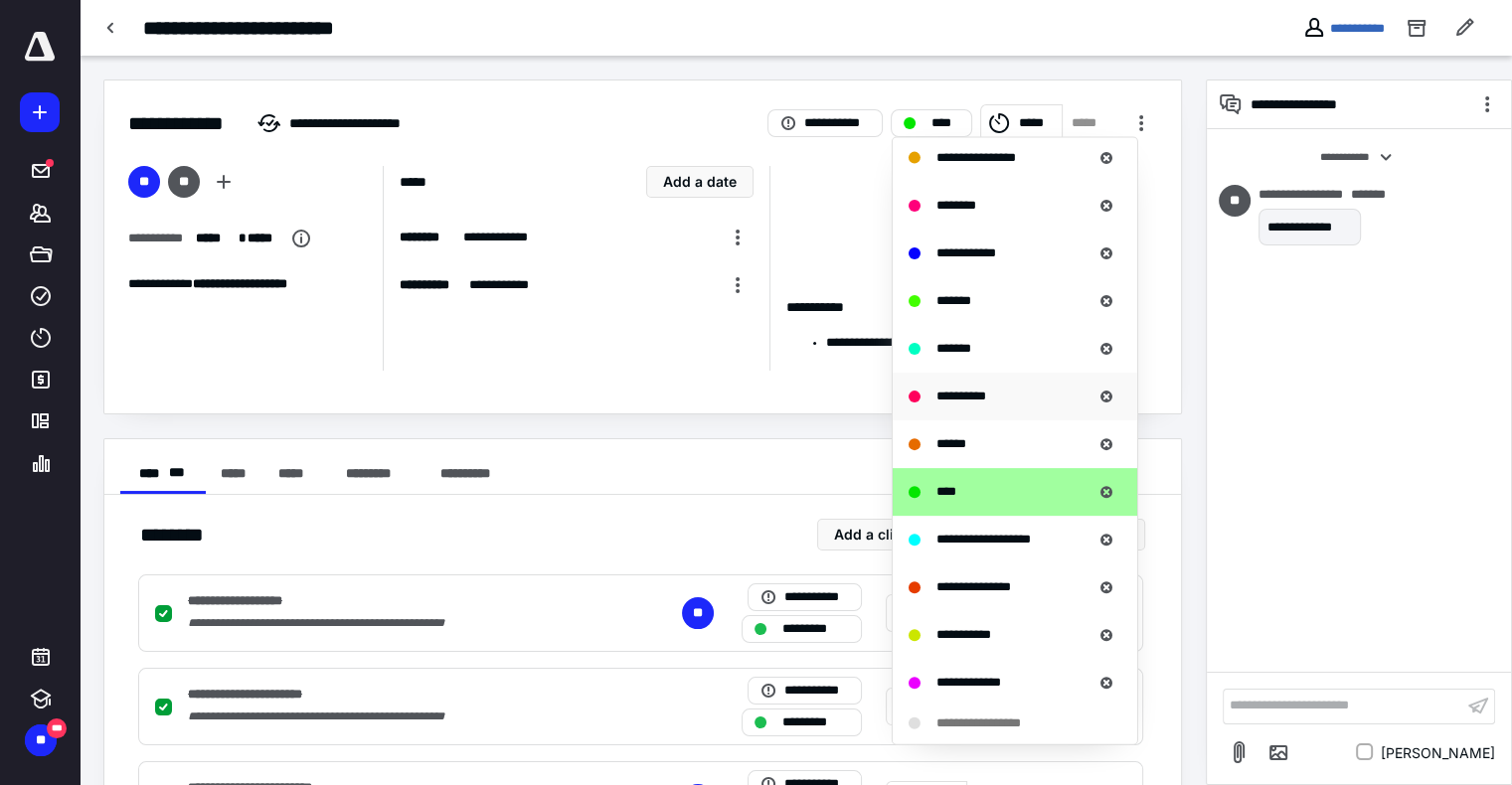 scroll, scrollTop: 660, scrollLeft: 0, axis: vertical 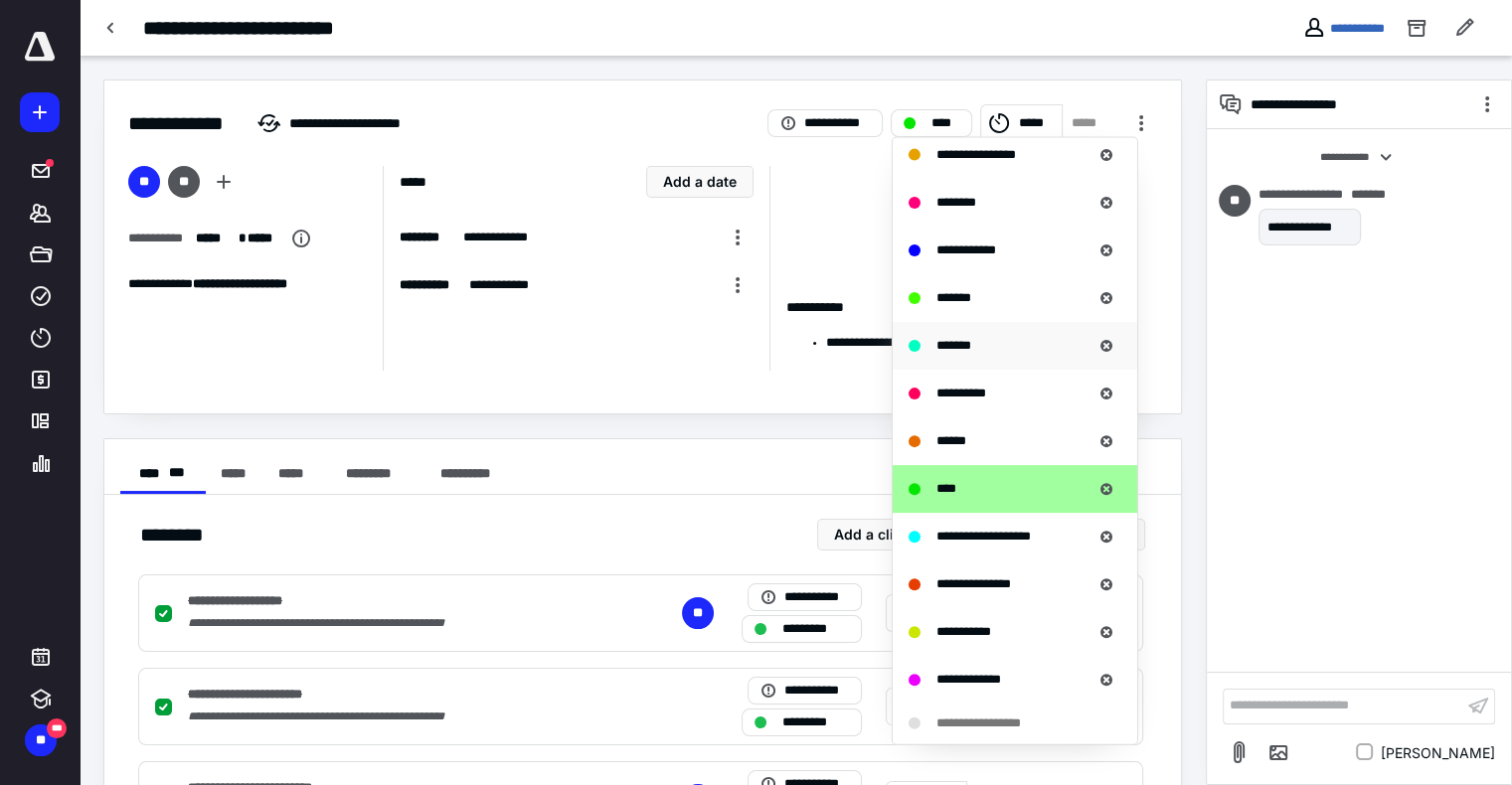 click on "*******" at bounding box center (953, 344) 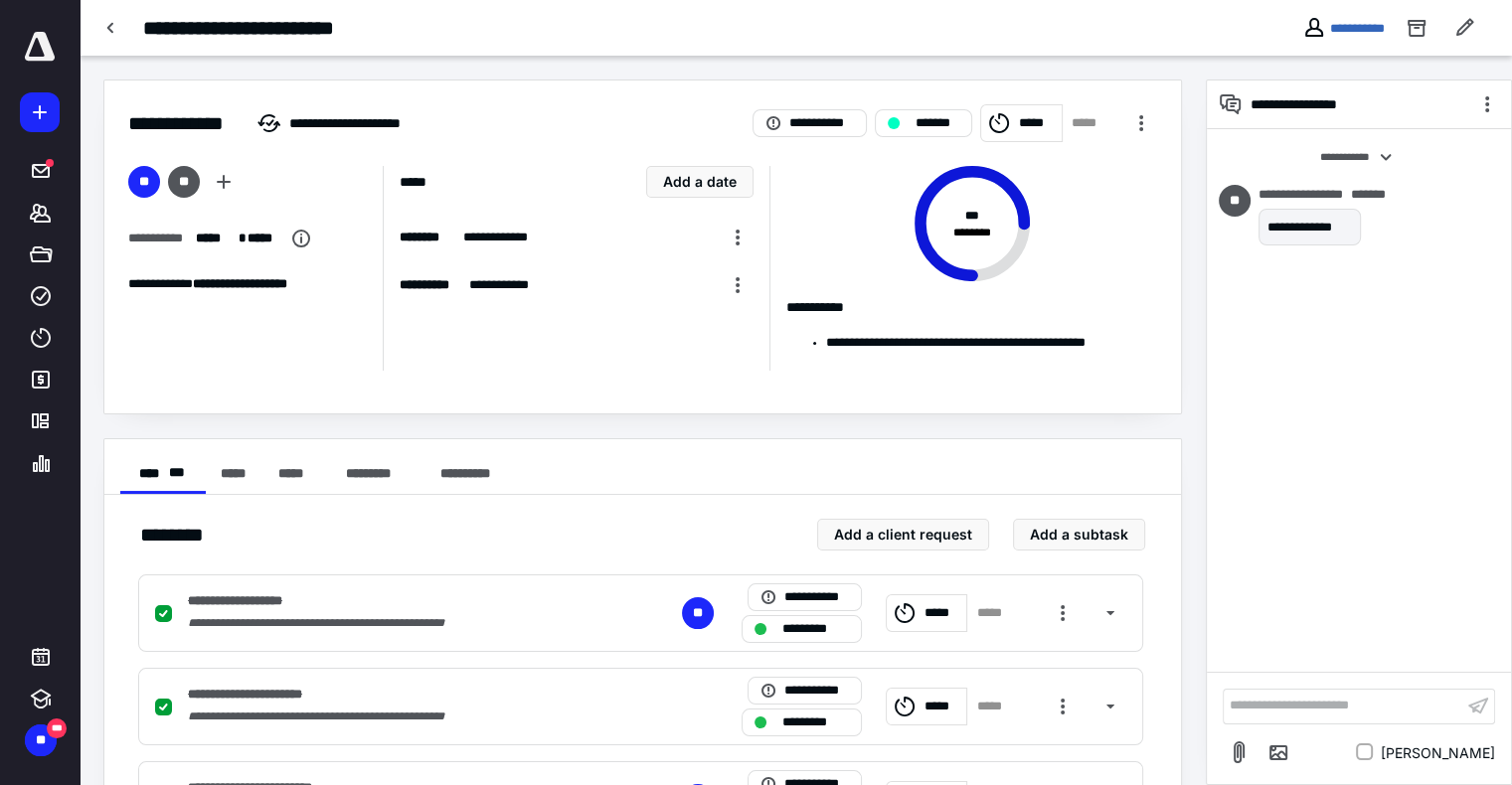 click on "**********" at bounding box center (1343, 28) 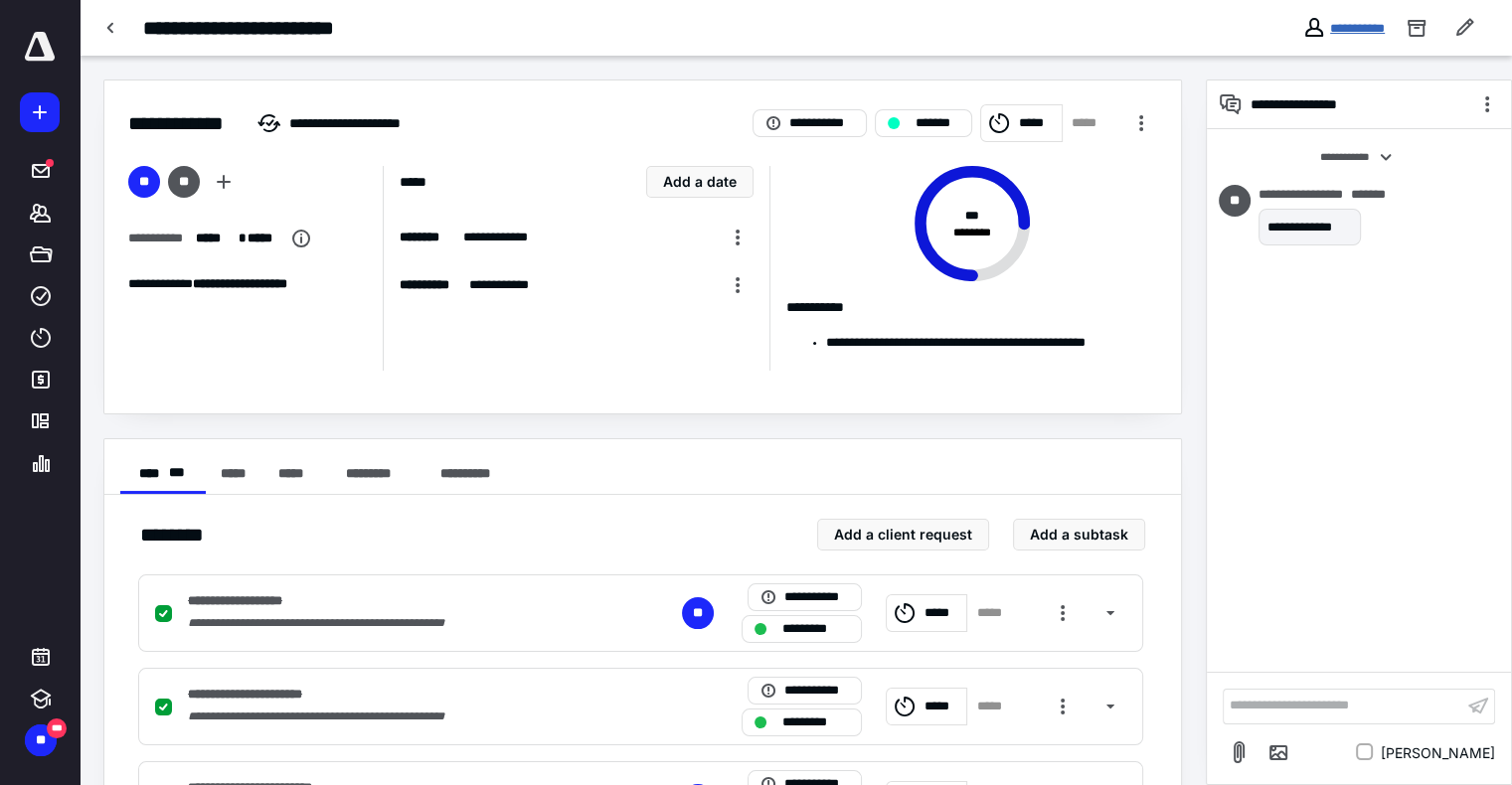 click on "**********" at bounding box center (1357, 28) 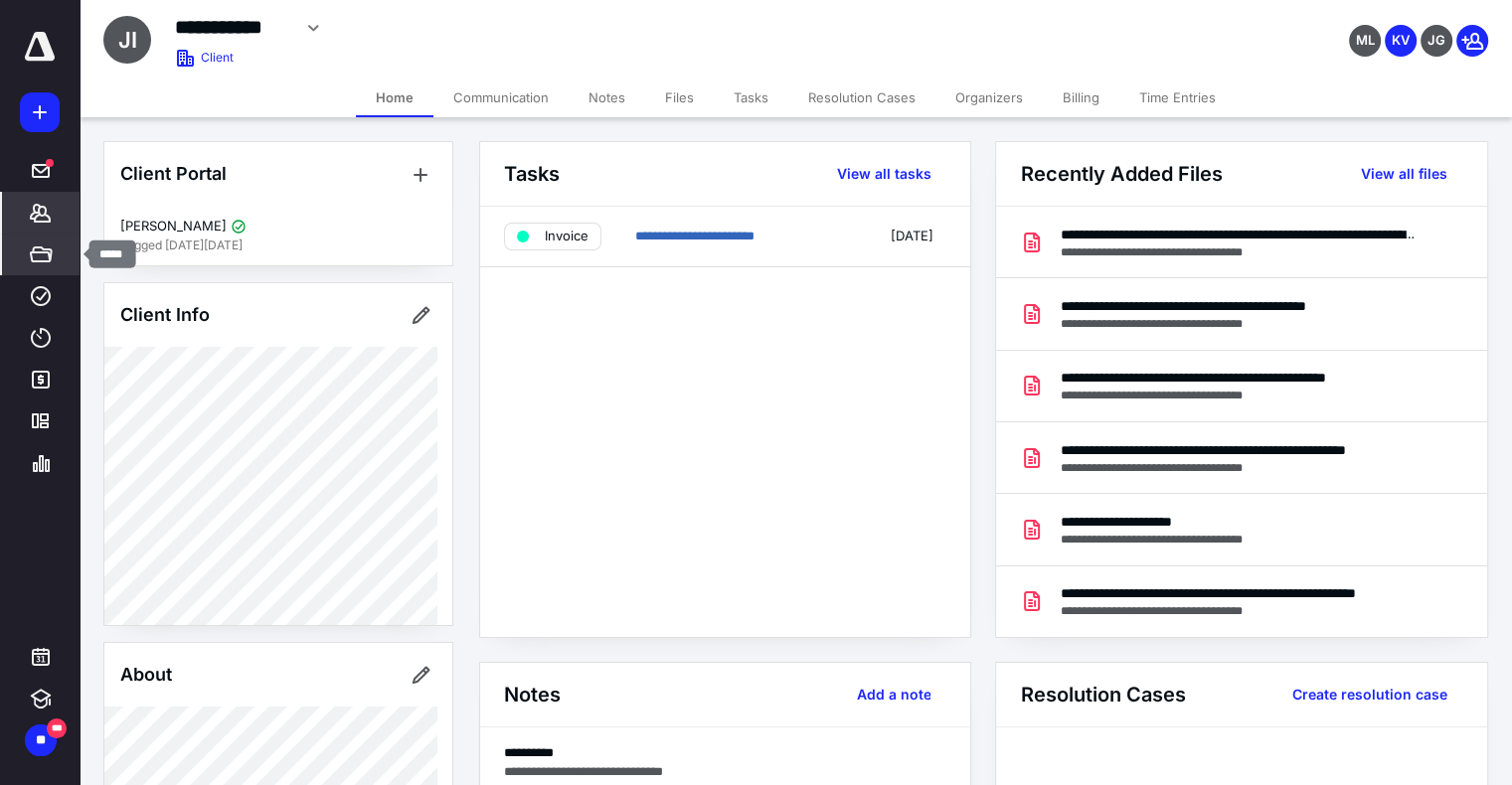 click on "*****" at bounding box center [41, 254] 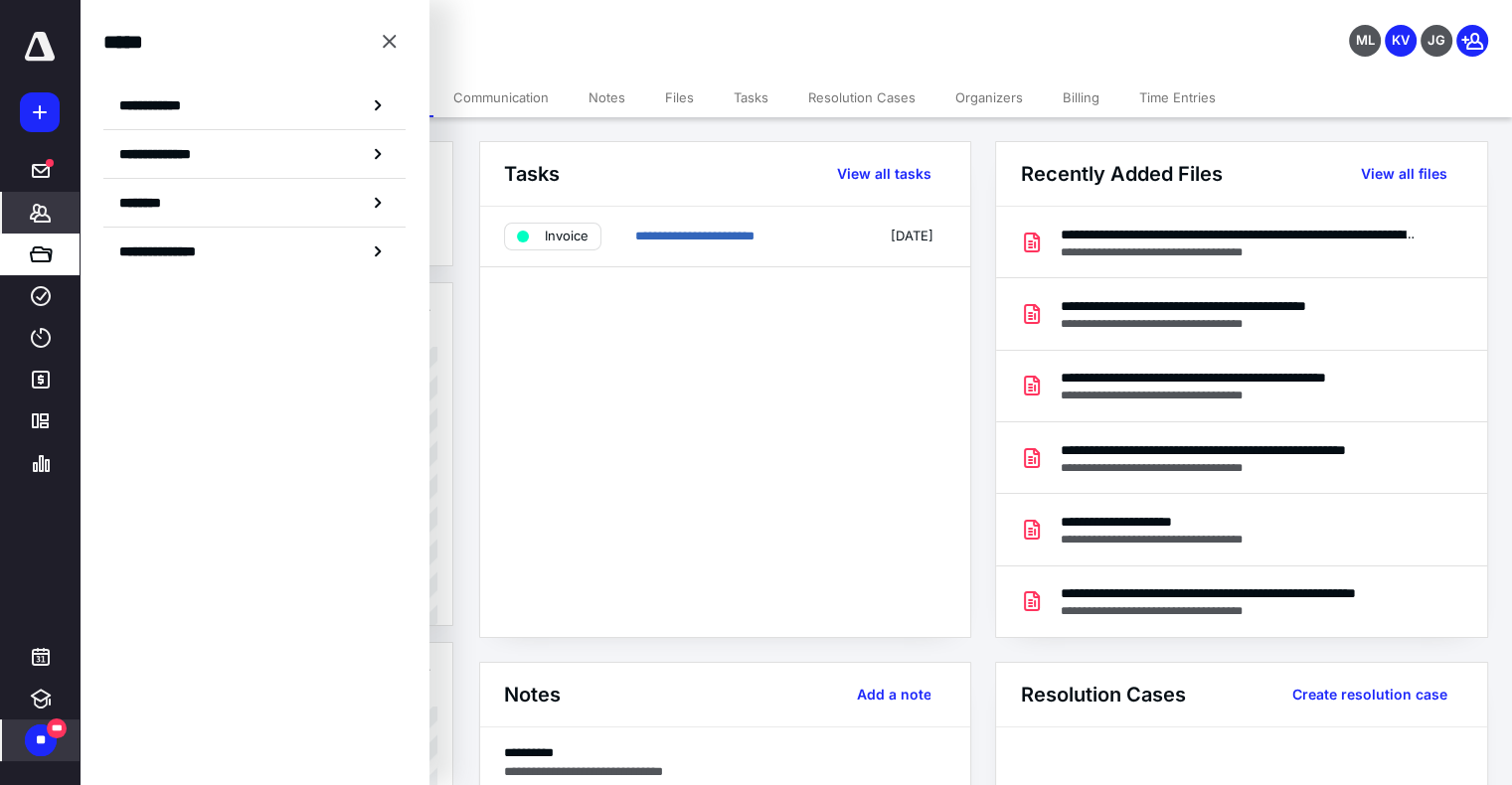 click on "**" at bounding box center (41, 740) 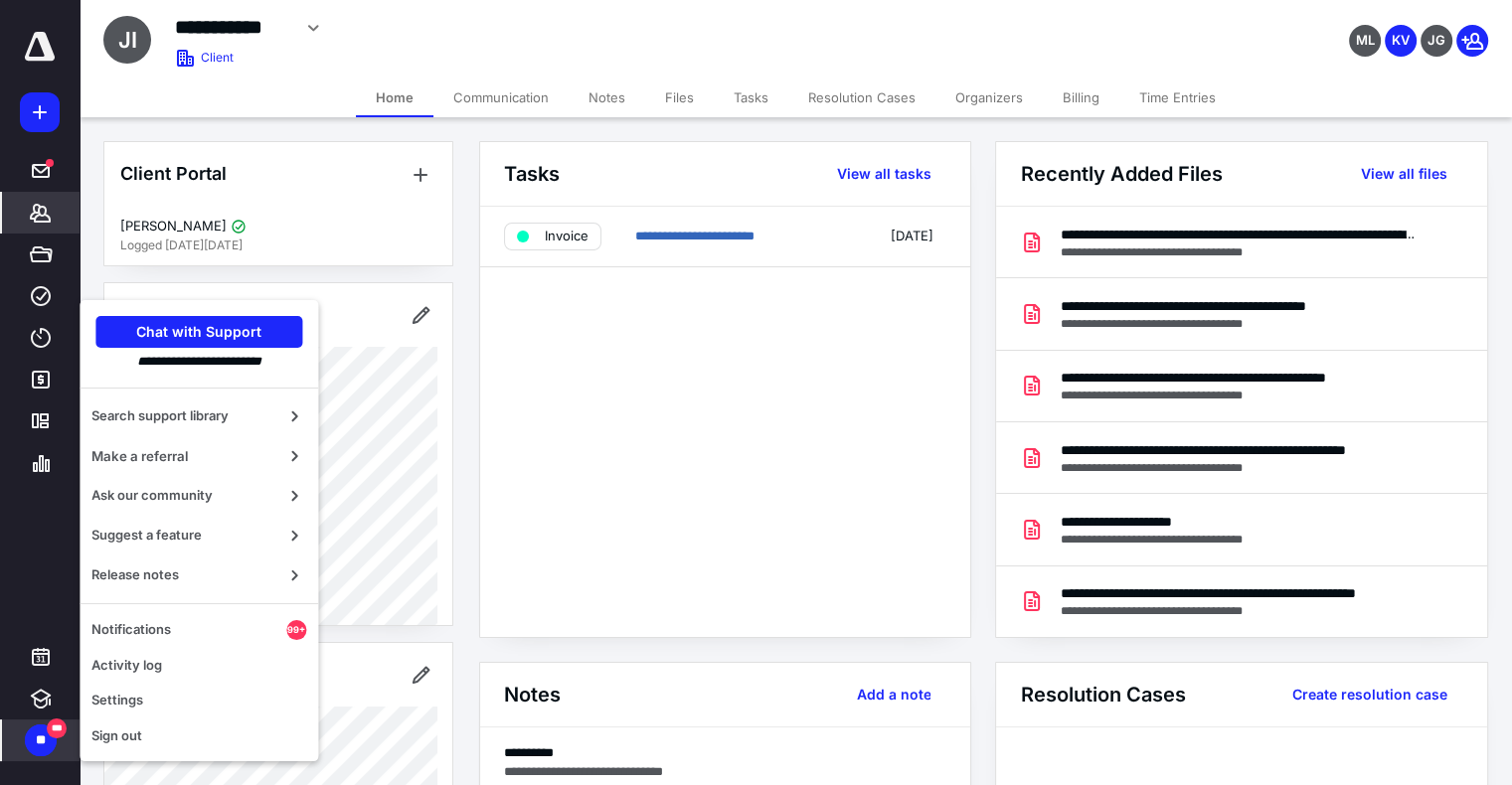 click at bounding box center (199, 599) 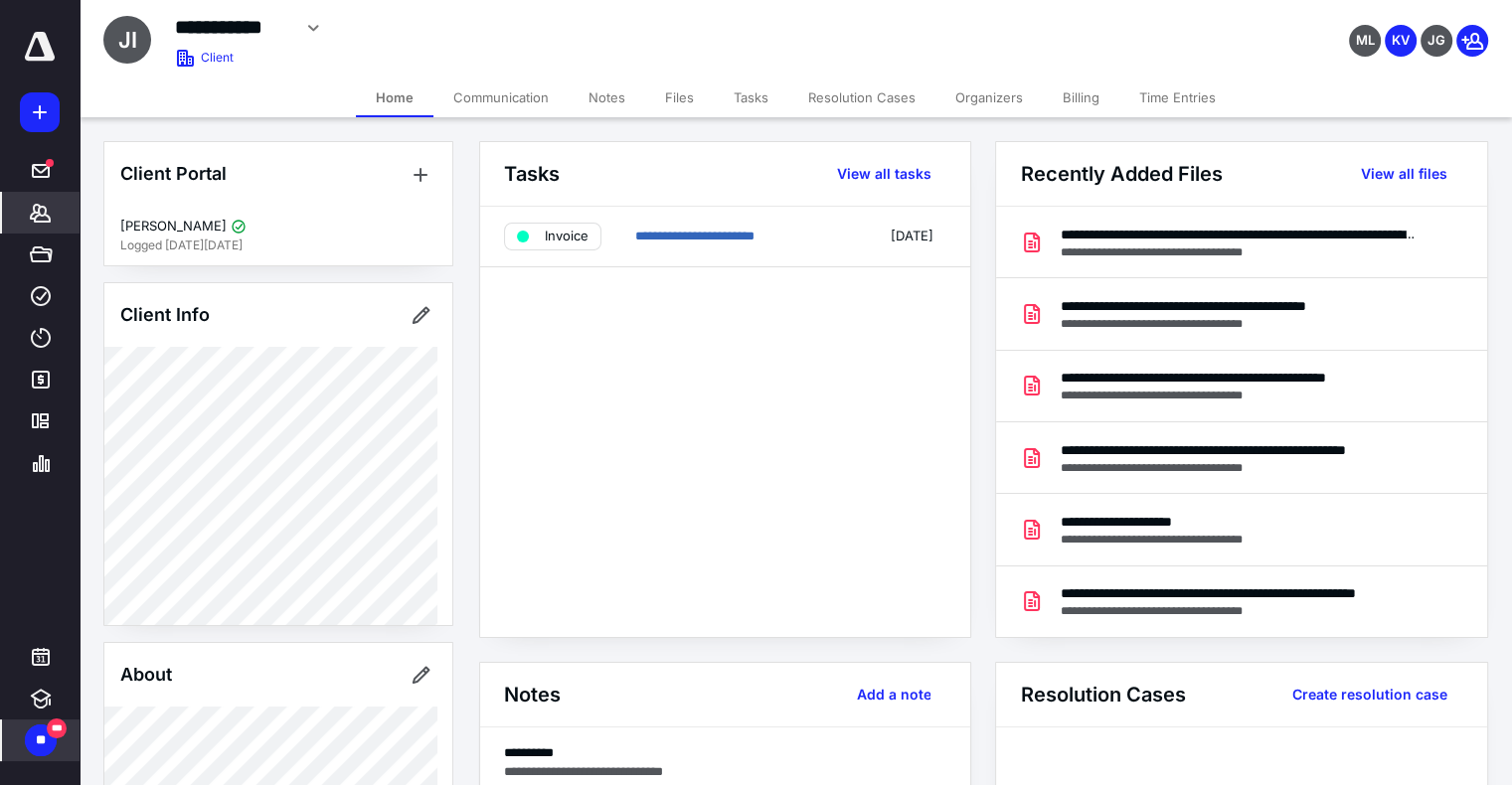 click on "***" at bounding box center [57, 728] 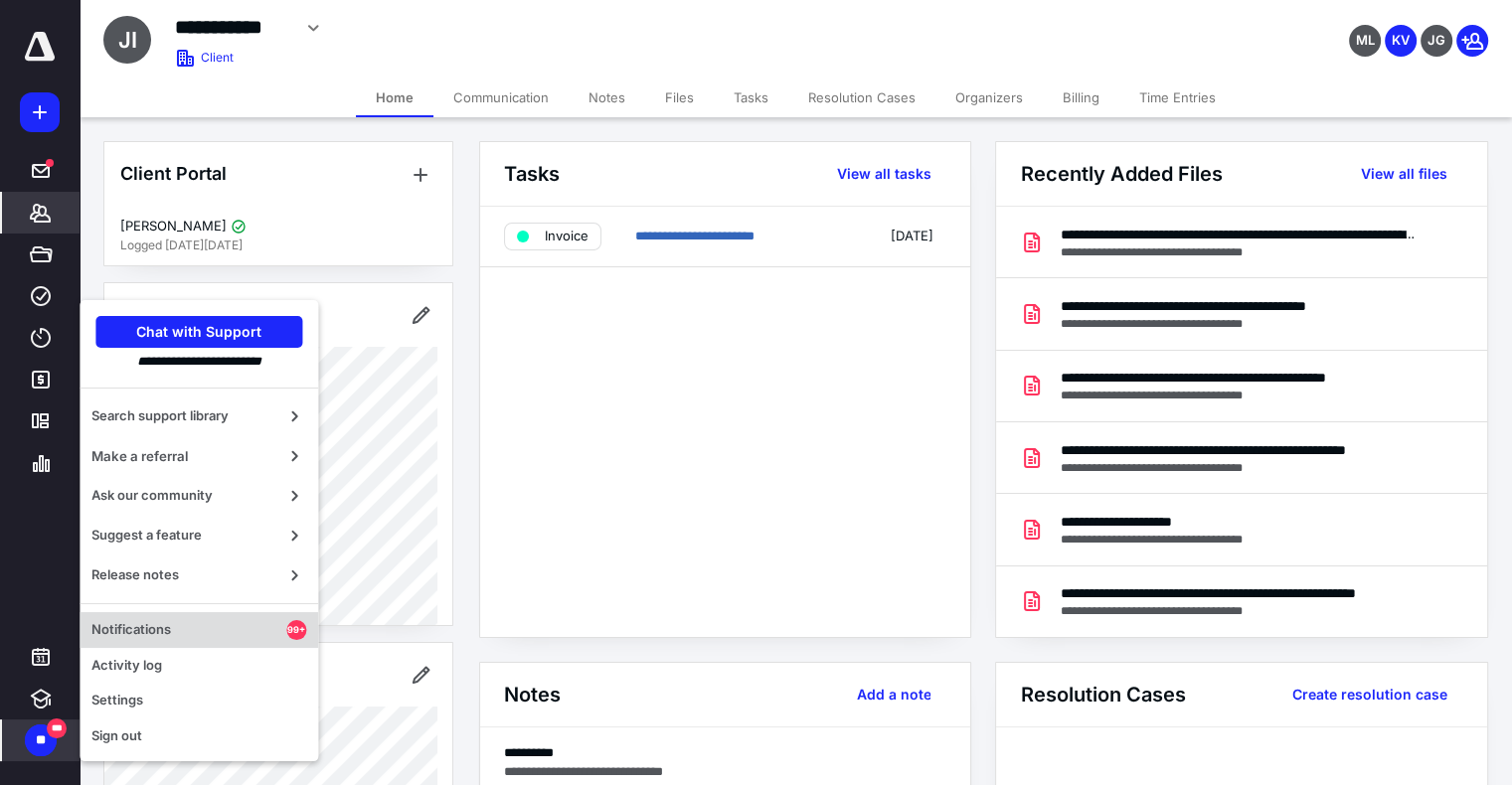 click on "Notifications" at bounding box center (189, 630) 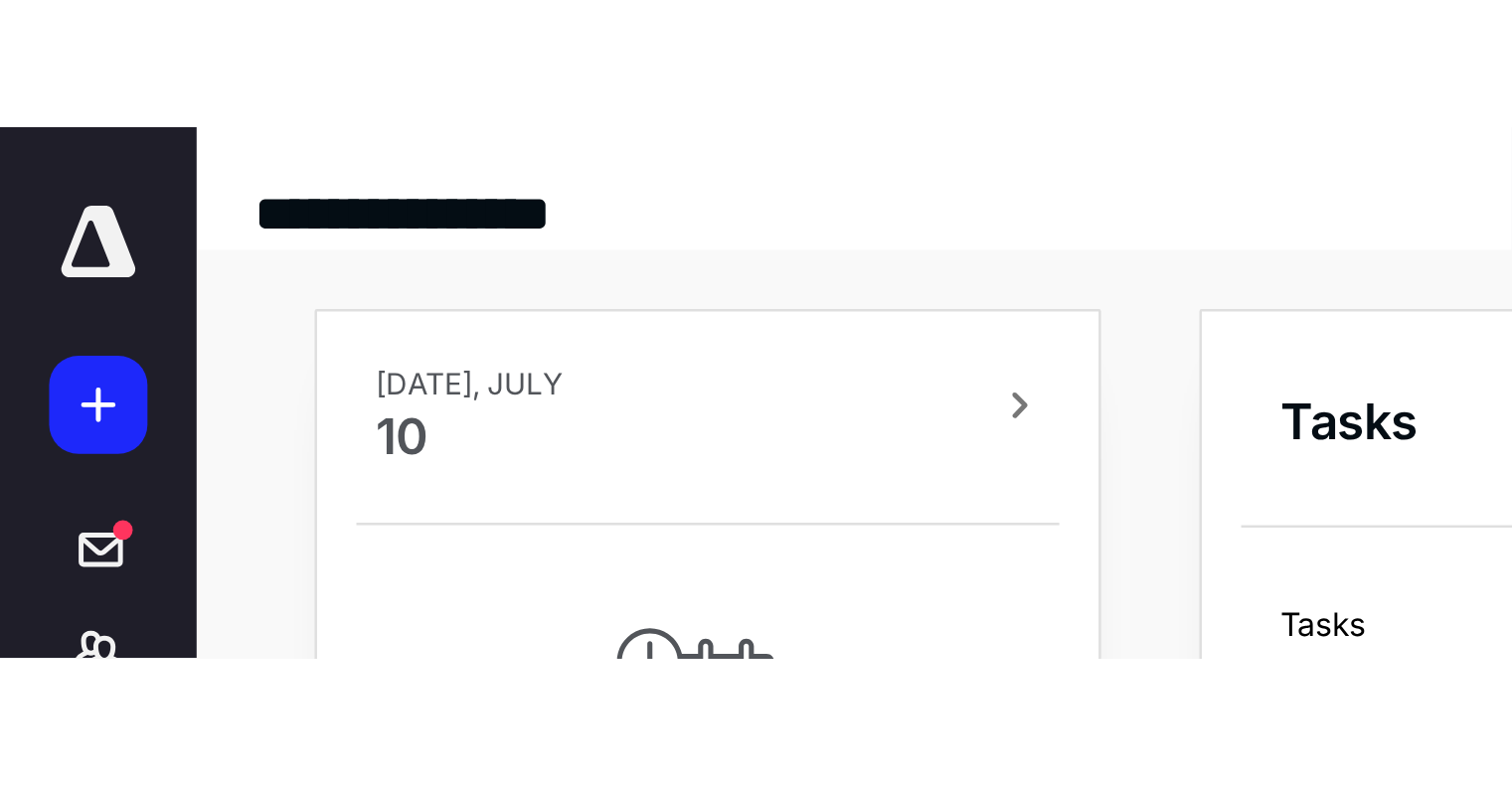 scroll, scrollTop: 0, scrollLeft: 0, axis: both 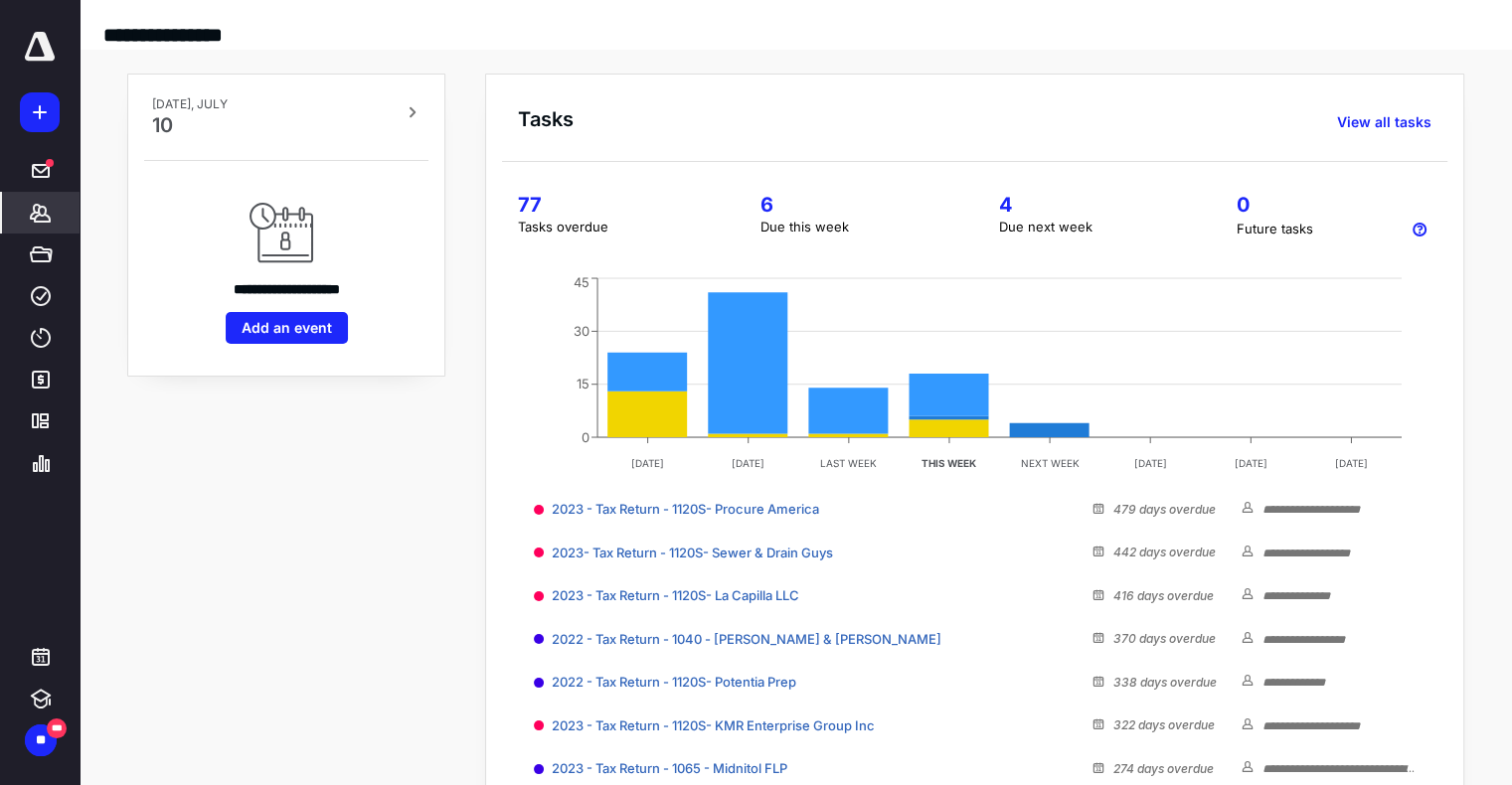click 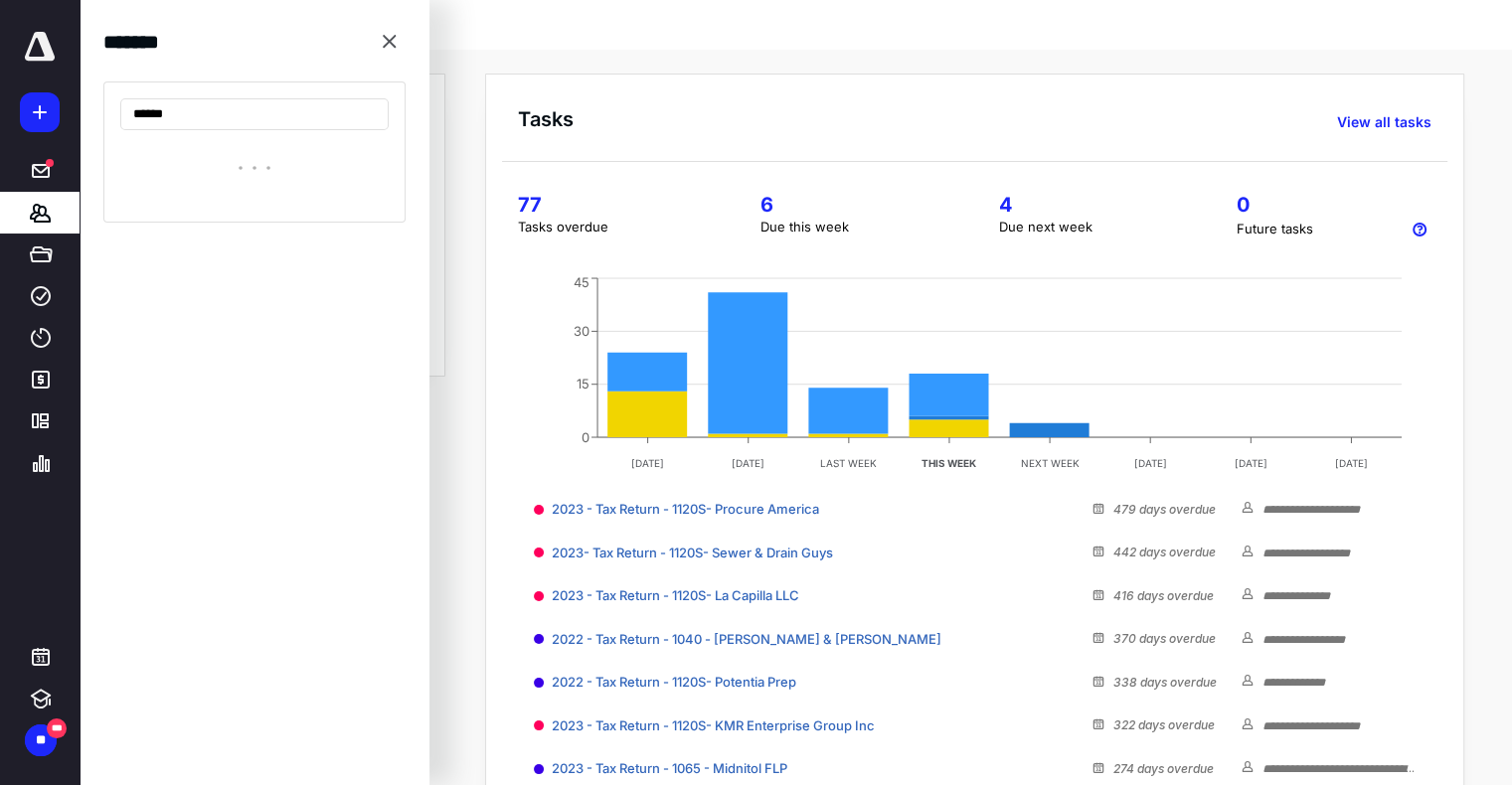 type on "*******" 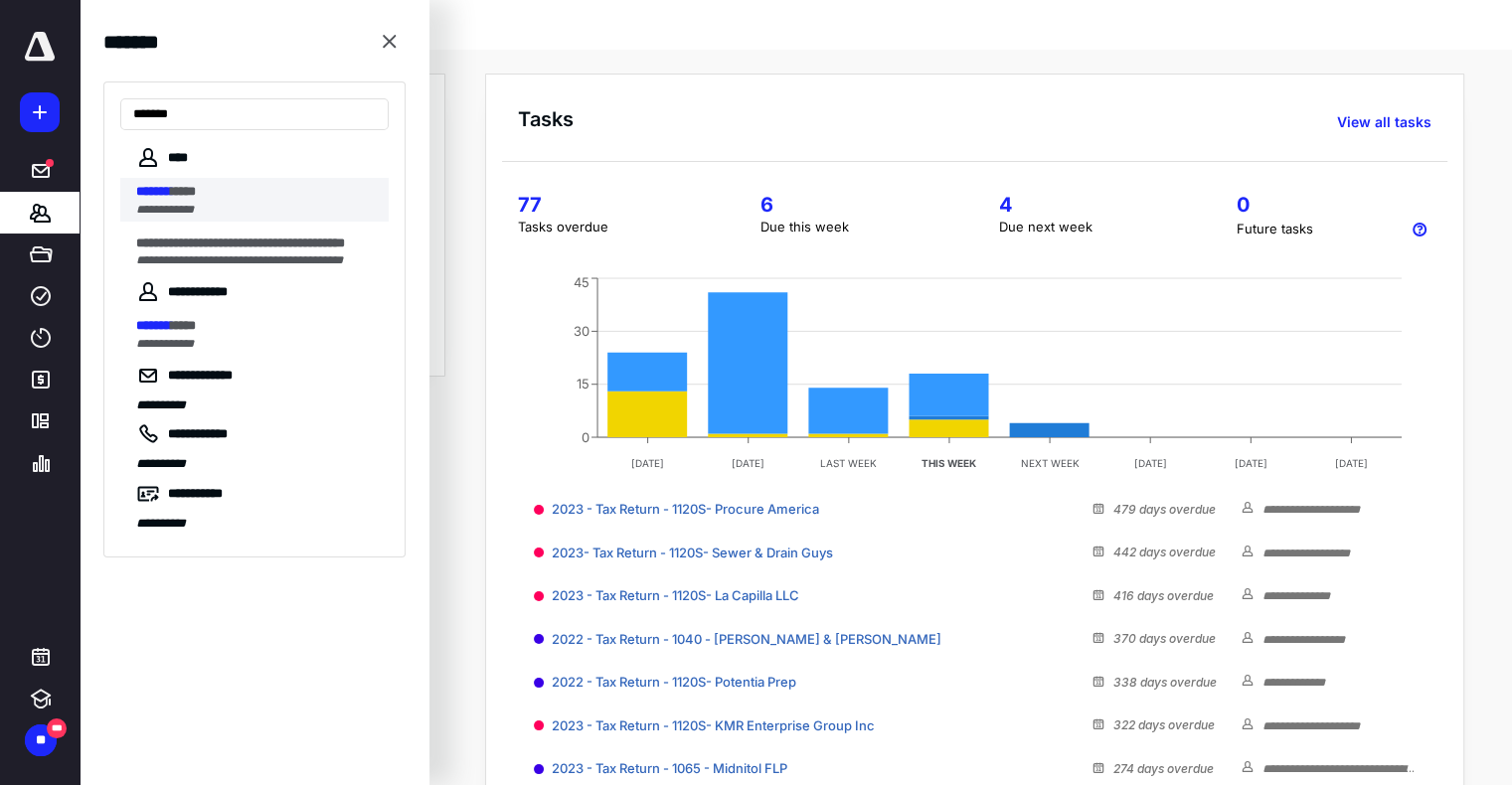 click on "**********" at bounding box center [256, 210] 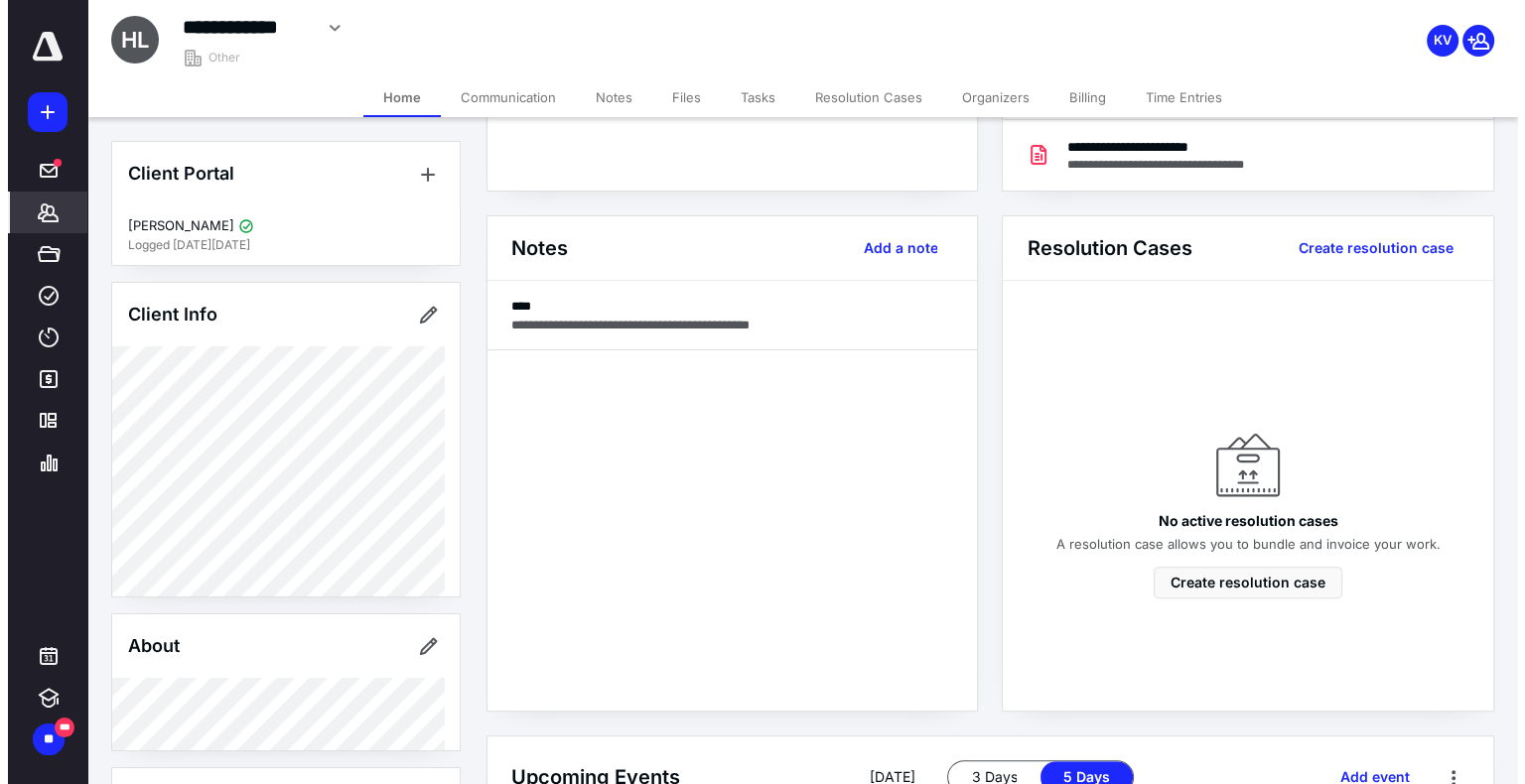 scroll, scrollTop: 496, scrollLeft: 0, axis: vertical 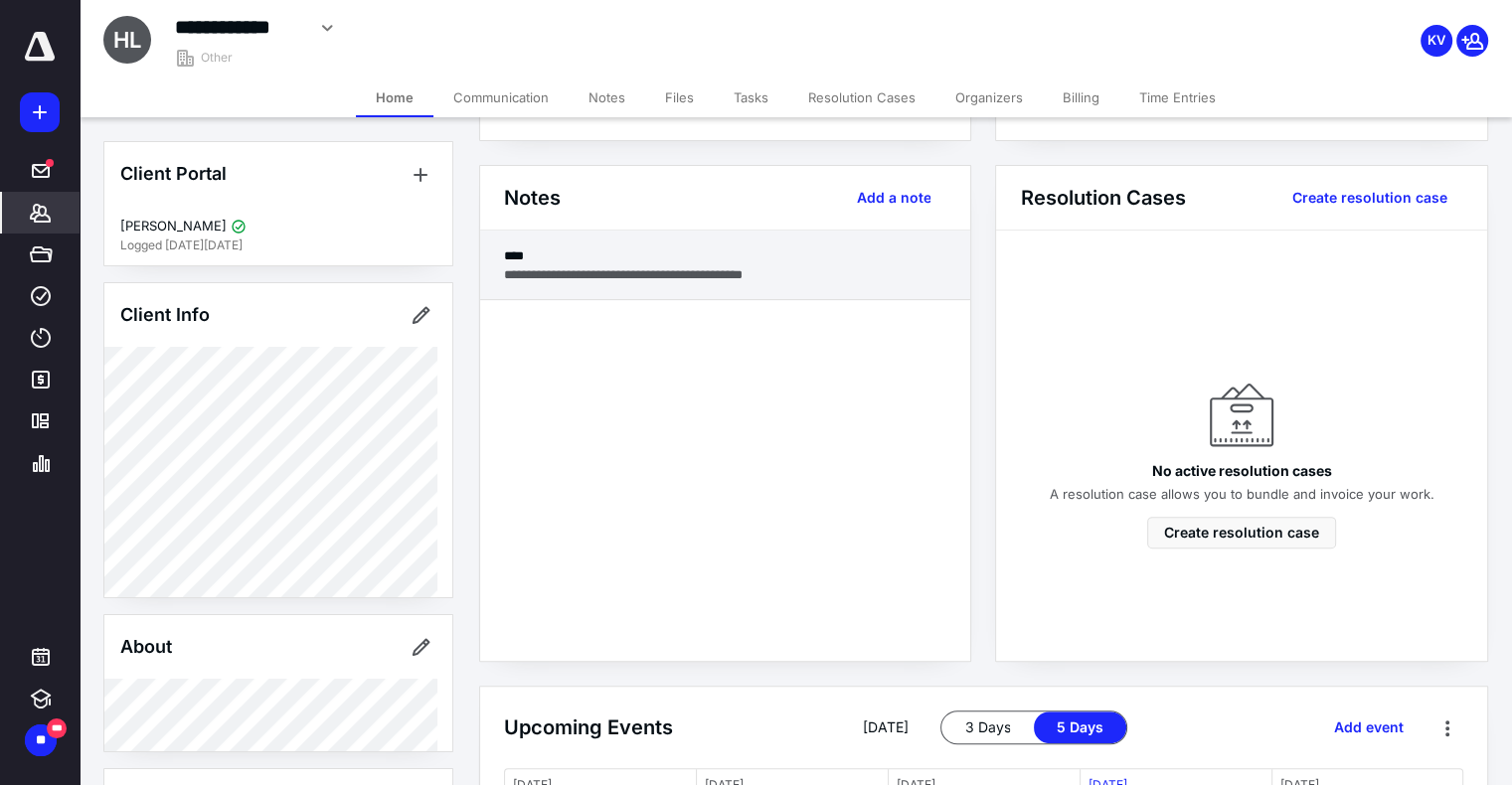 click on "**********" at bounding box center [725, 265] 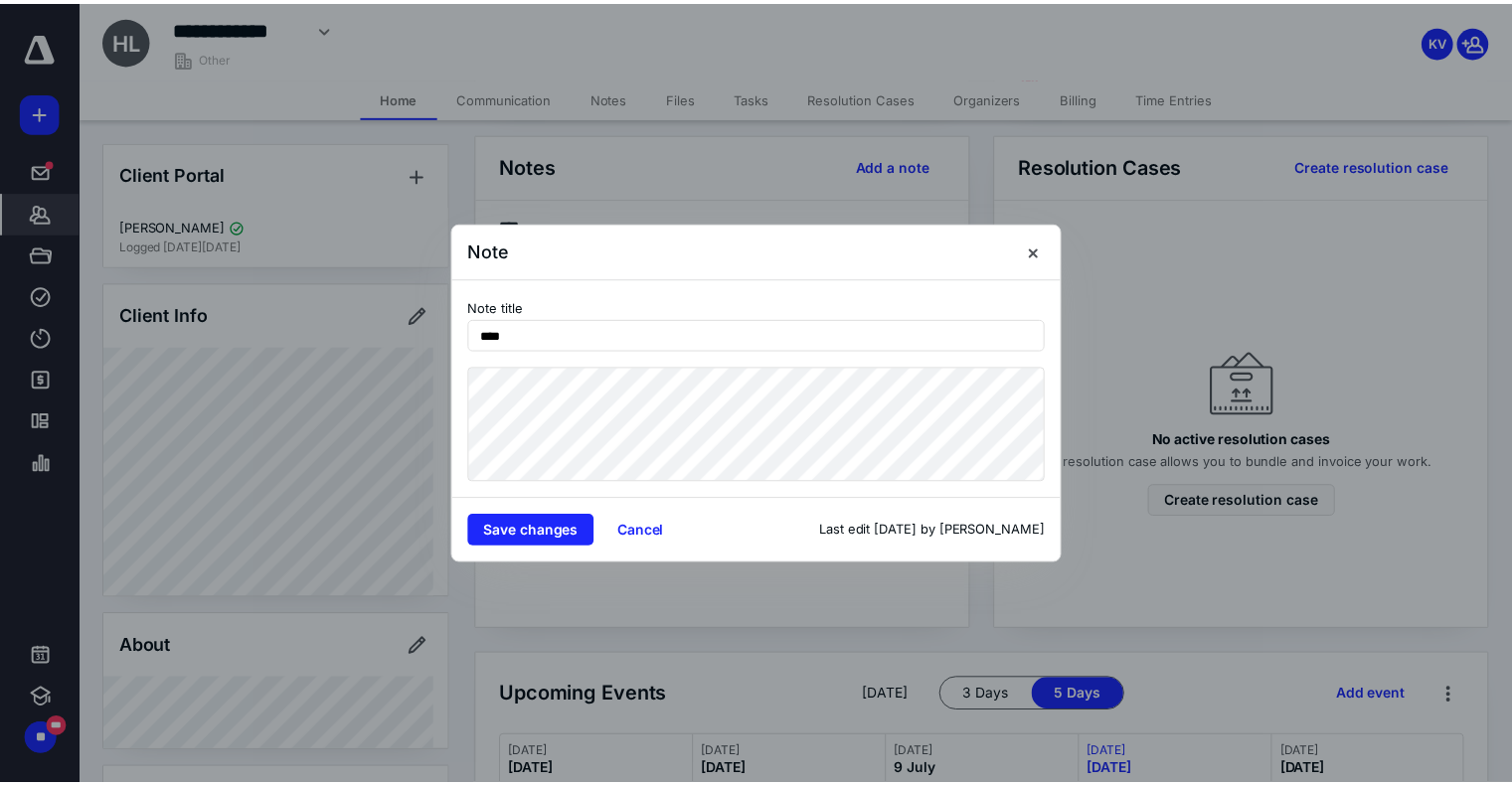 scroll, scrollTop: 497, scrollLeft: 0, axis: vertical 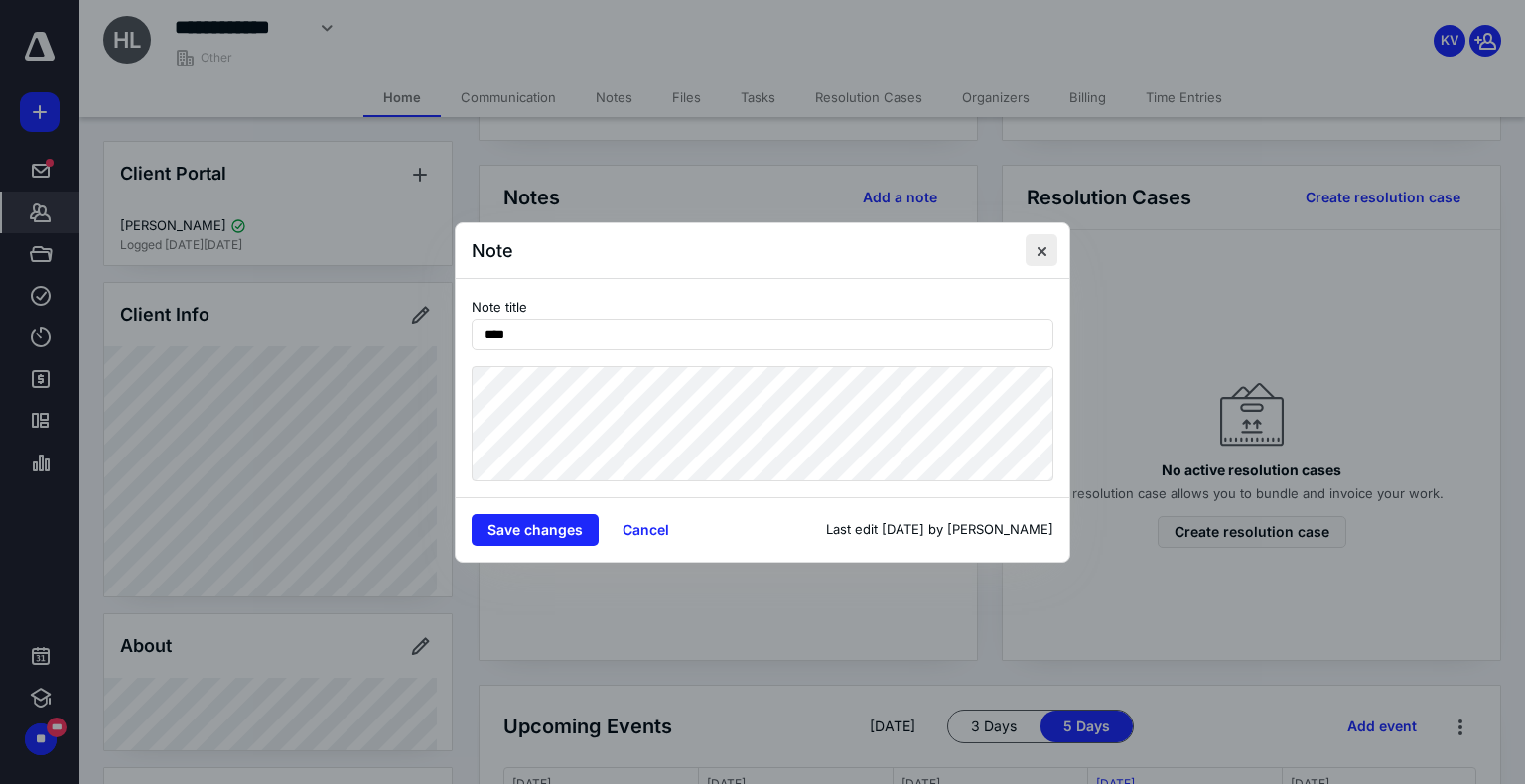 click at bounding box center (1041, 250) 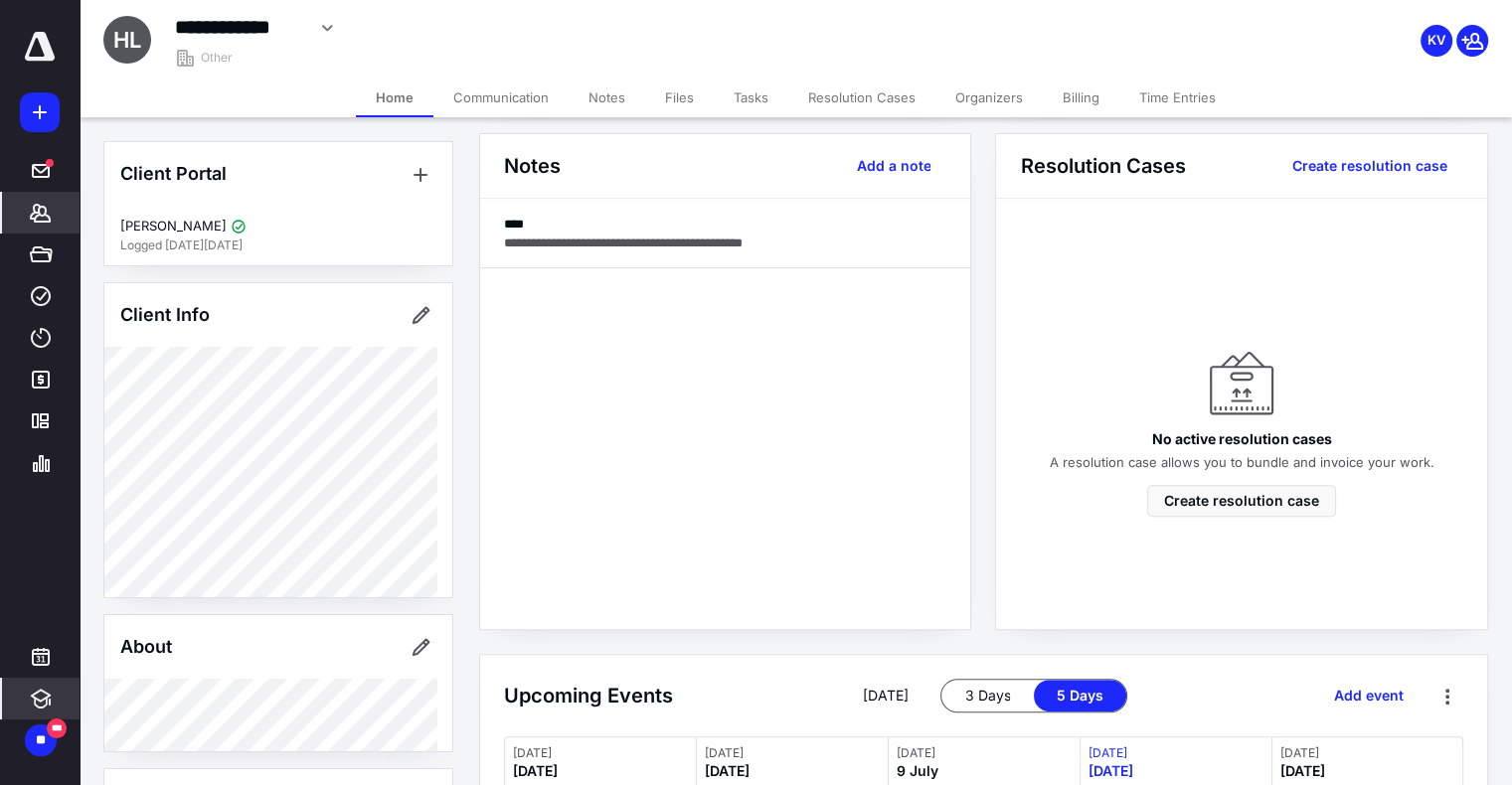 scroll, scrollTop: 497, scrollLeft: 0, axis: vertical 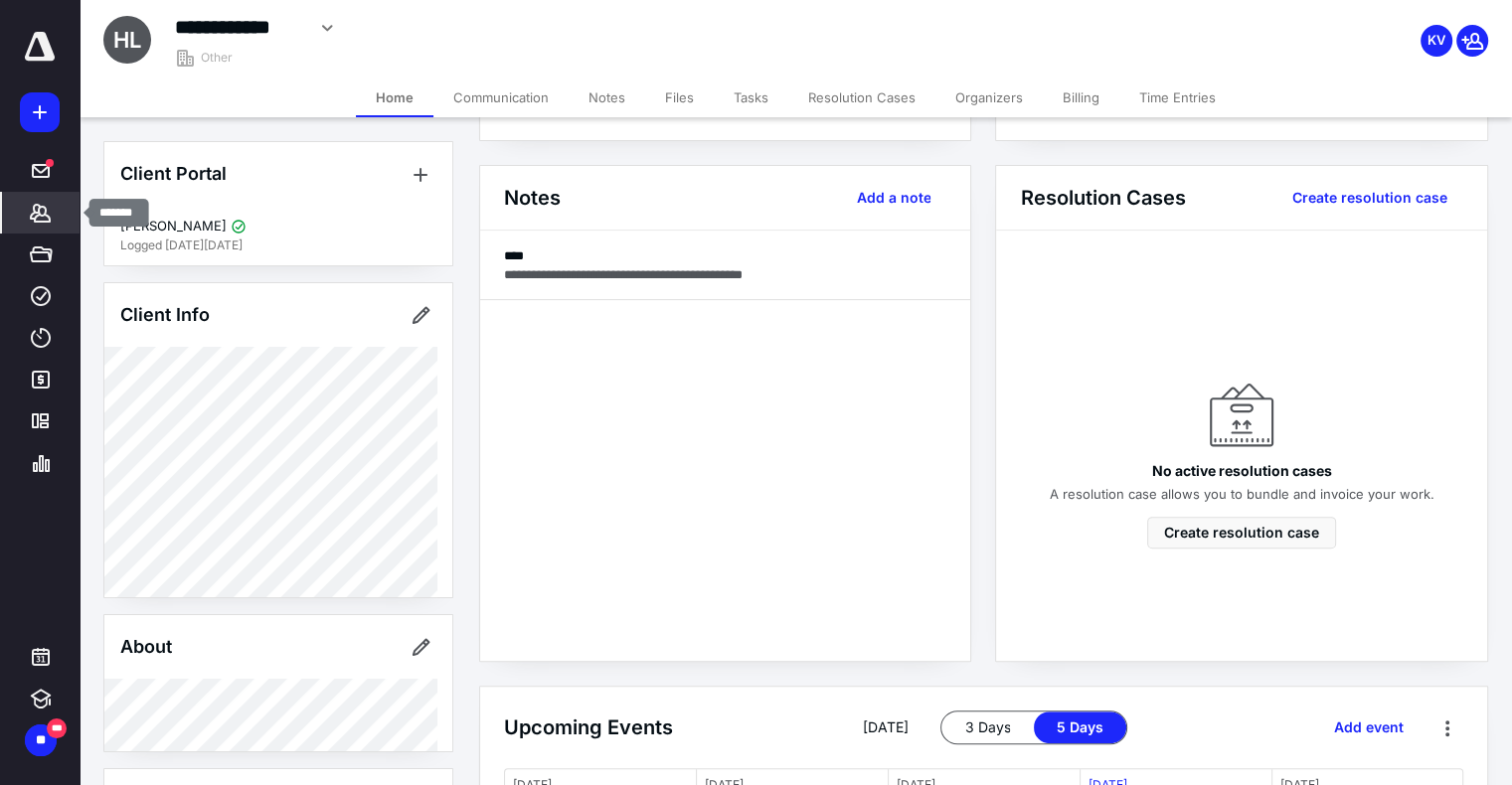 click 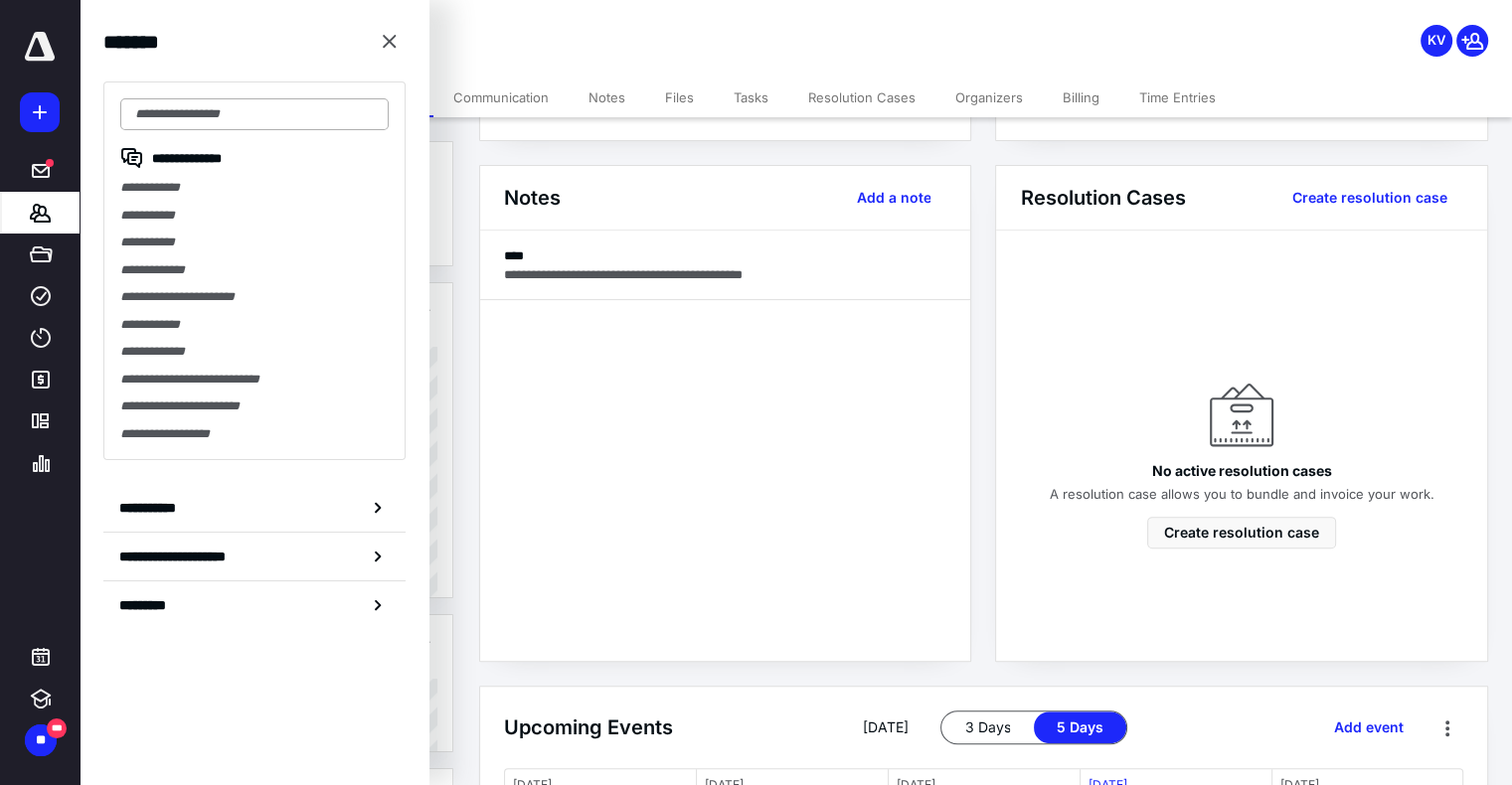 click at bounding box center (254, 114) 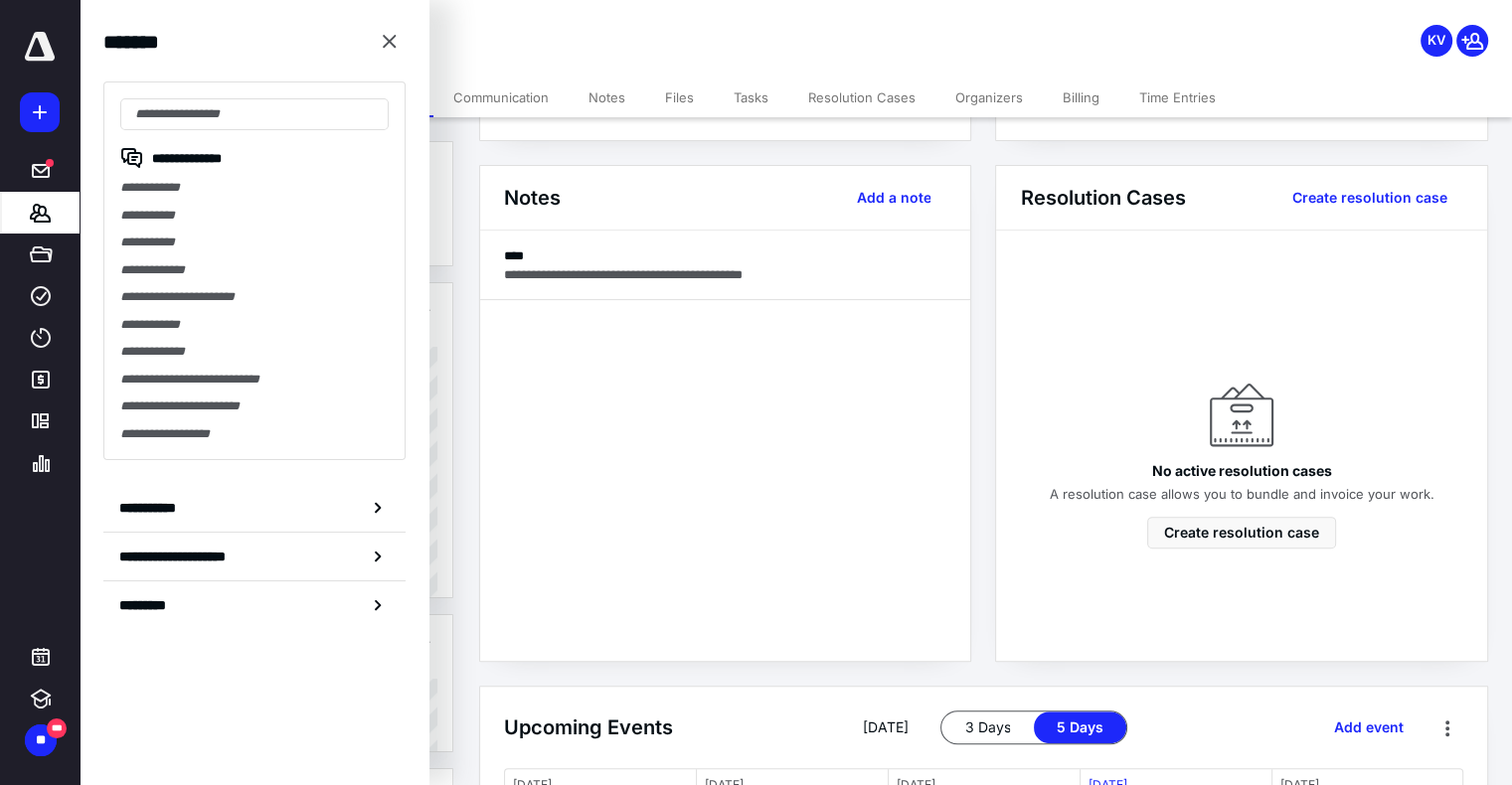 click on "**********" at bounding box center [597, 28] 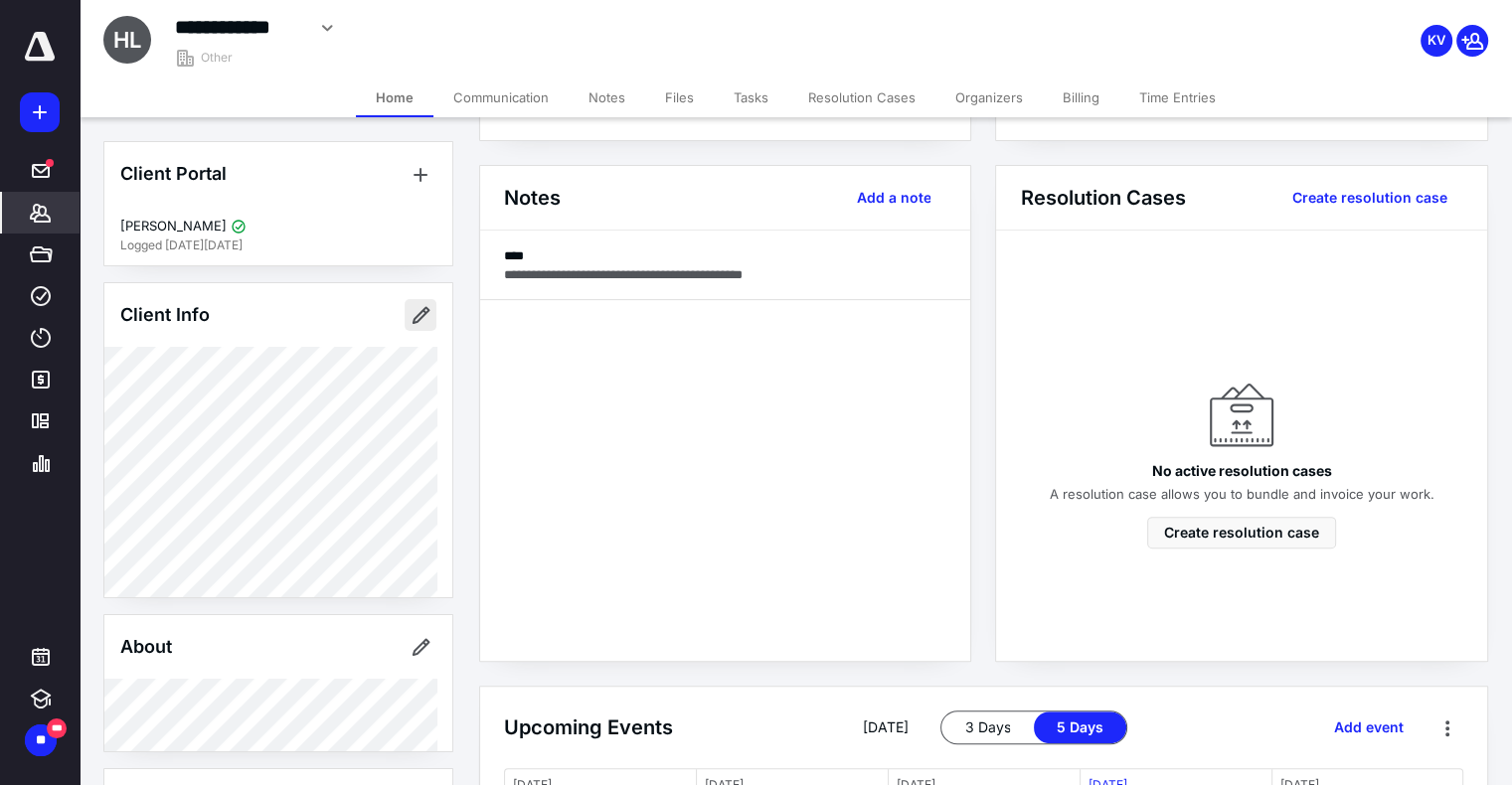 click at bounding box center [420, 315] 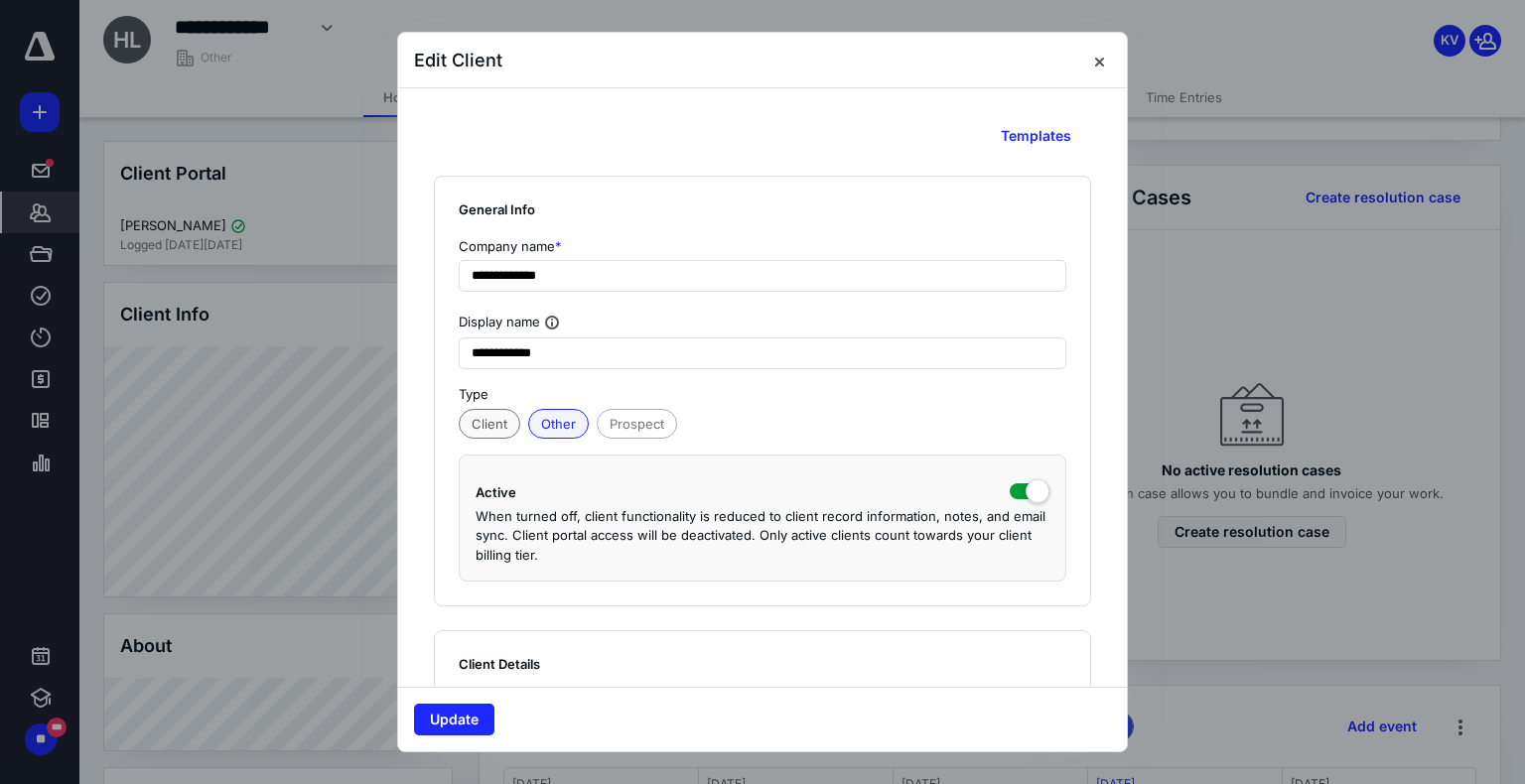 click on "Client" at bounding box center (489, 424) 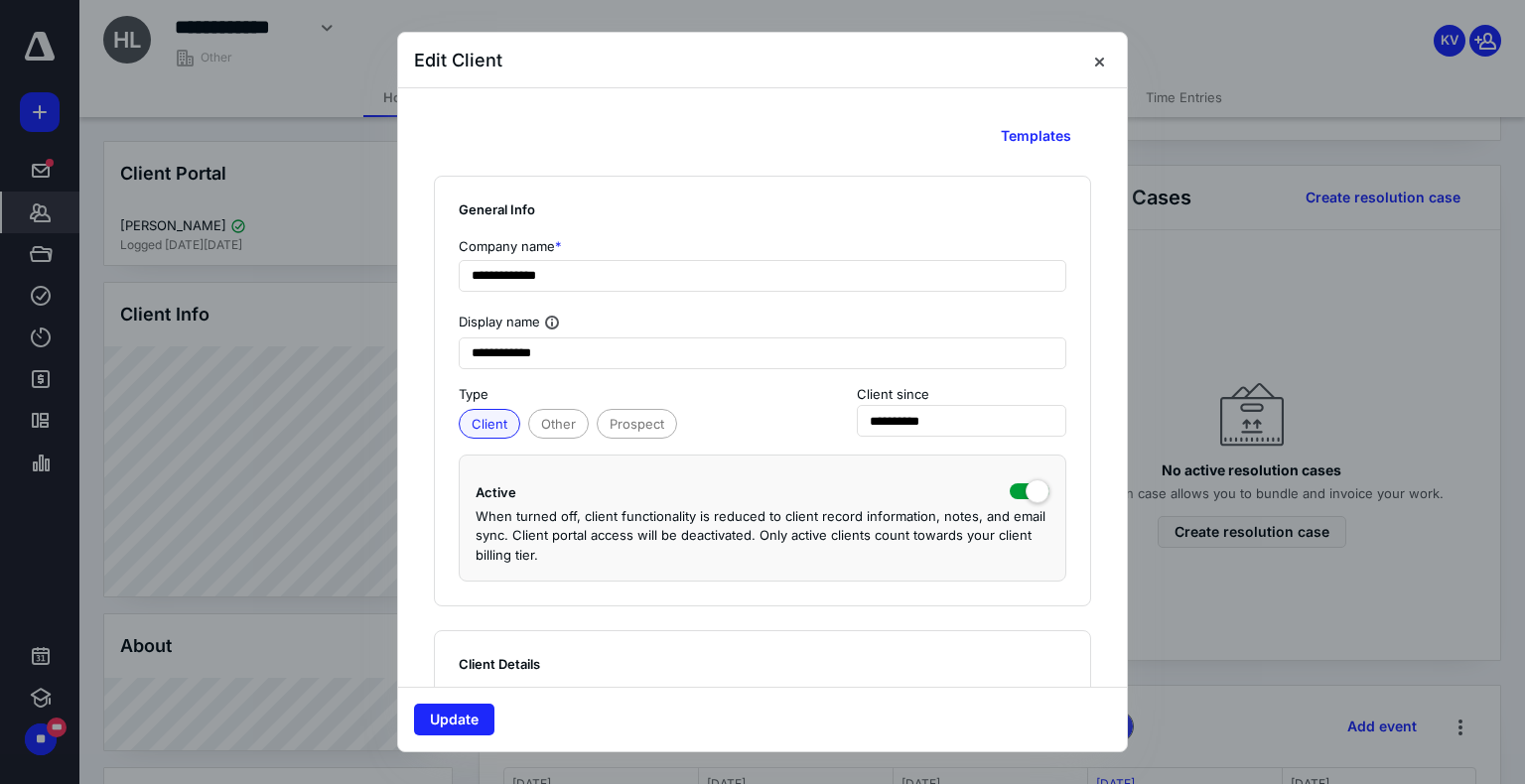 click at bounding box center (1099, 61) 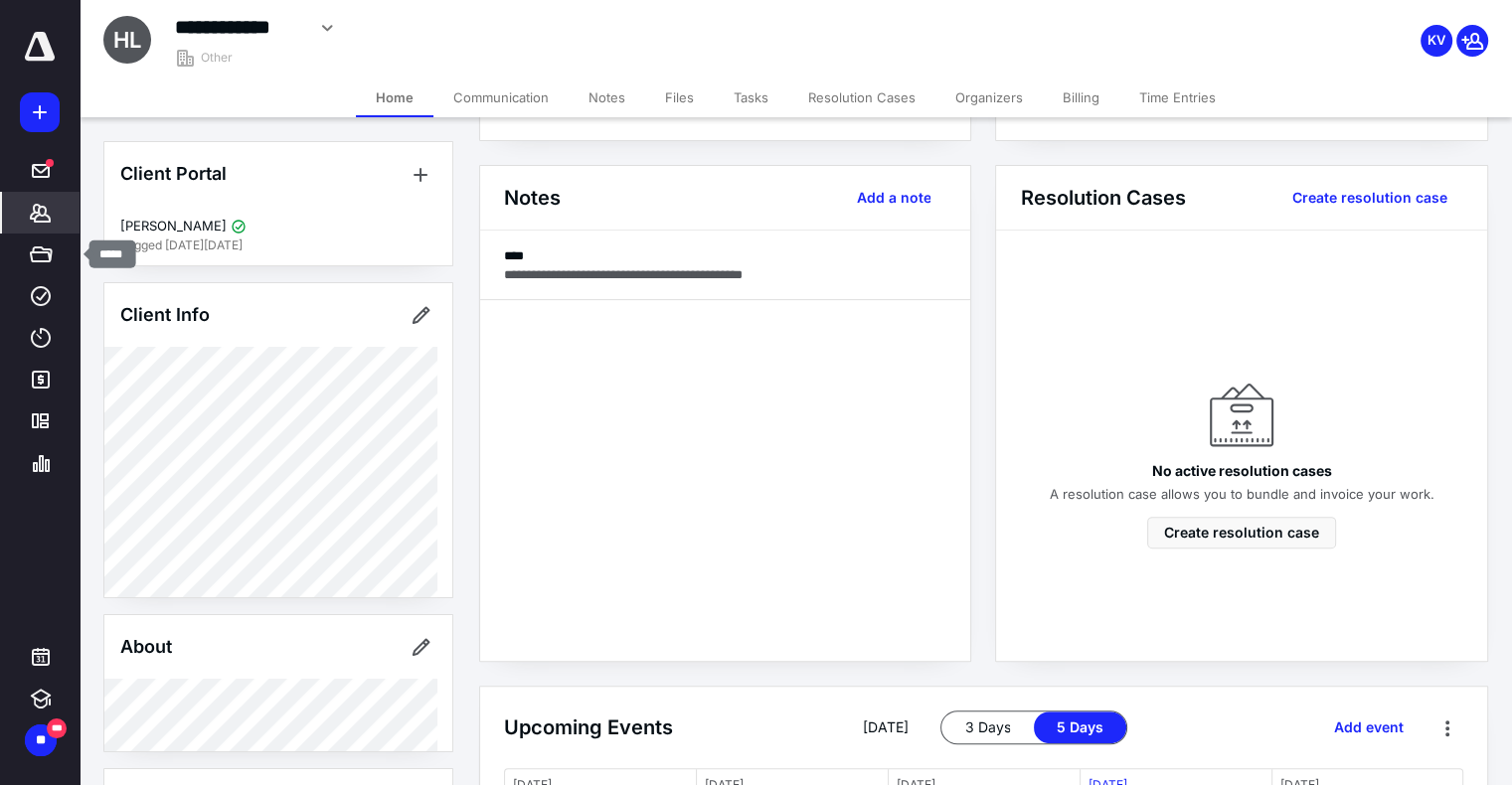 click 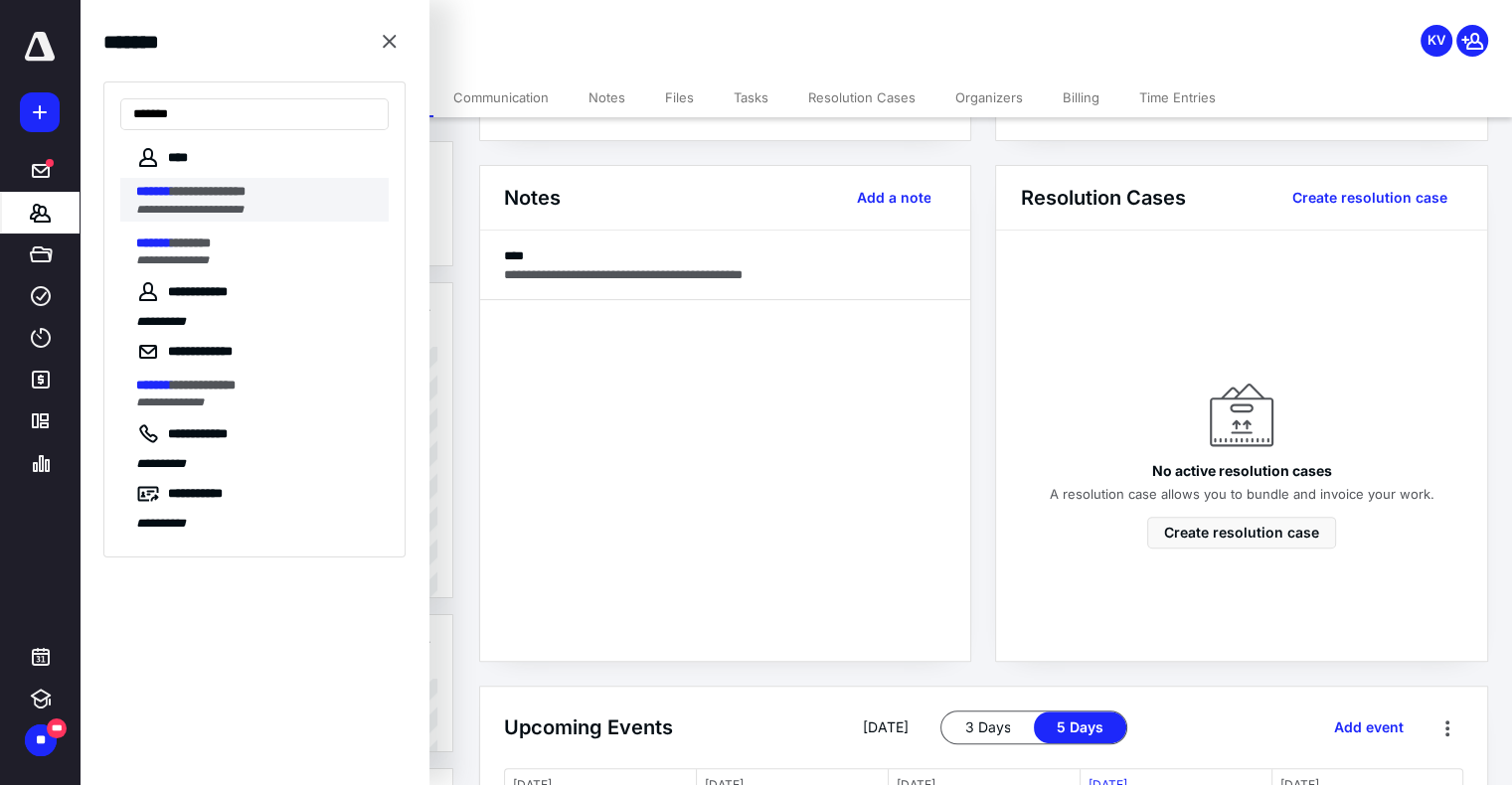 type on "*******" 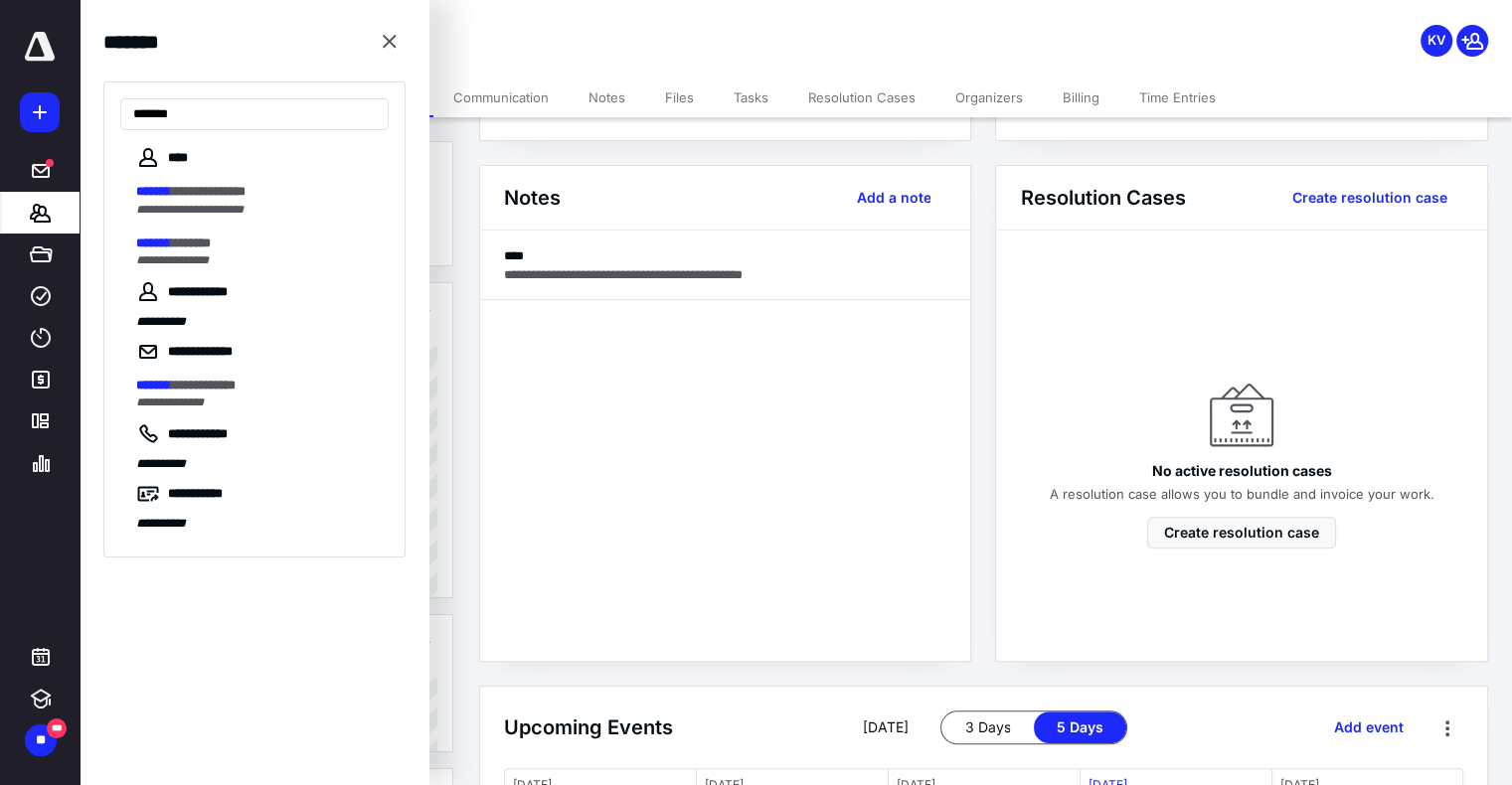 scroll, scrollTop: 0, scrollLeft: 0, axis: both 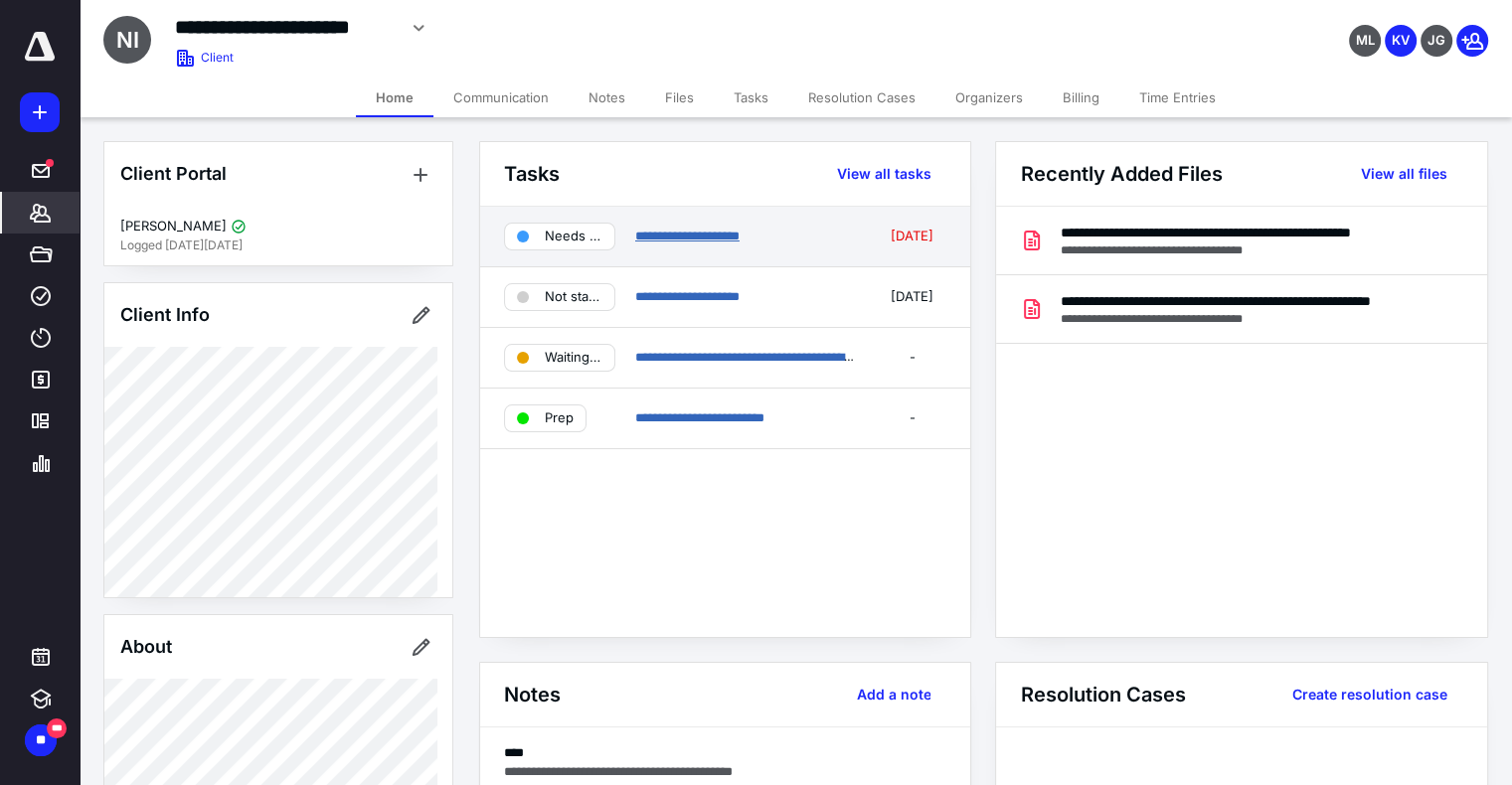 click on "**********" at bounding box center (687, 236) 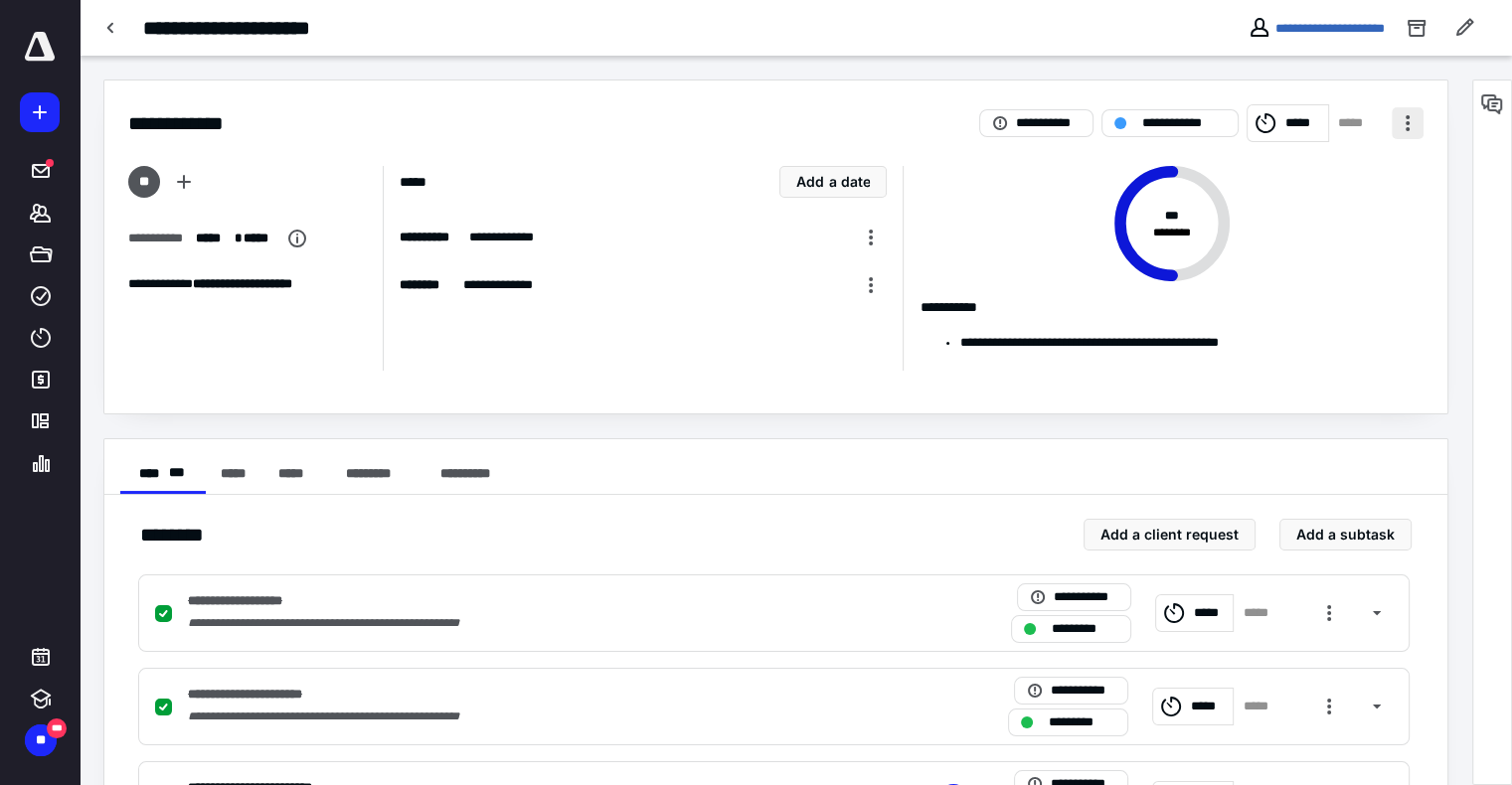 click at bounding box center [1408, 123] 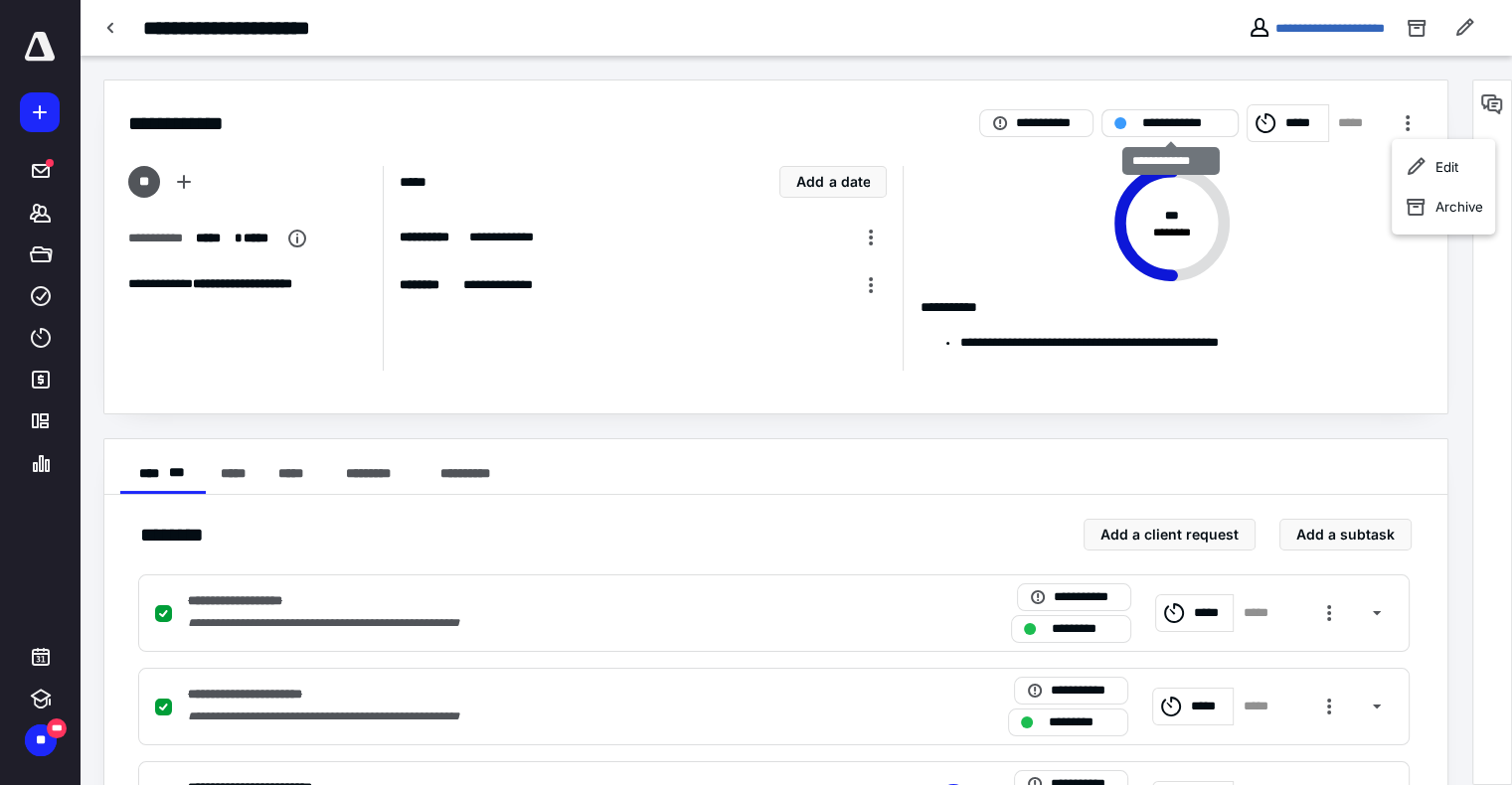 click on "**********" at bounding box center [1184, 123] 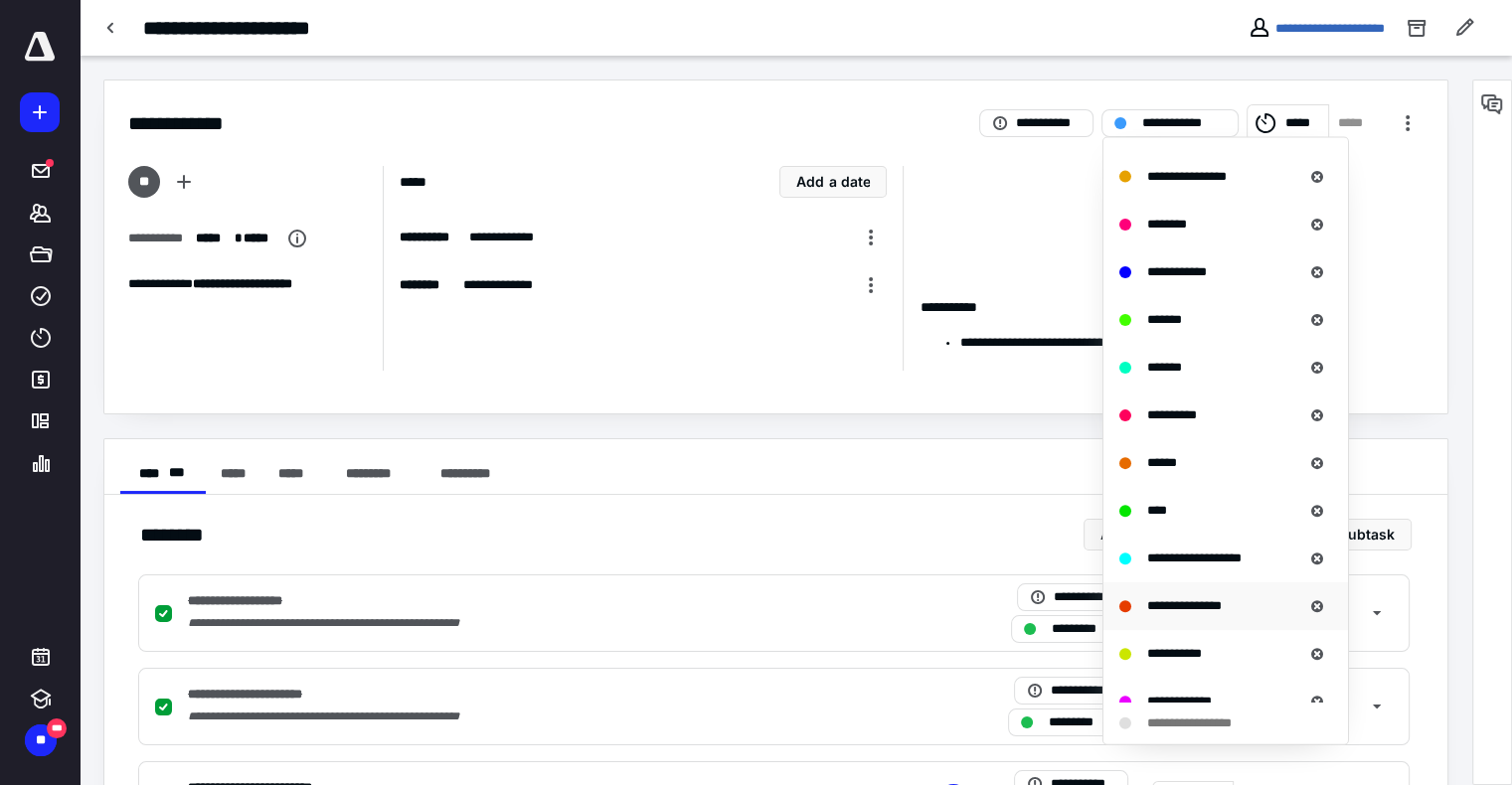 scroll, scrollTop: 660, scrollLeft: 0, axis: vertical 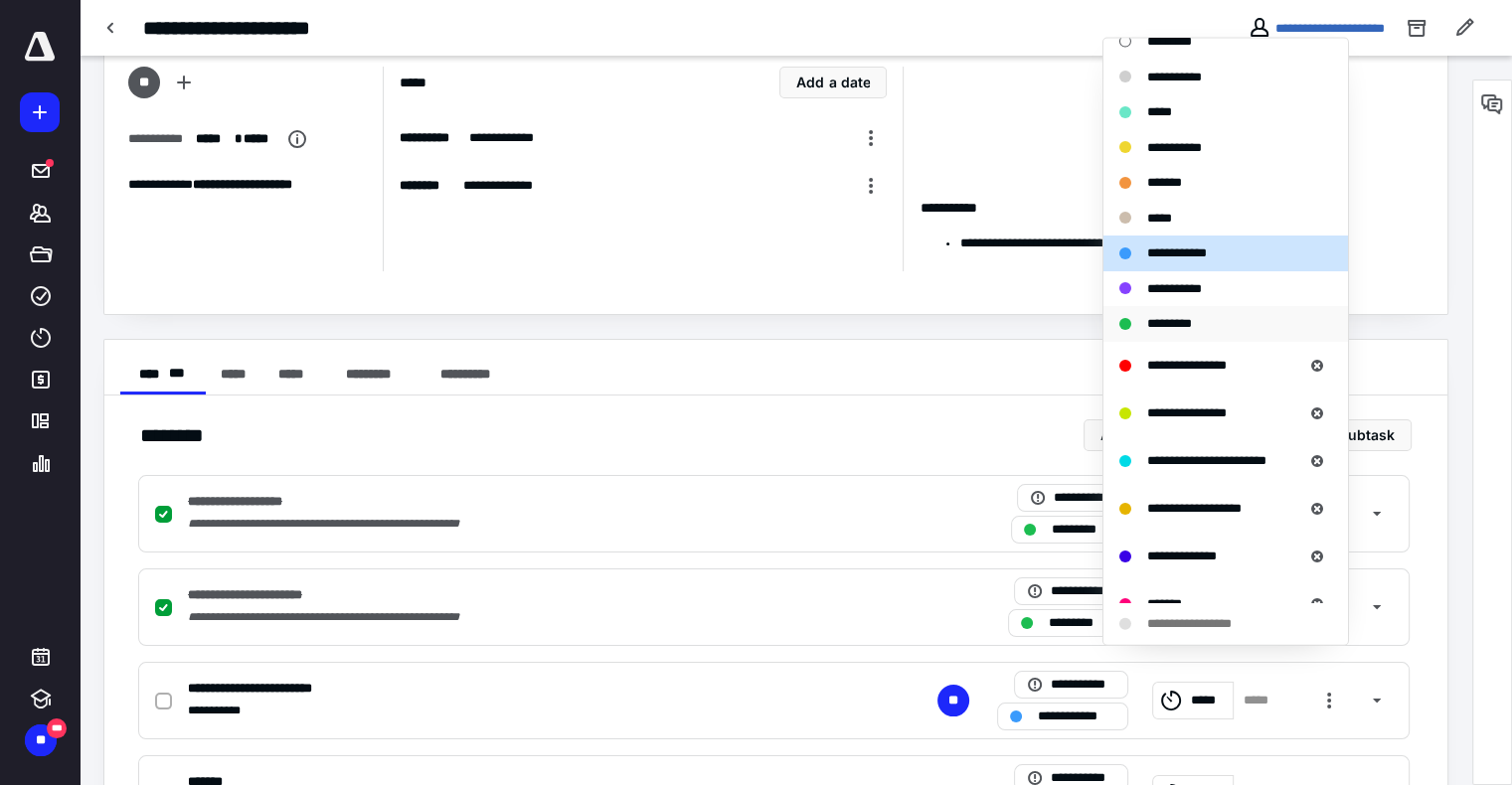 click on "*********" at bounding box center [1214, 324] 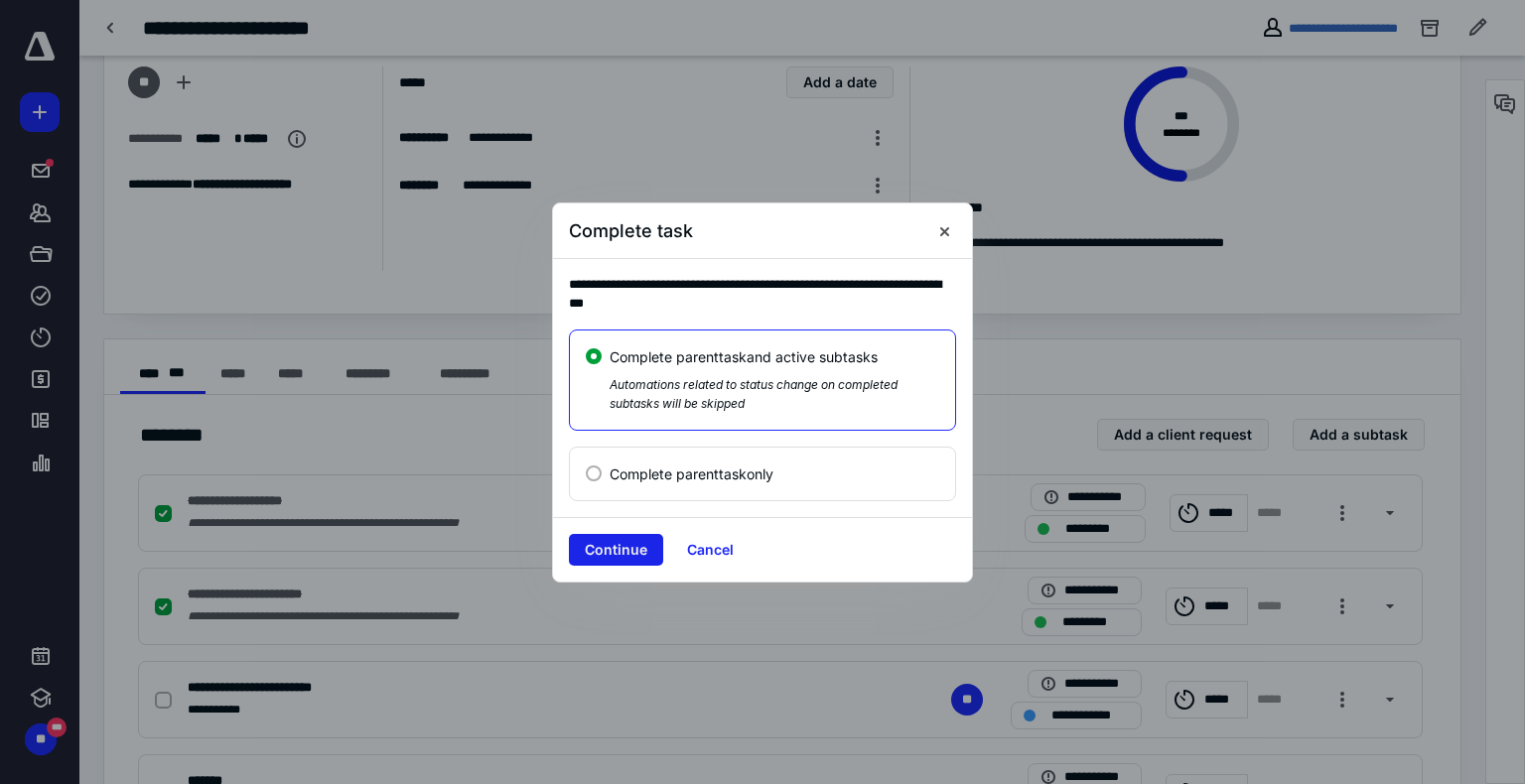 click on "Continue" at bounding box center [616, 550] 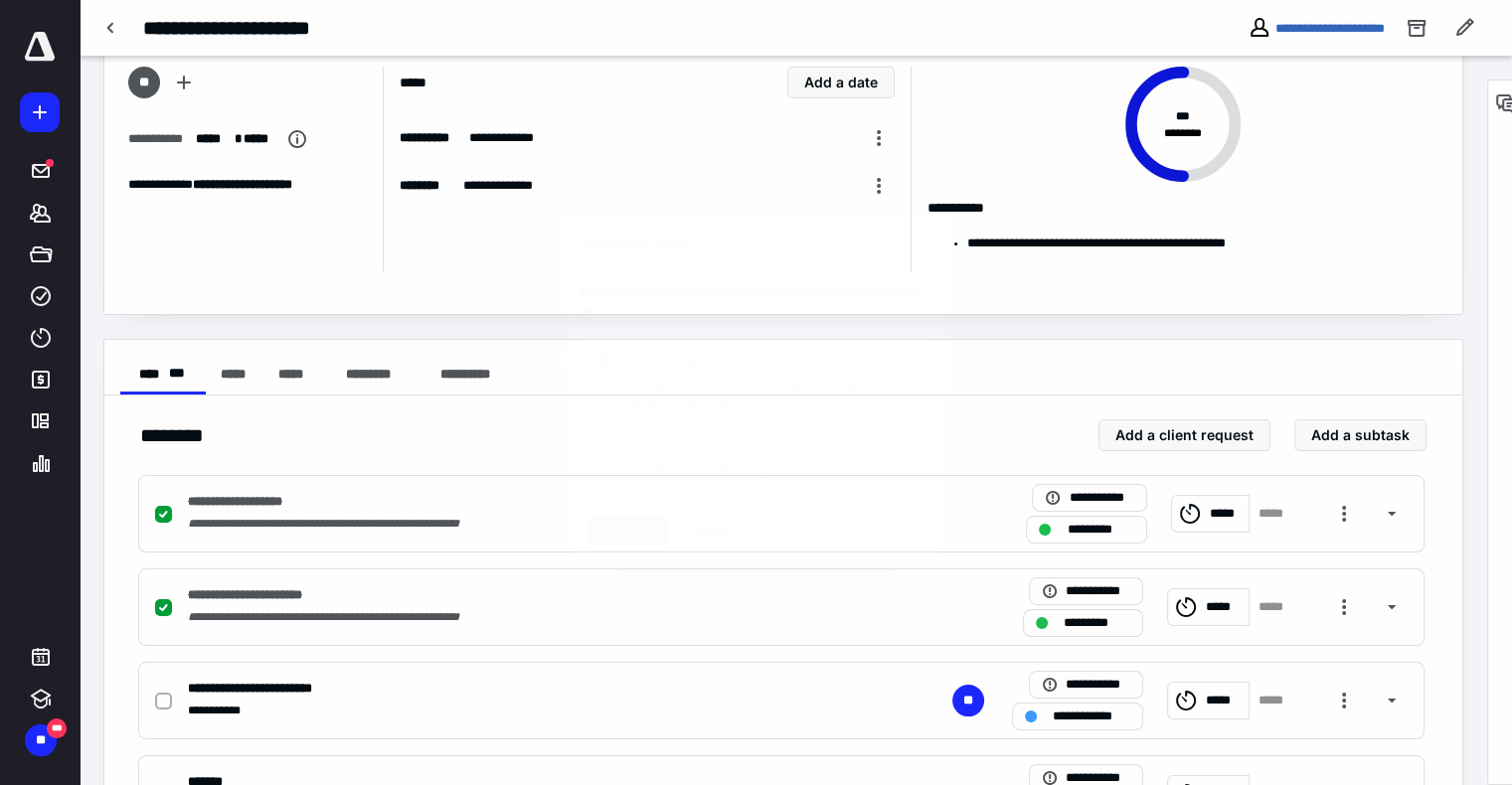 checkbox on "true" 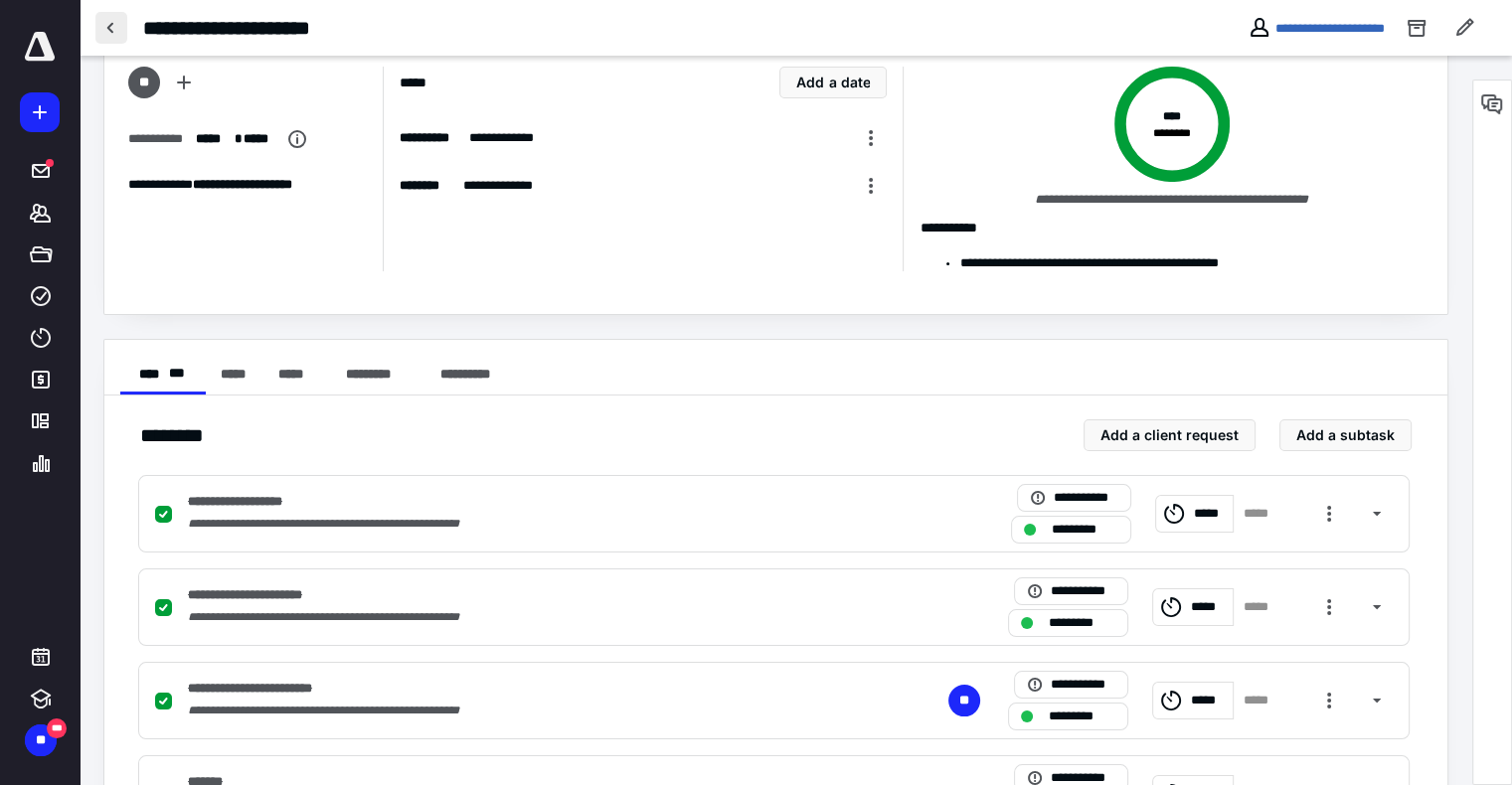 click at bounding box center [111, 28] 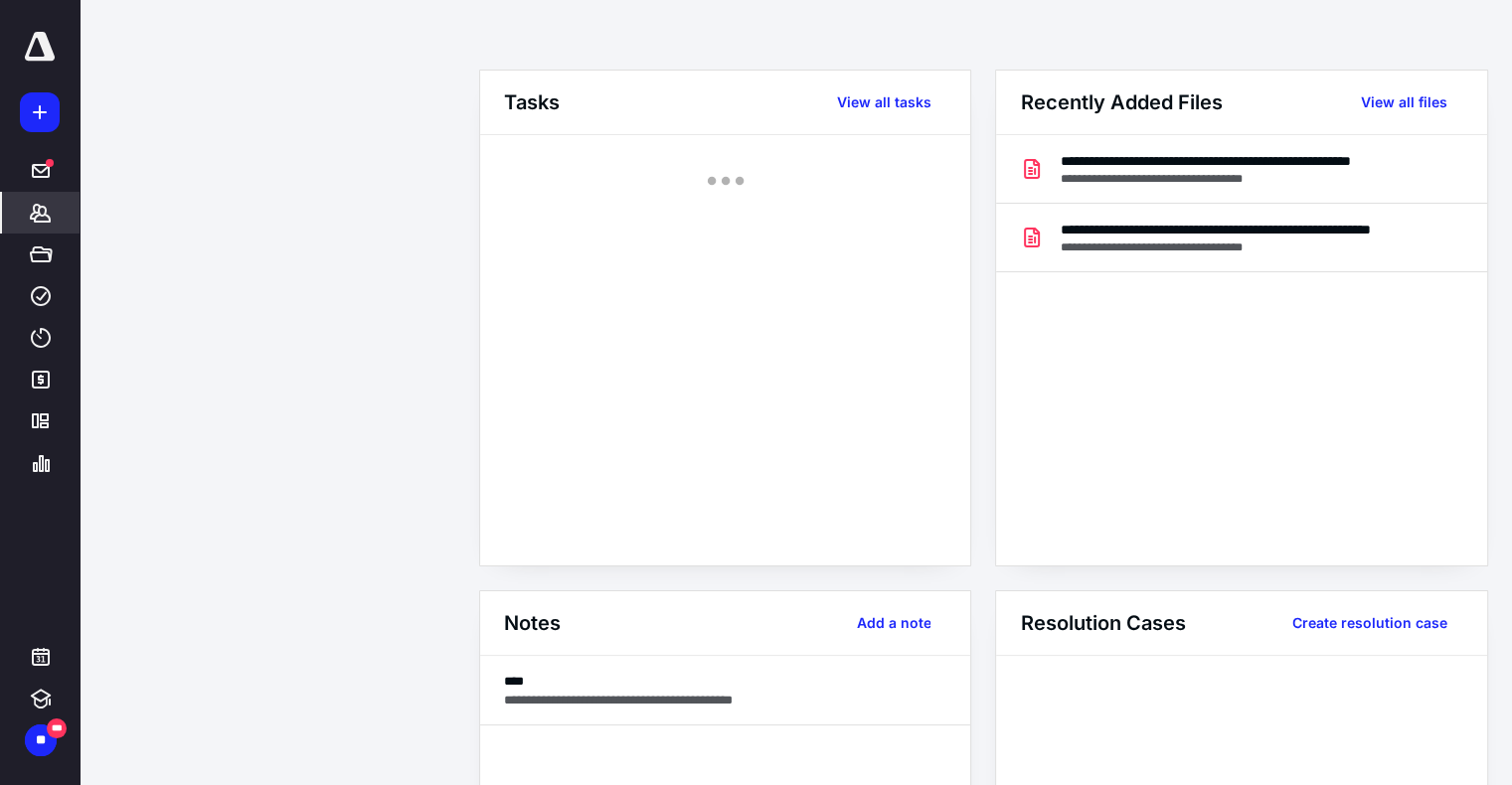 scroll, scrollTop: 0, scrollLeft: 0, axis: both 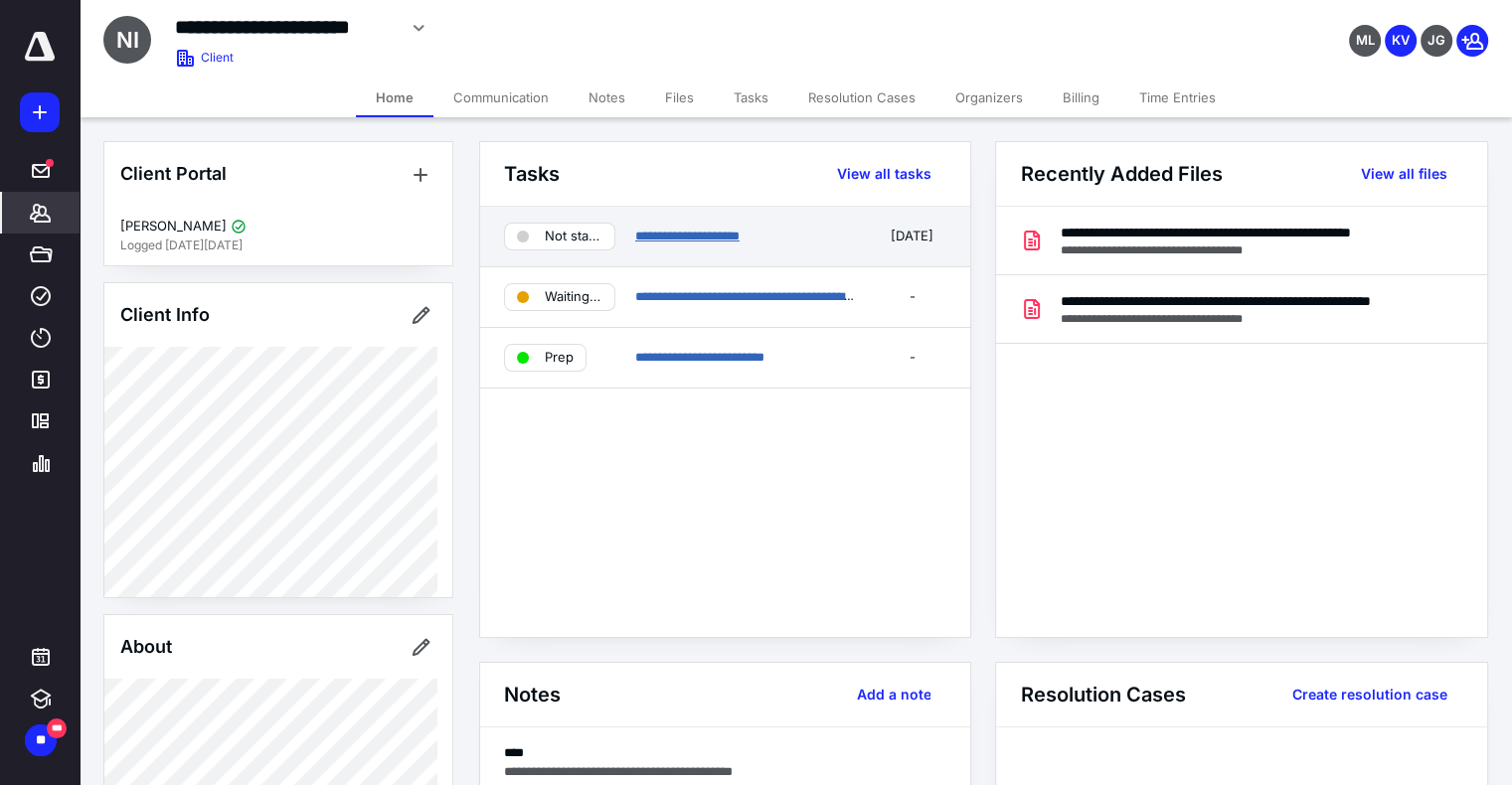 click on "**********" at bounding box center [687, 236] 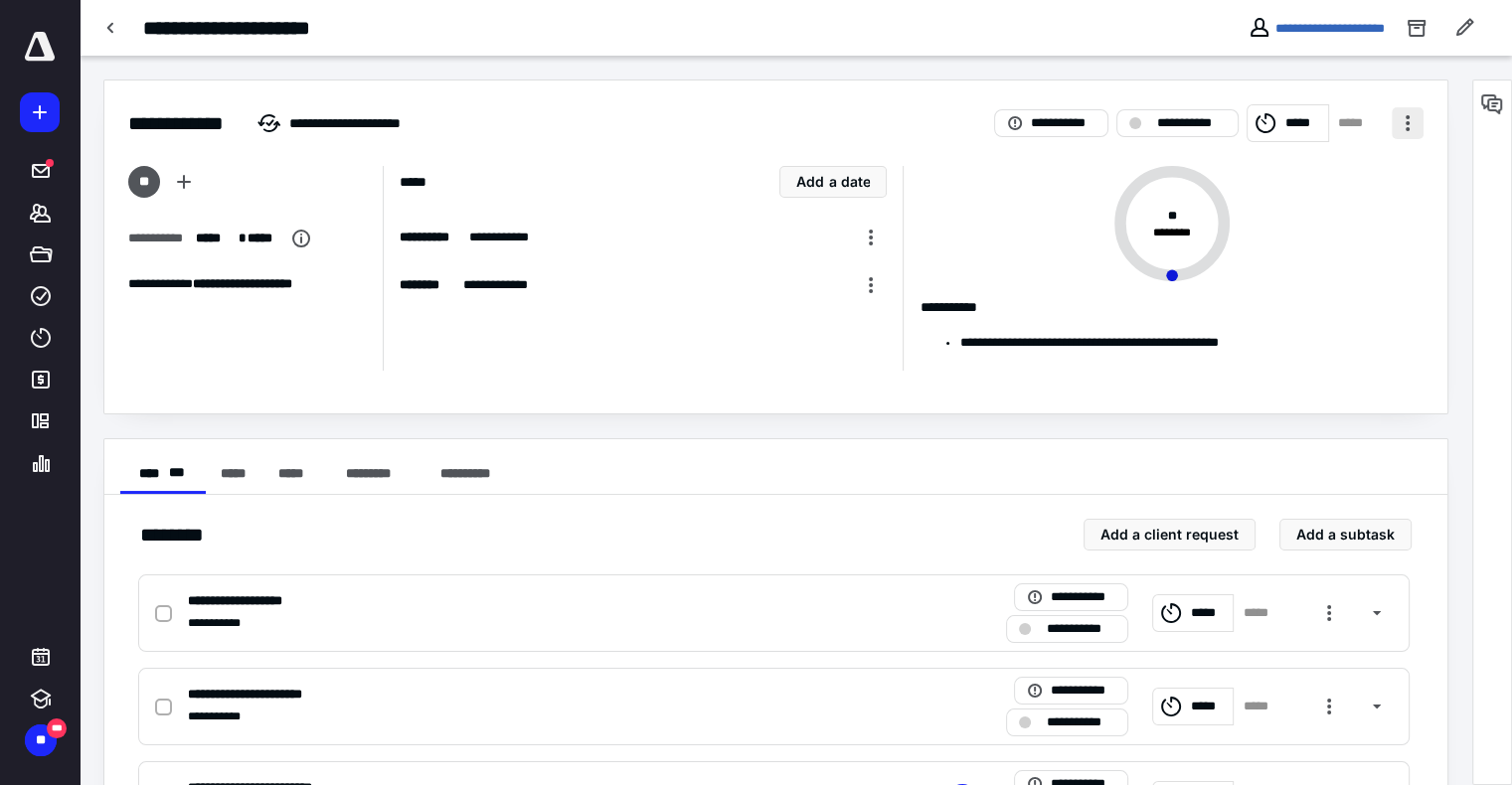 click at bounding box center (1408, 123) 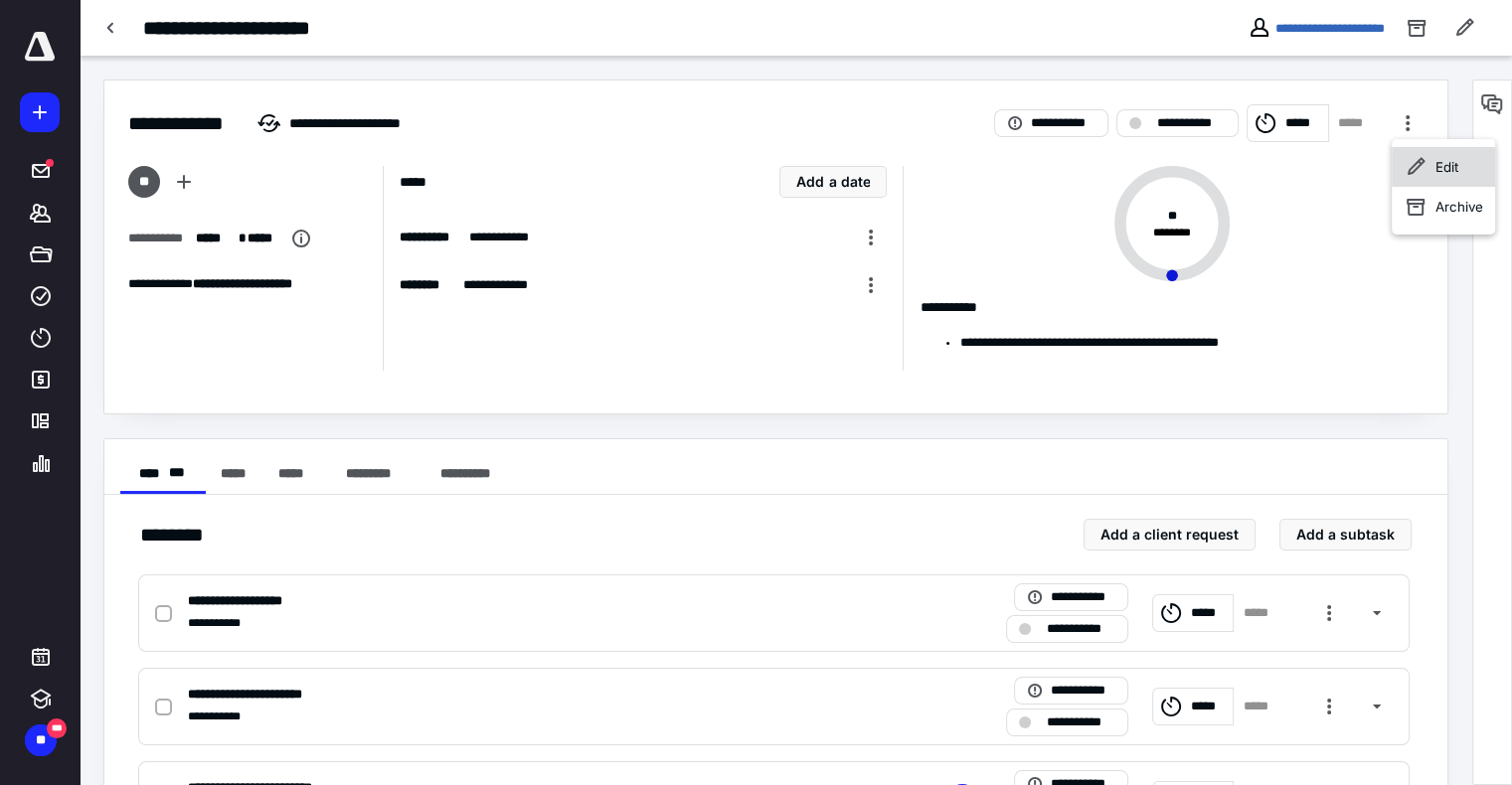 click on "Edit" at bounding box center (1446, 167) 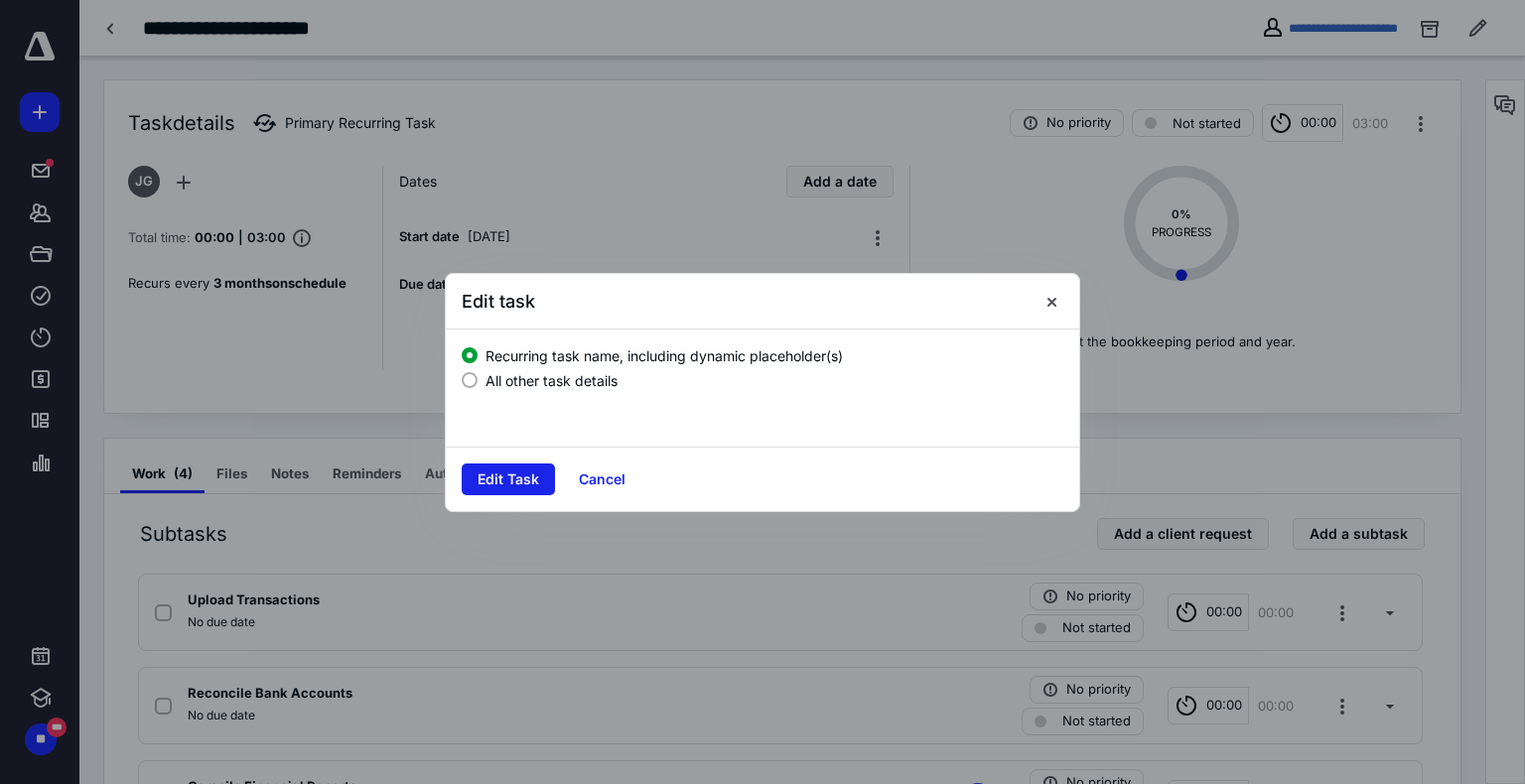 click on "Edit Task" at bounding box center (508, 479) 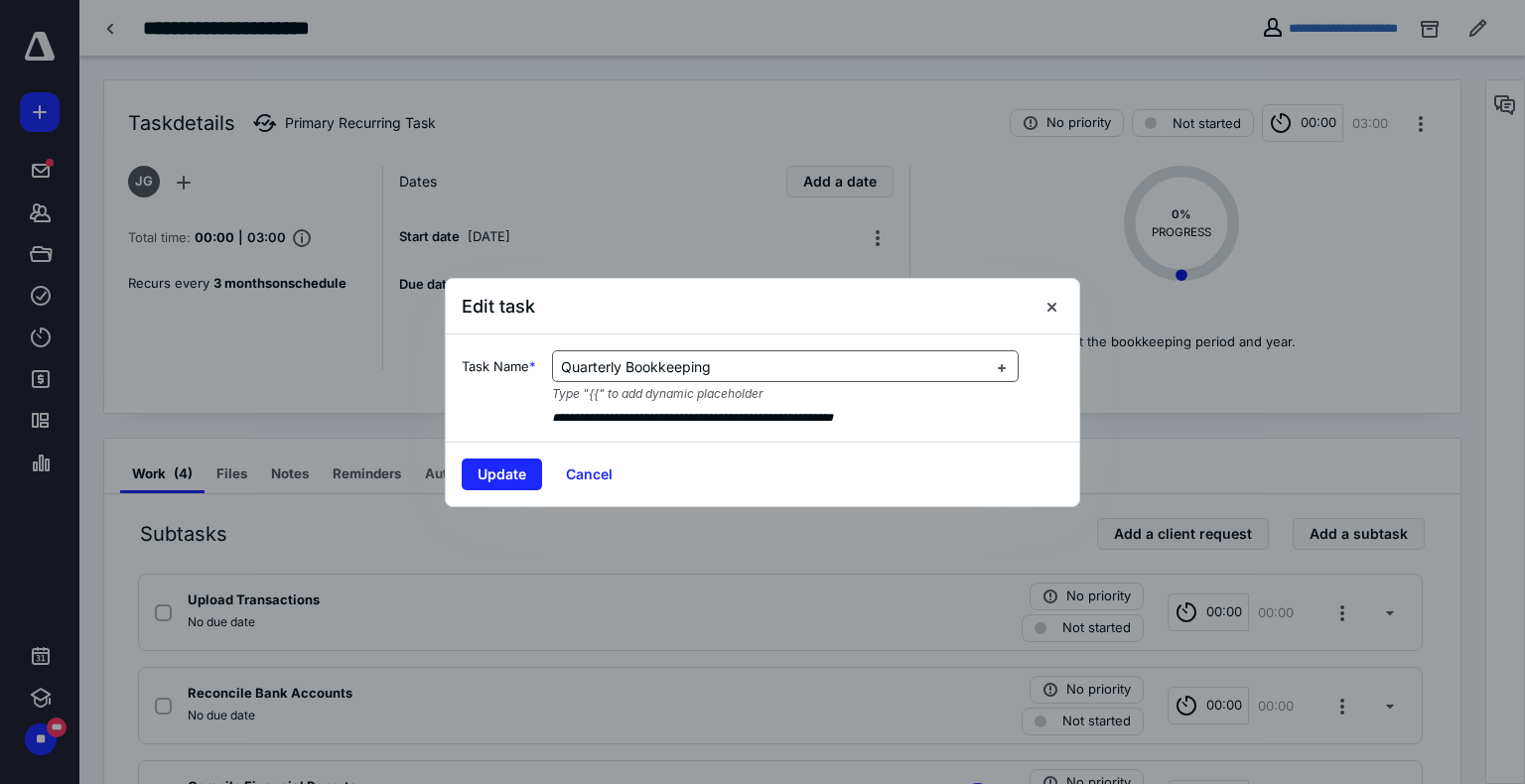 click on "Quarterly Bookkeeping" at bounding box center [773, 367] 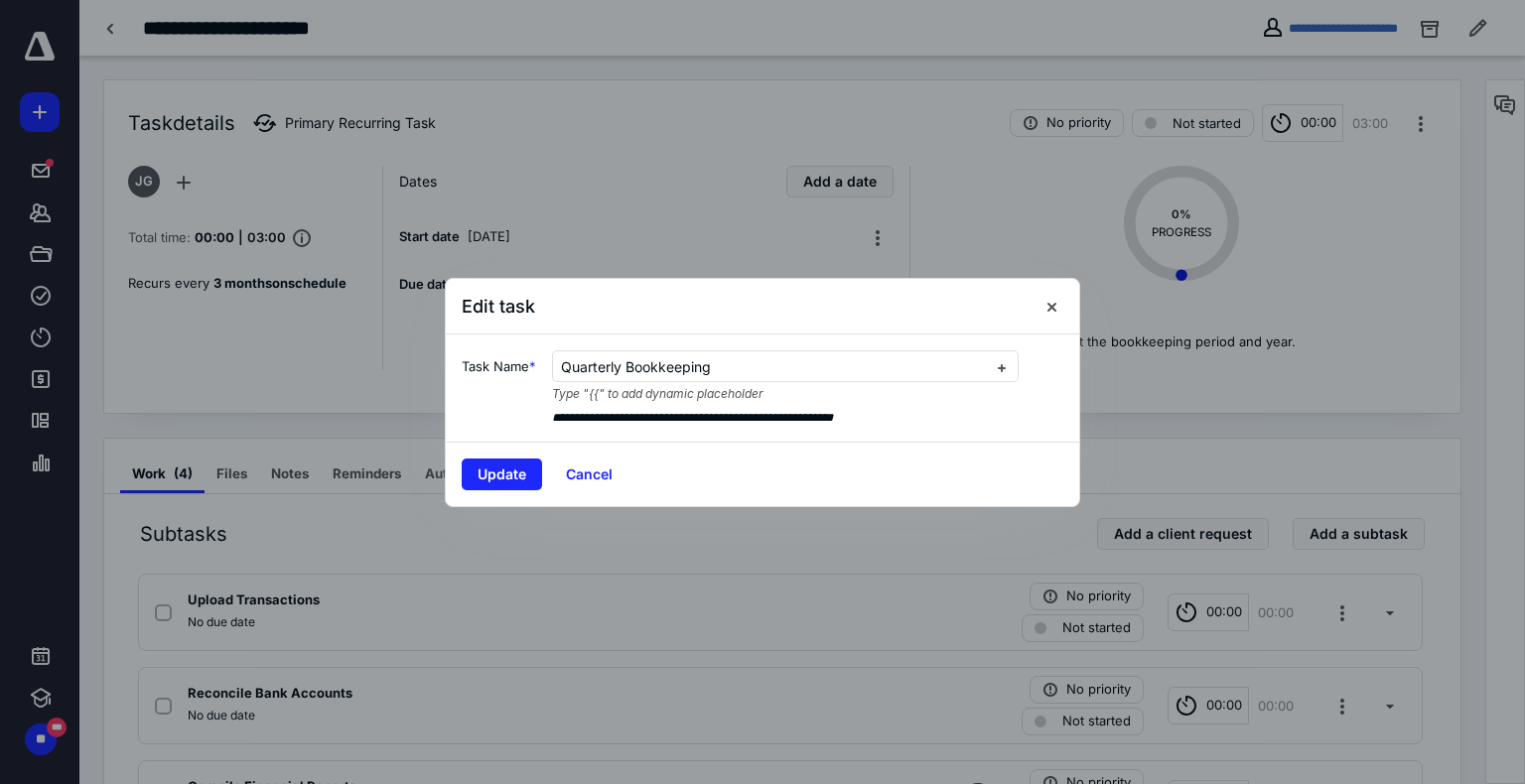 type 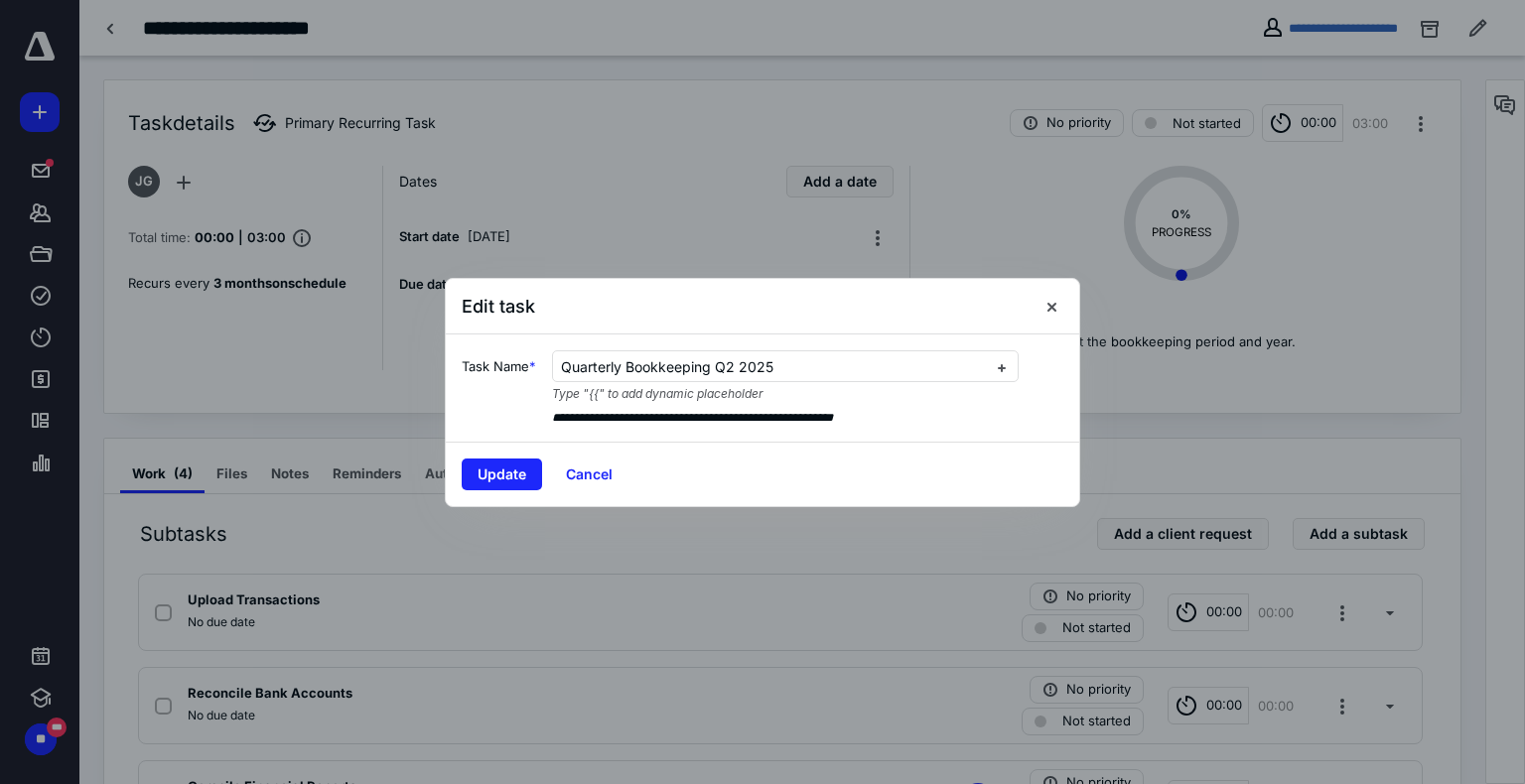 click on "Update Cancel" at bounding box center [762, 473] 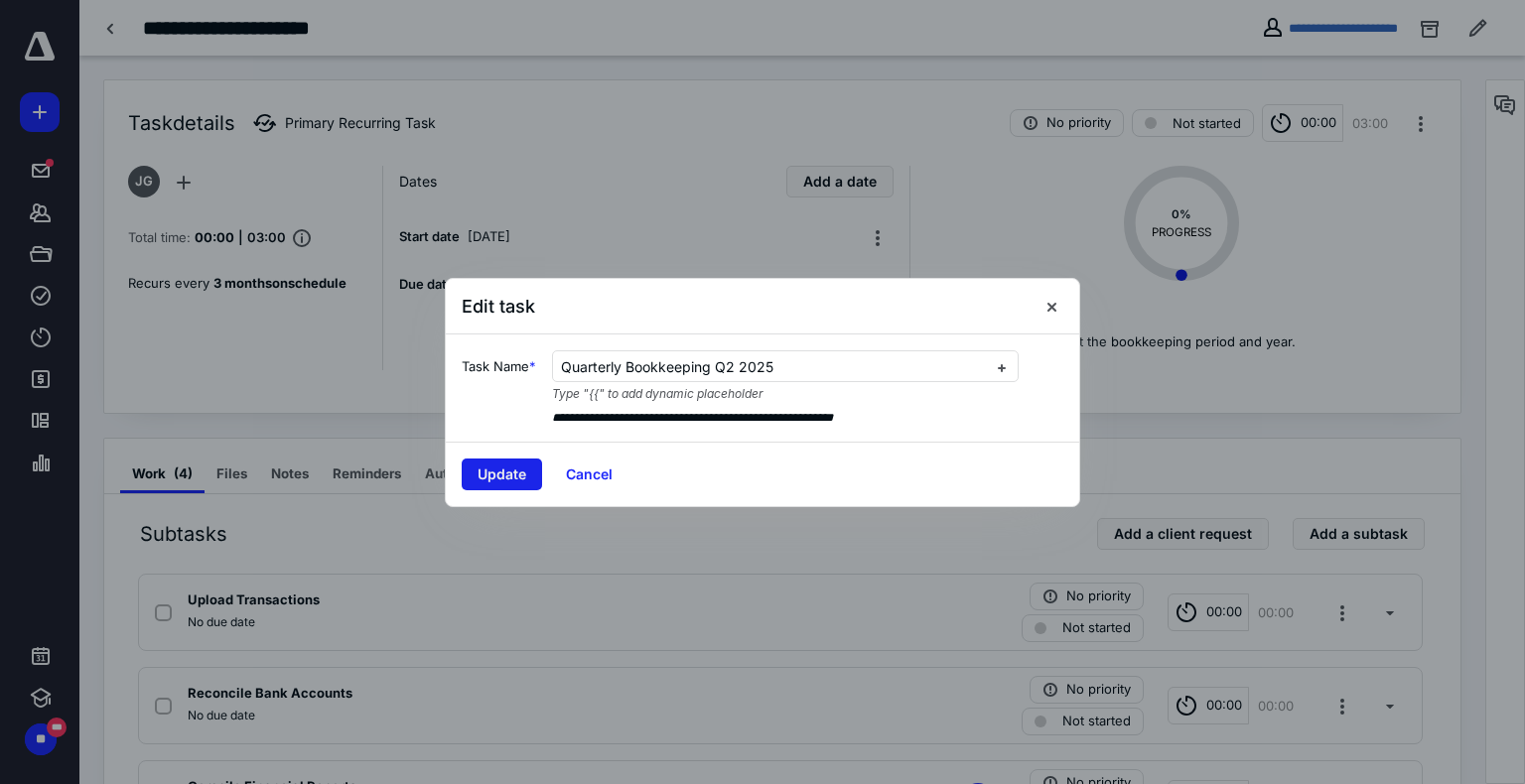 click on "Update" at bounding box center [501, 474] 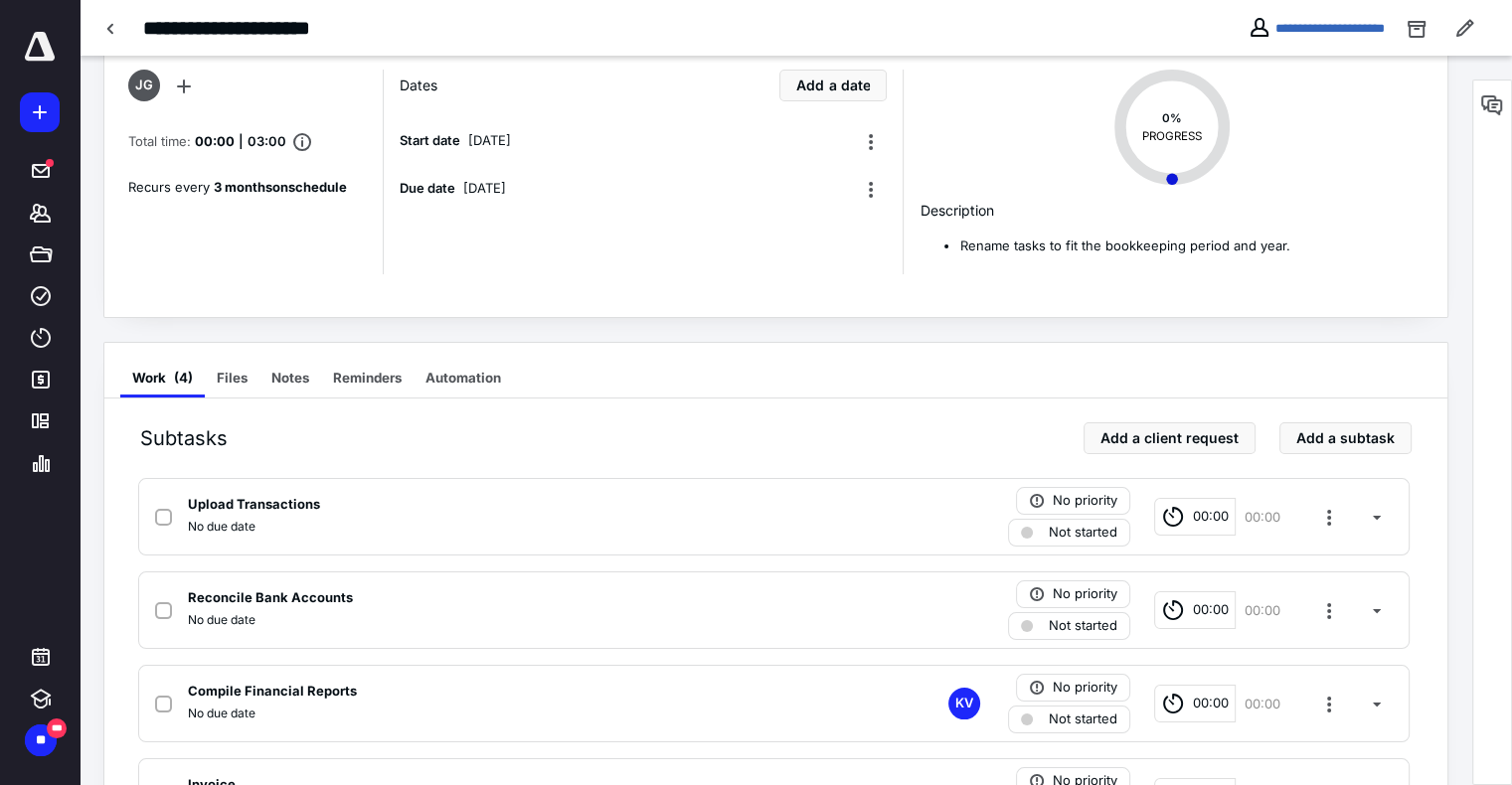 scroll, scrollTop: 195, scrollLeft: 0, axis: vertical 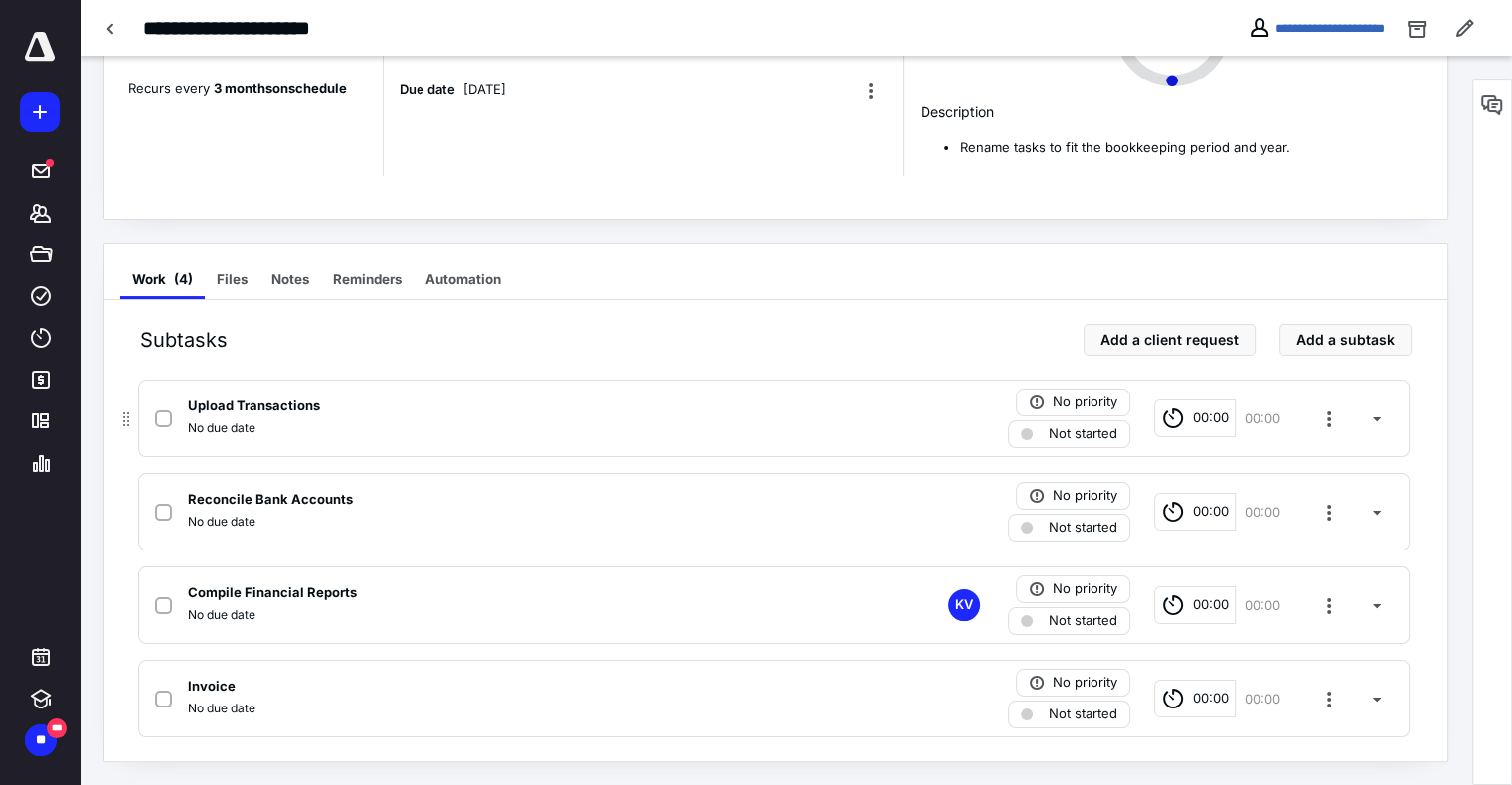 click 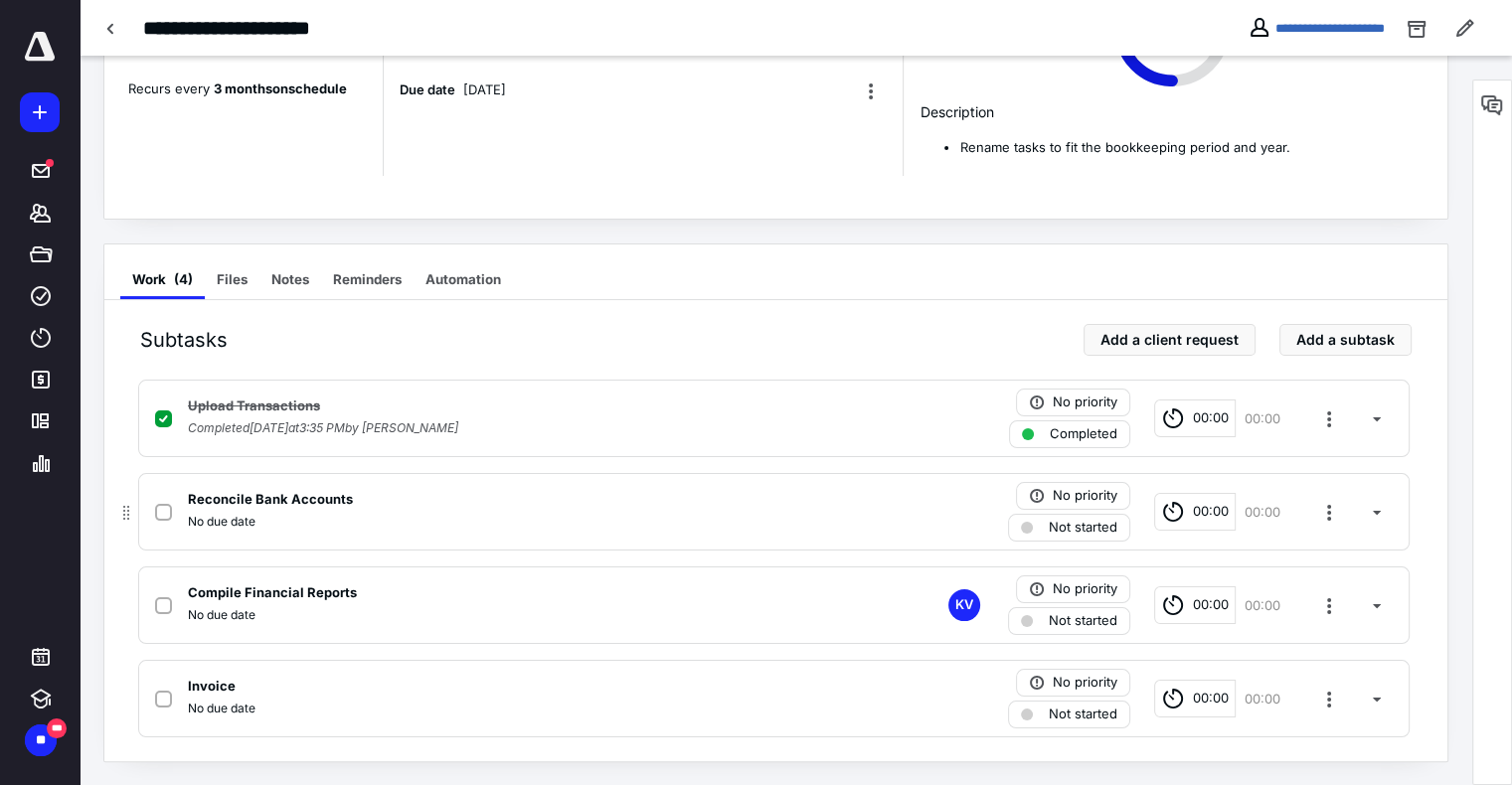 click at bounding box center (167, 512) 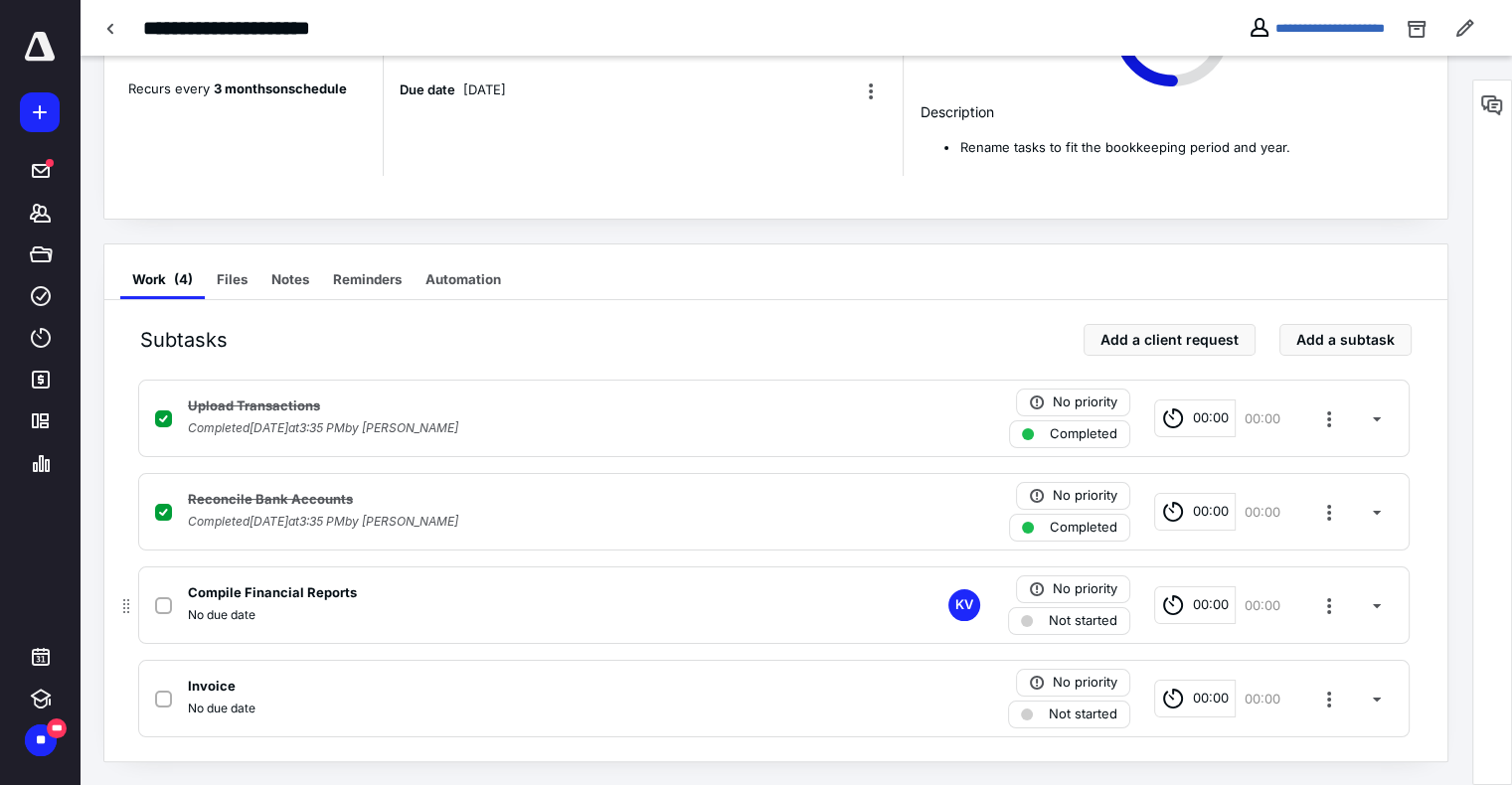 click on "Not started" at bounding box center (1083, 621) 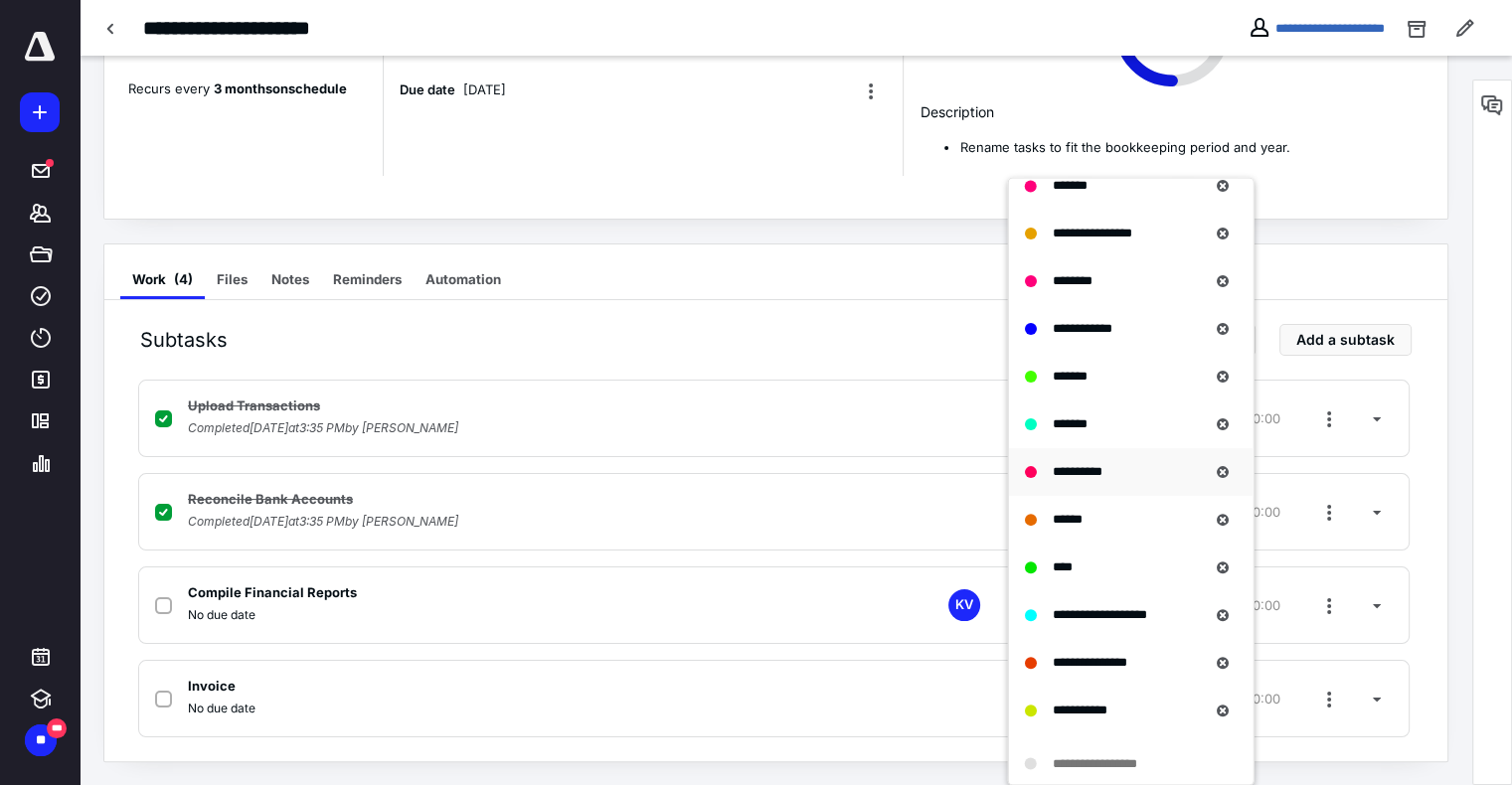 scroll, scrollTop: 660, scrollLeft: 0, axis: vertical 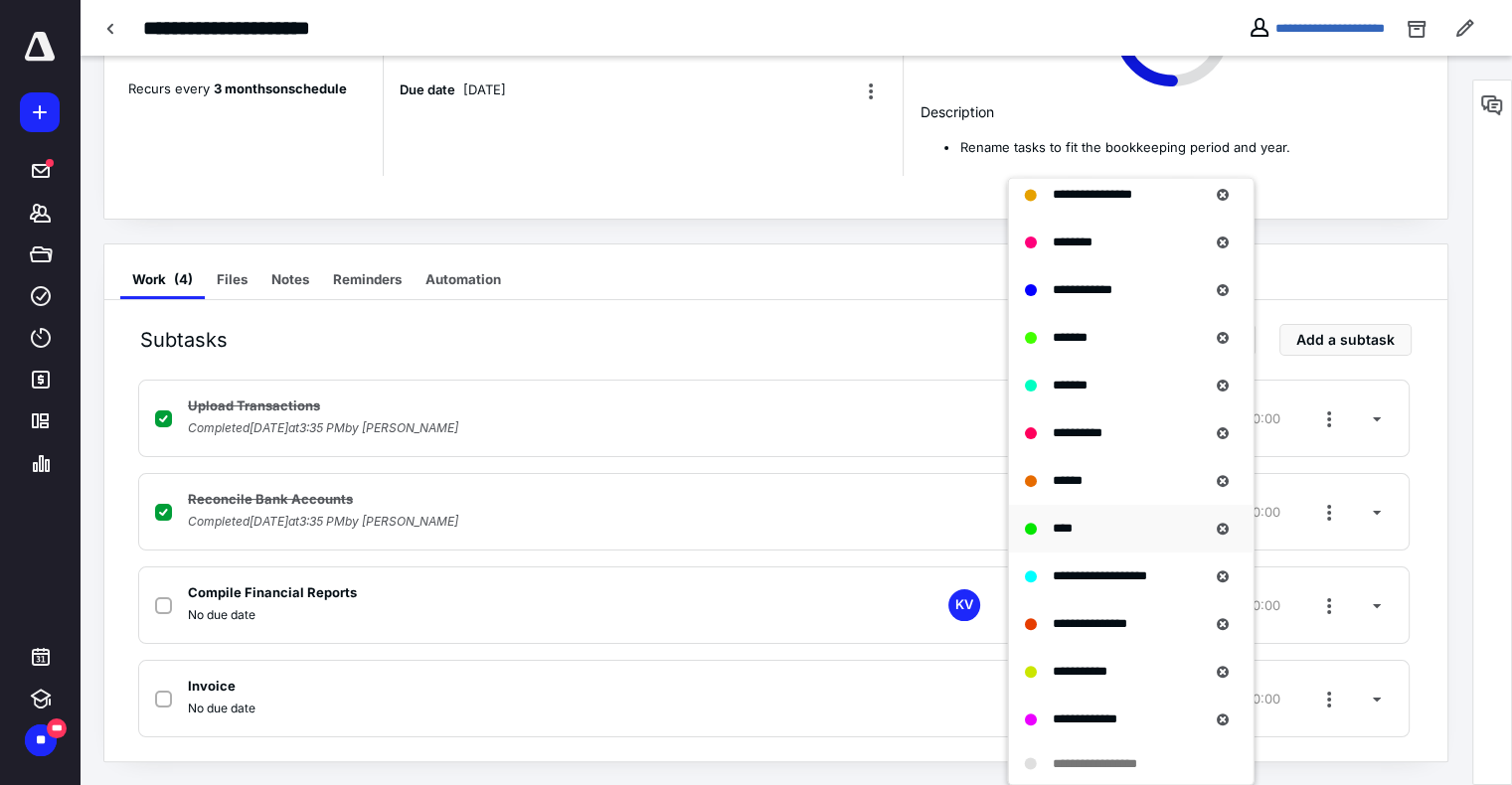 click on "****" at bounding box center [1063, 528] 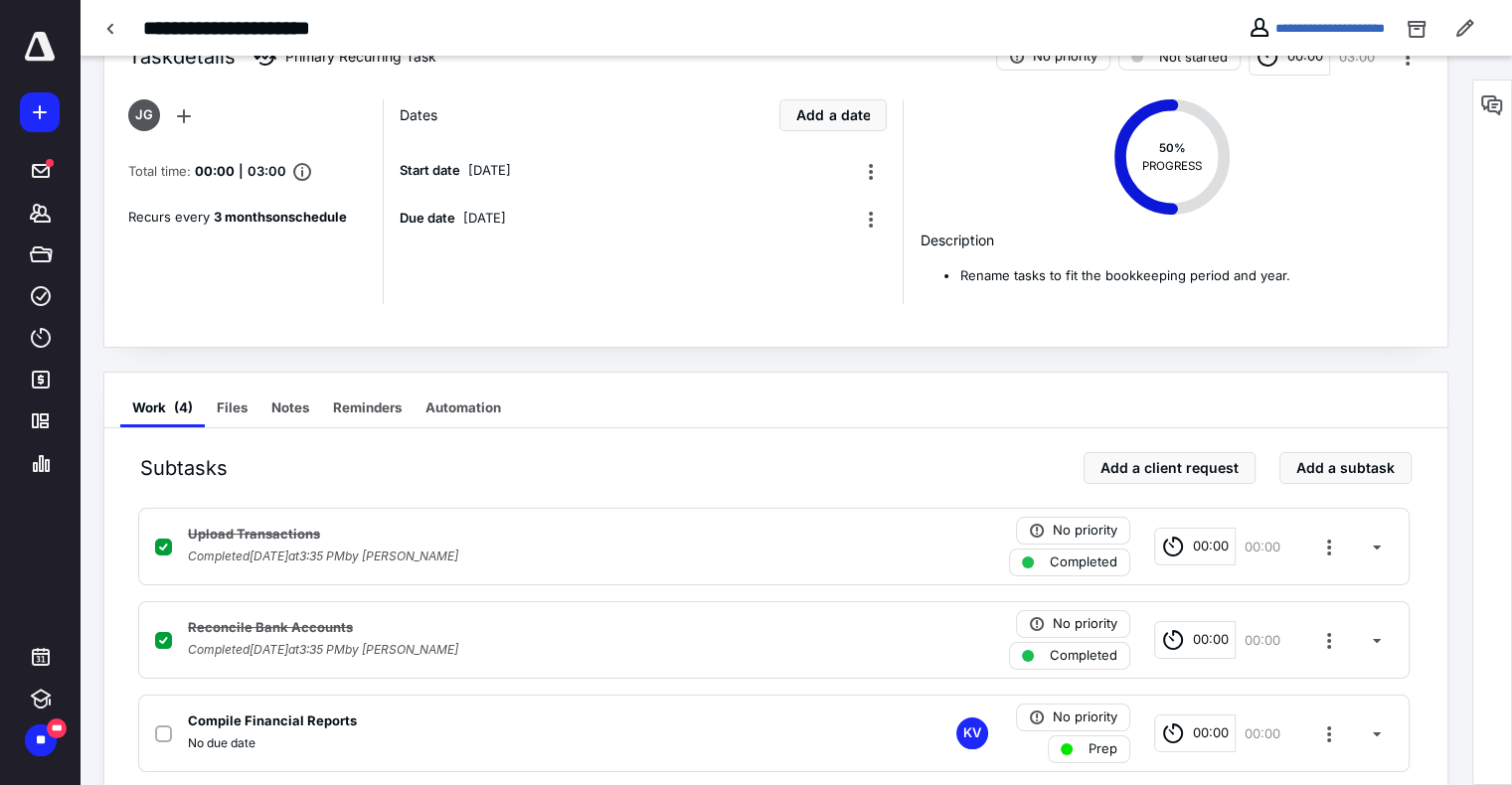 scroll, scrollTop: 0, scrollLeft: 0, axis: both 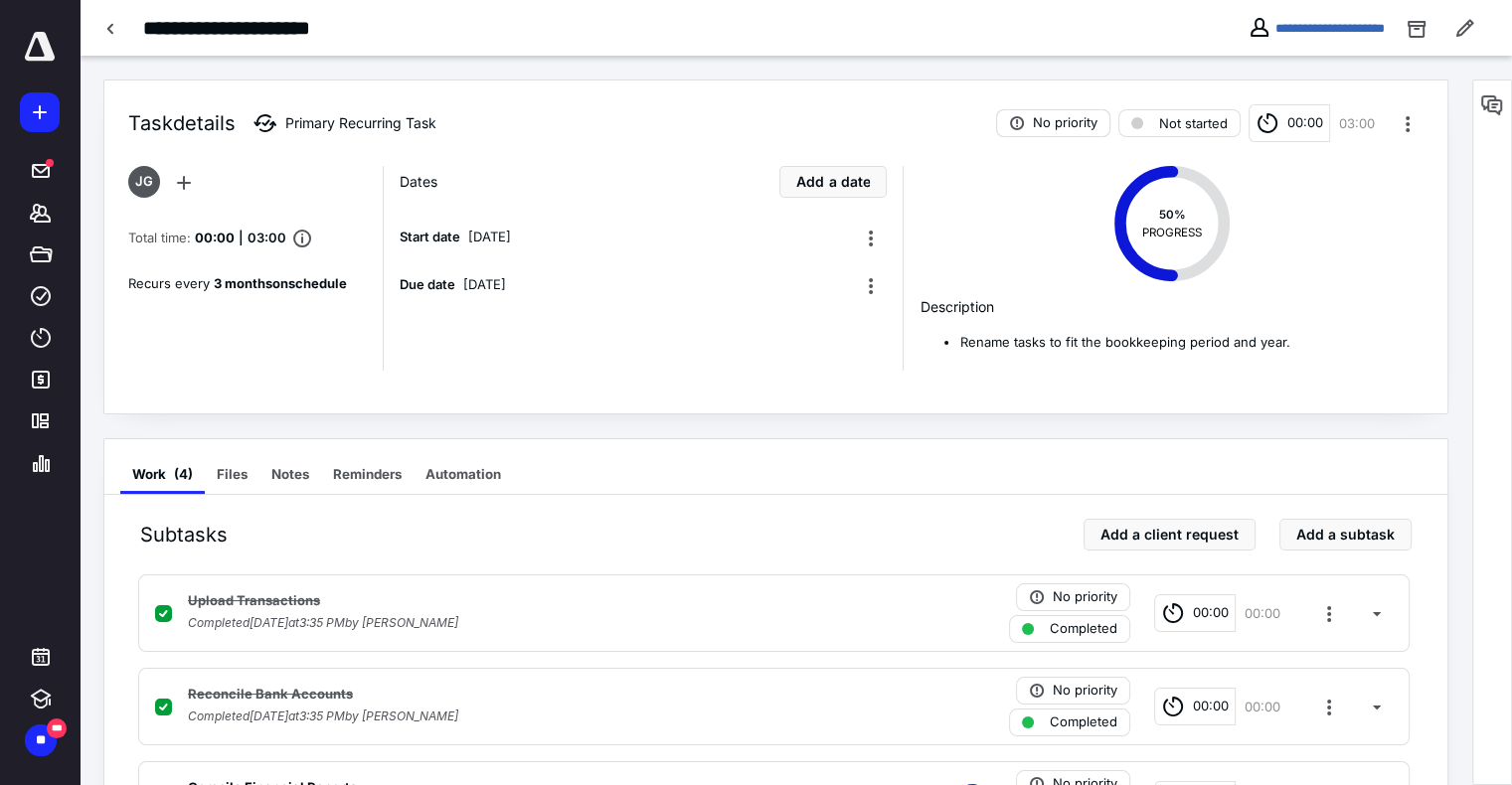 click on "No priority" at bounding box center (1065, 123) 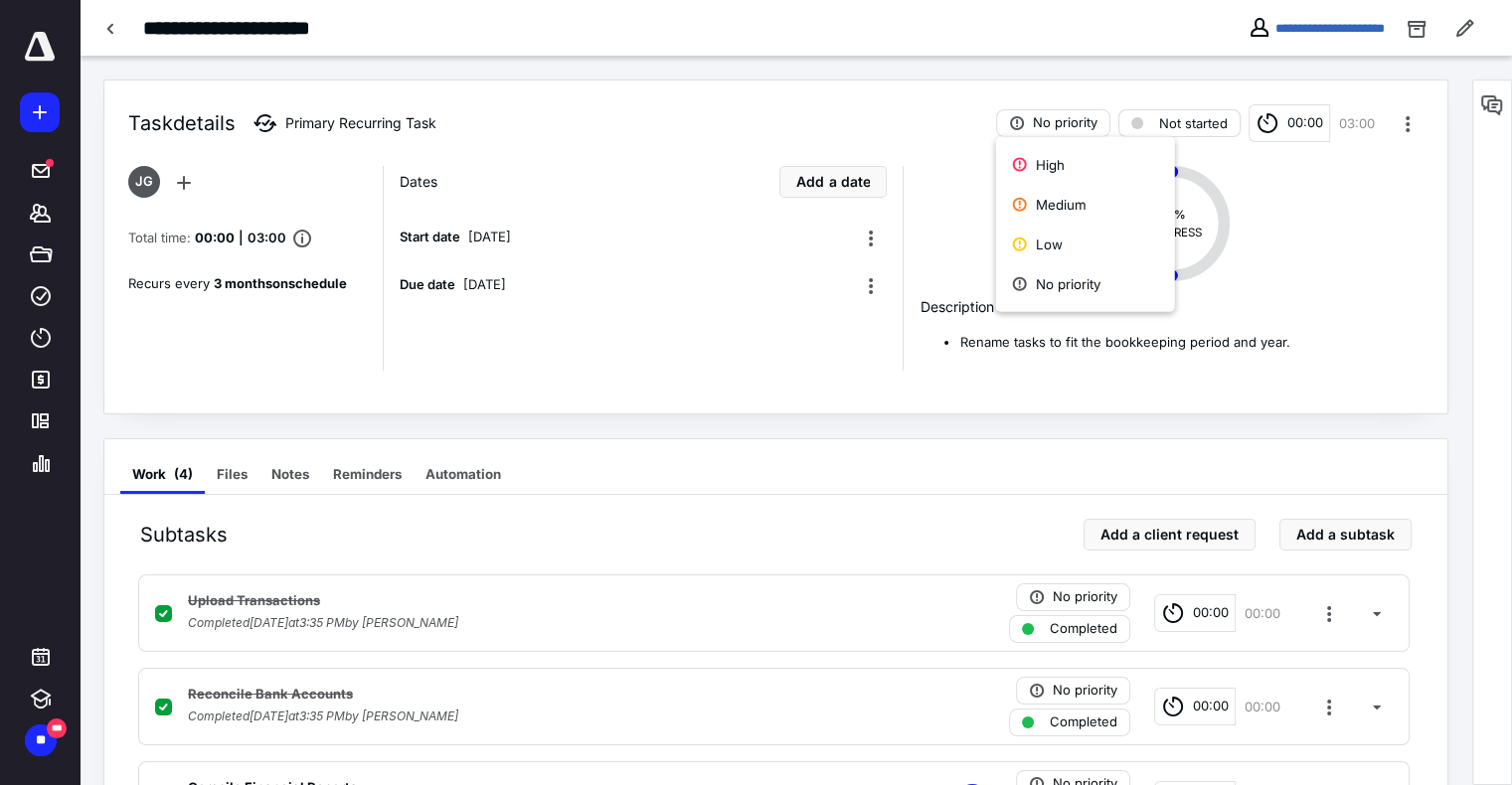 click on "Not started" at bounding box center [1179, 123] 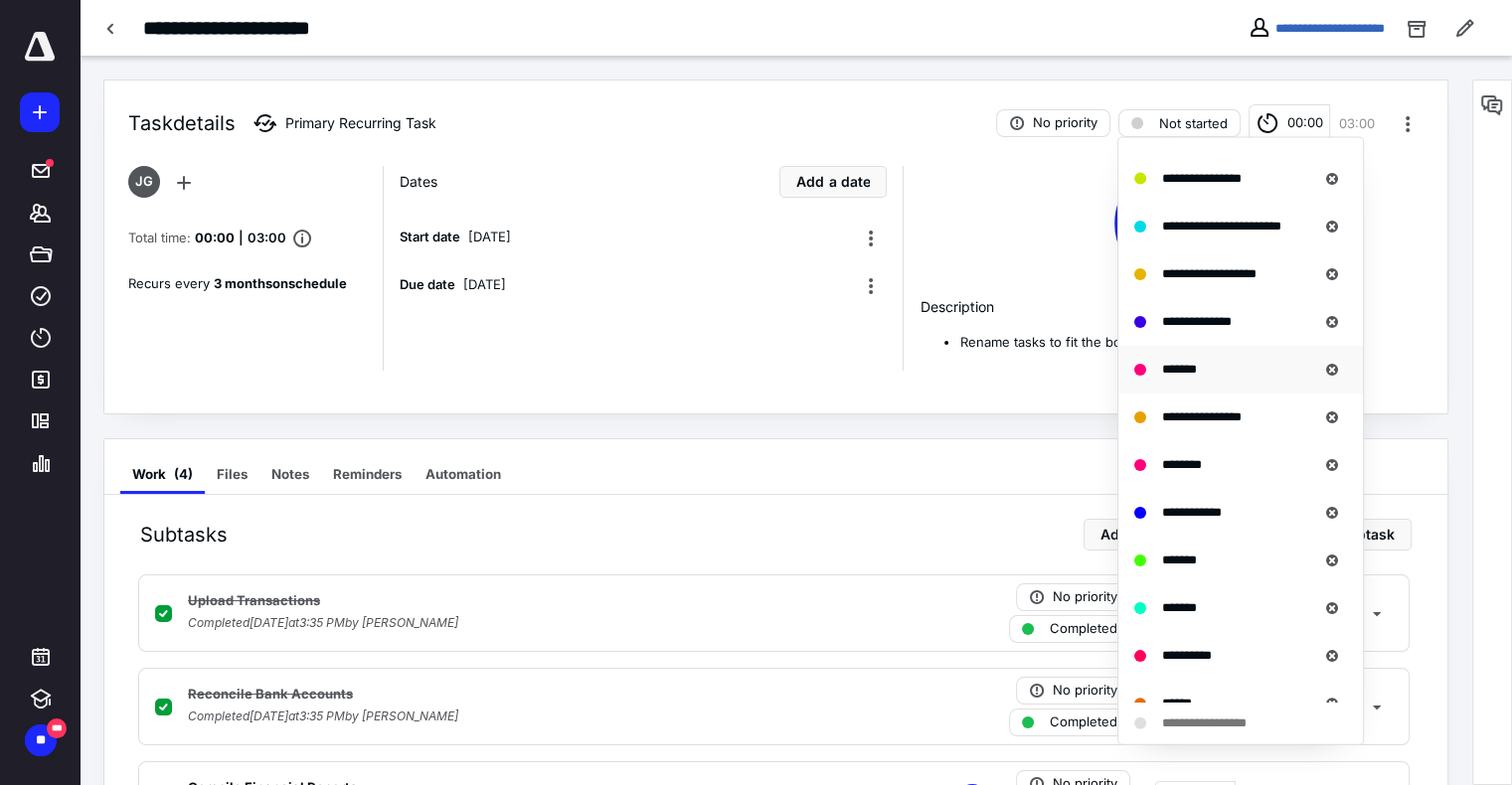 scroll, scrollTop: 596, scrollLeft: 0, axis: vertical 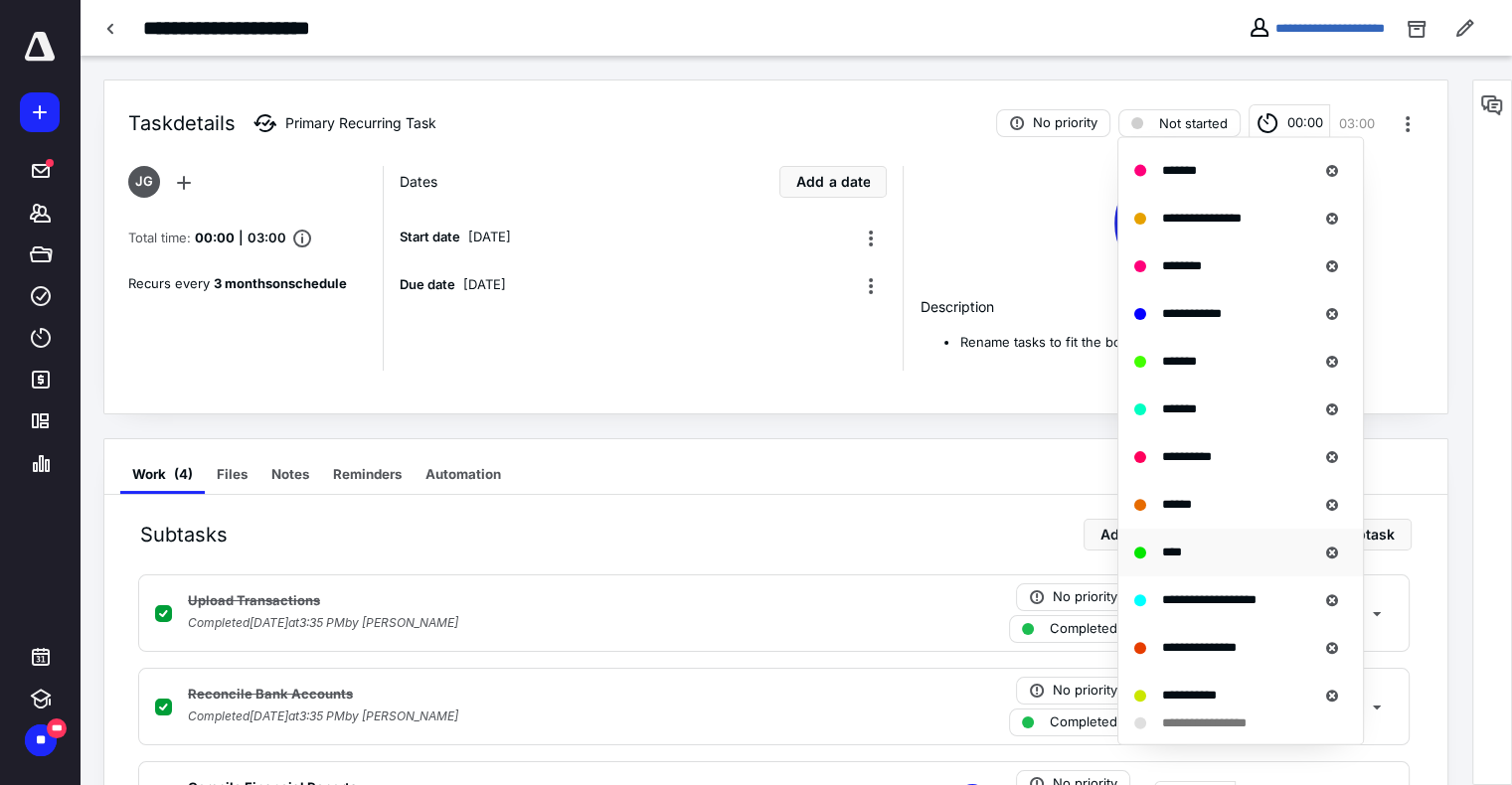 click on "****" at bounding box center [1172, 550] 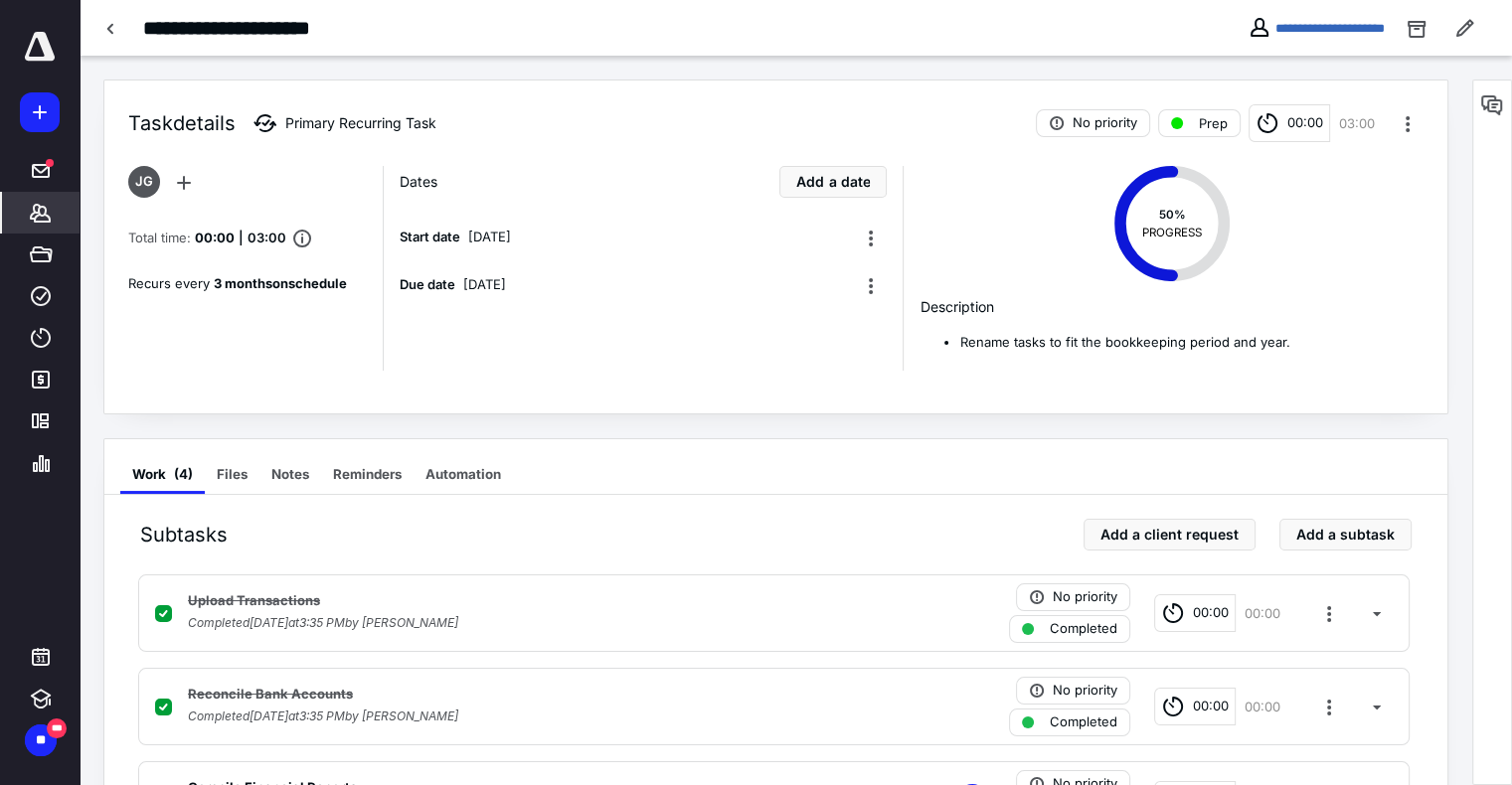 click 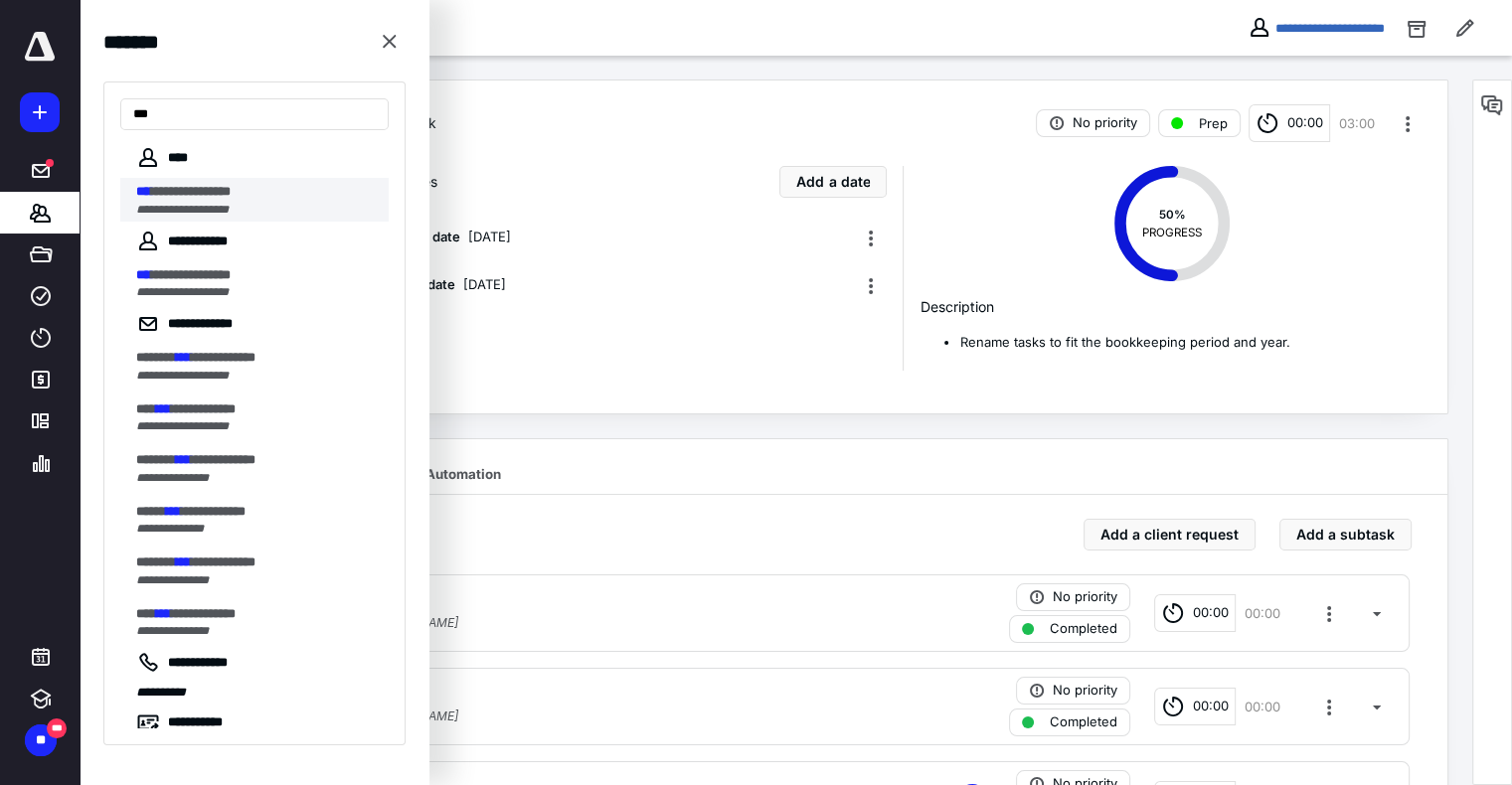 type on "***" 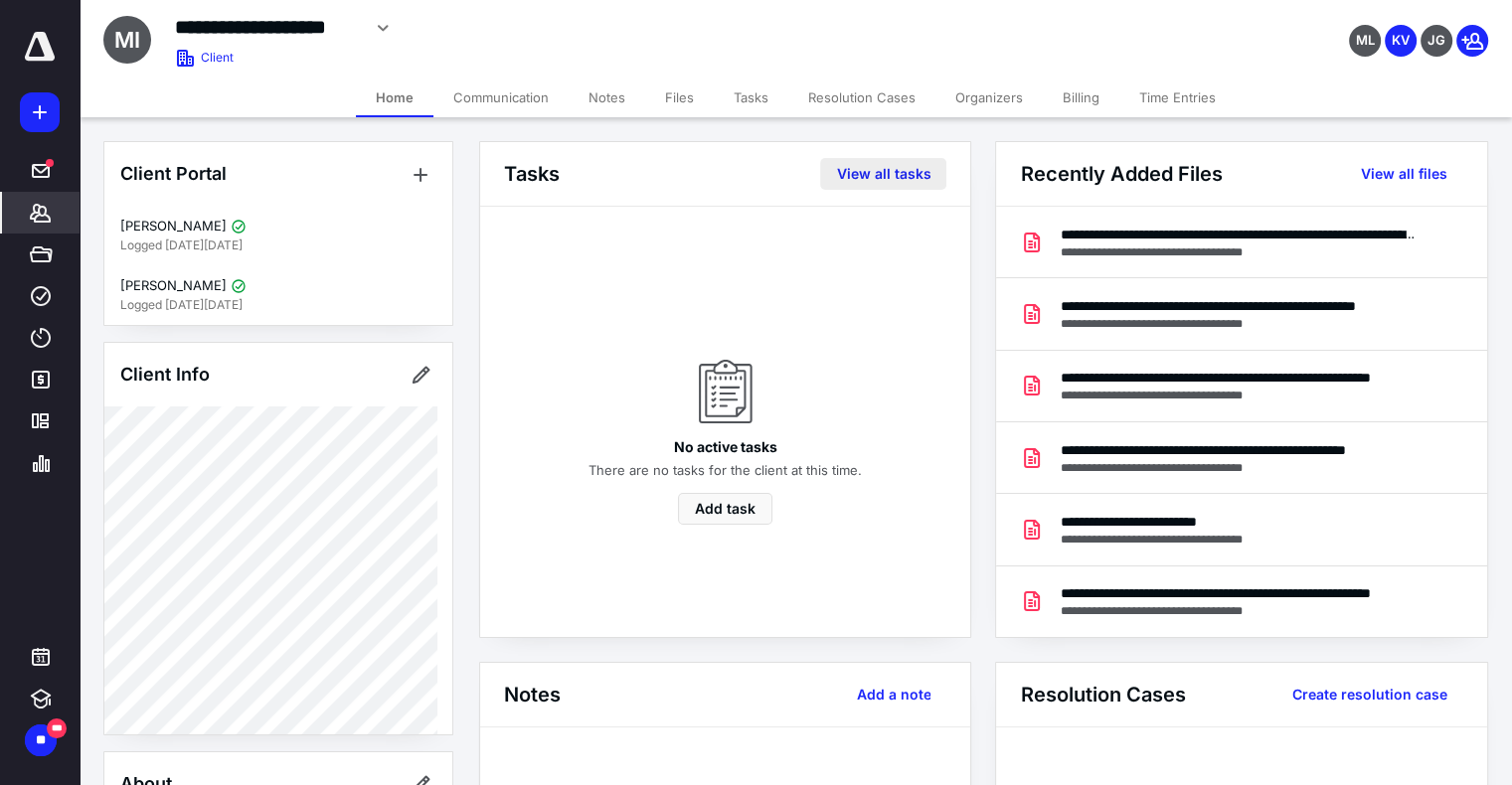 click on "View all tasks" at bounding box center [883, 174] 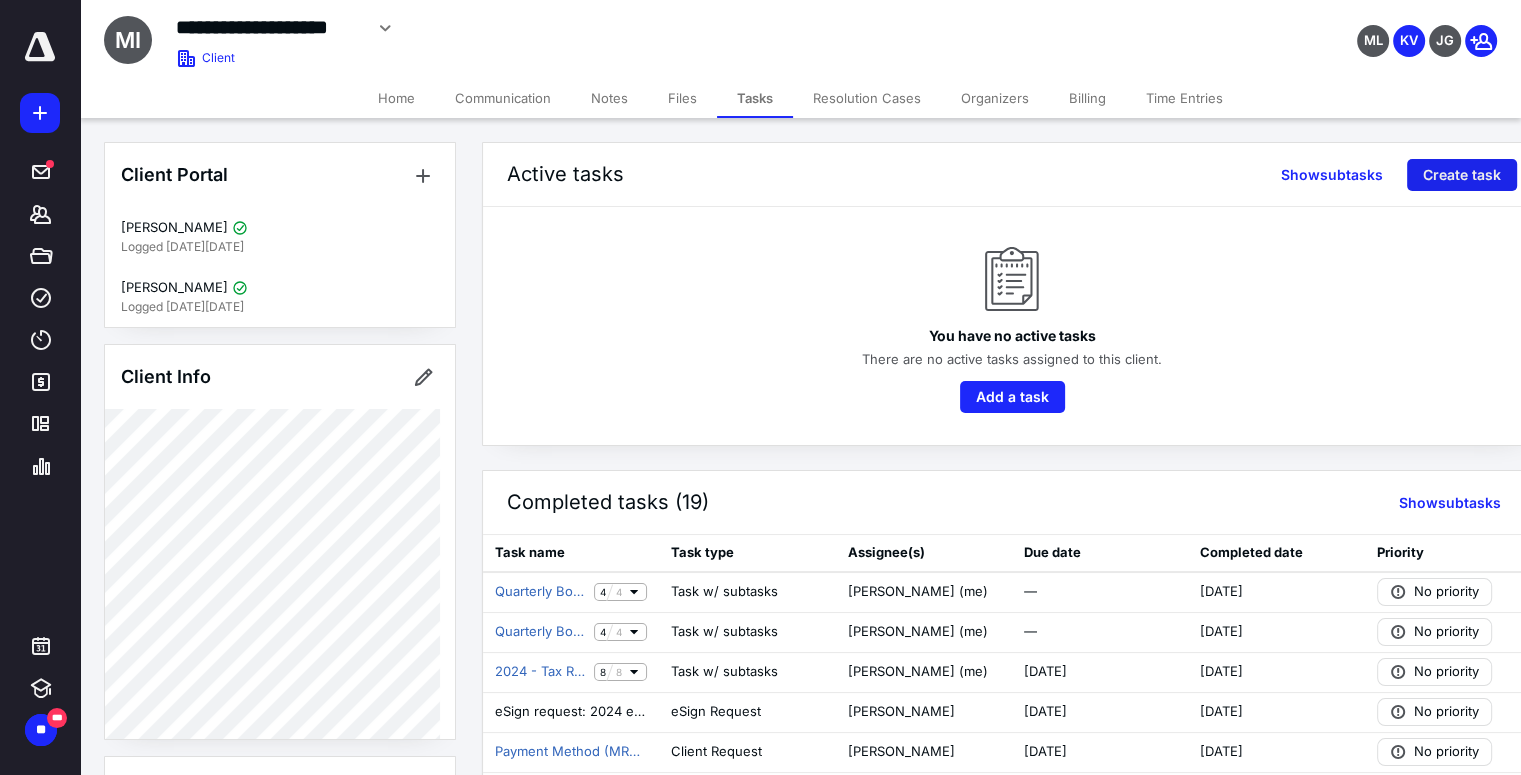 click on "Create task" at bounding box center (1462, 175) 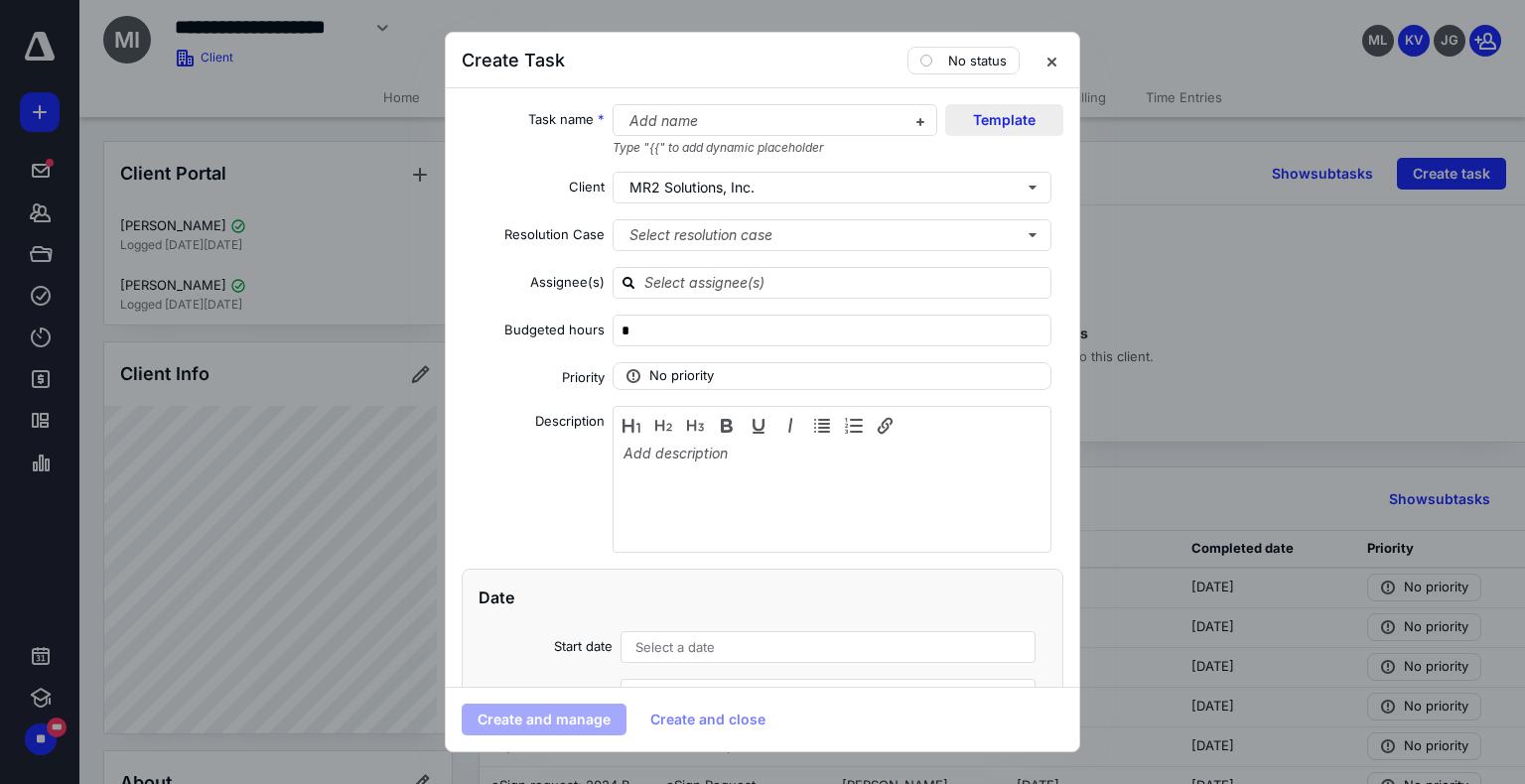 click on "Template" at bounding box center [1004, 120] 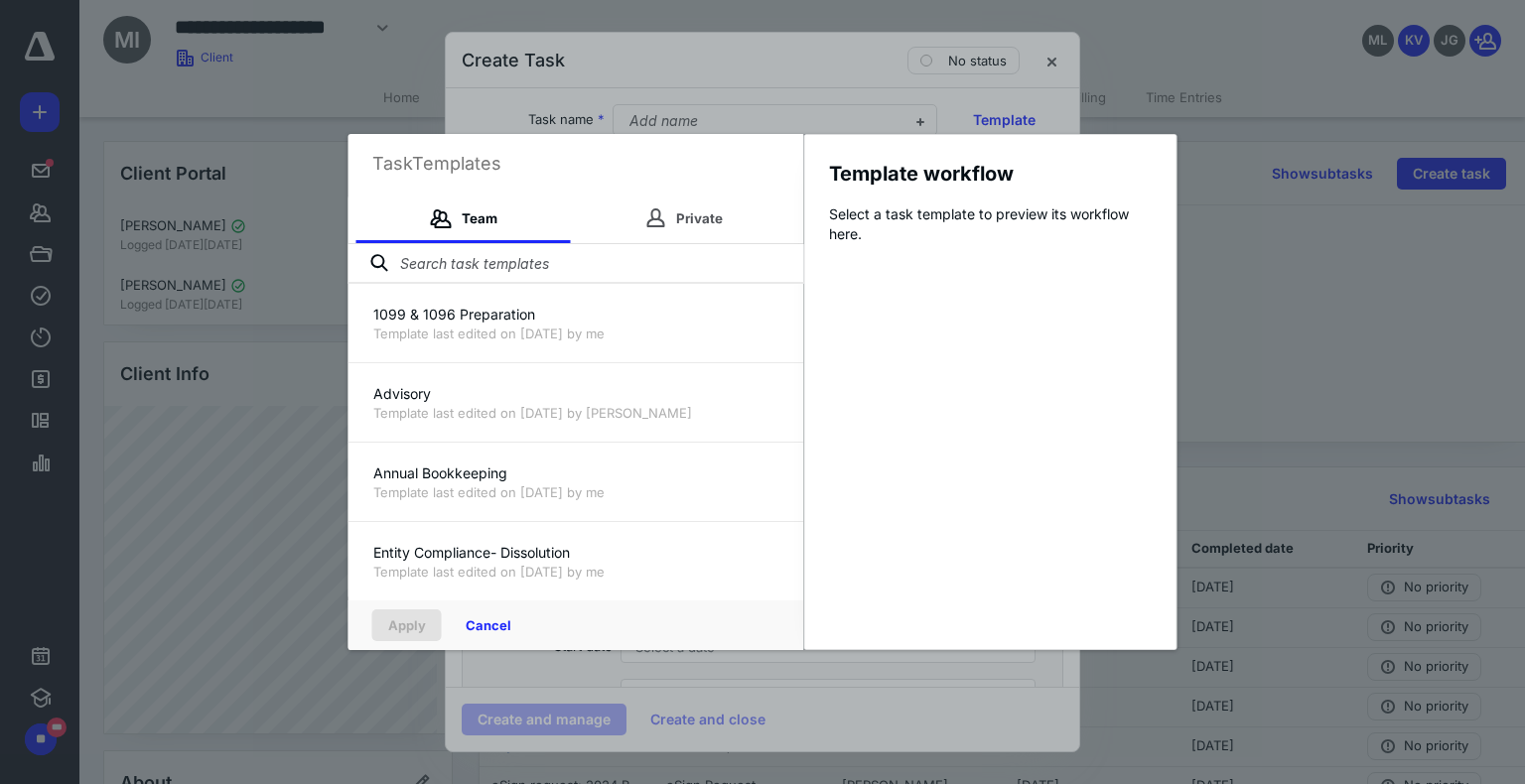 click at bounding box center [576, 264] 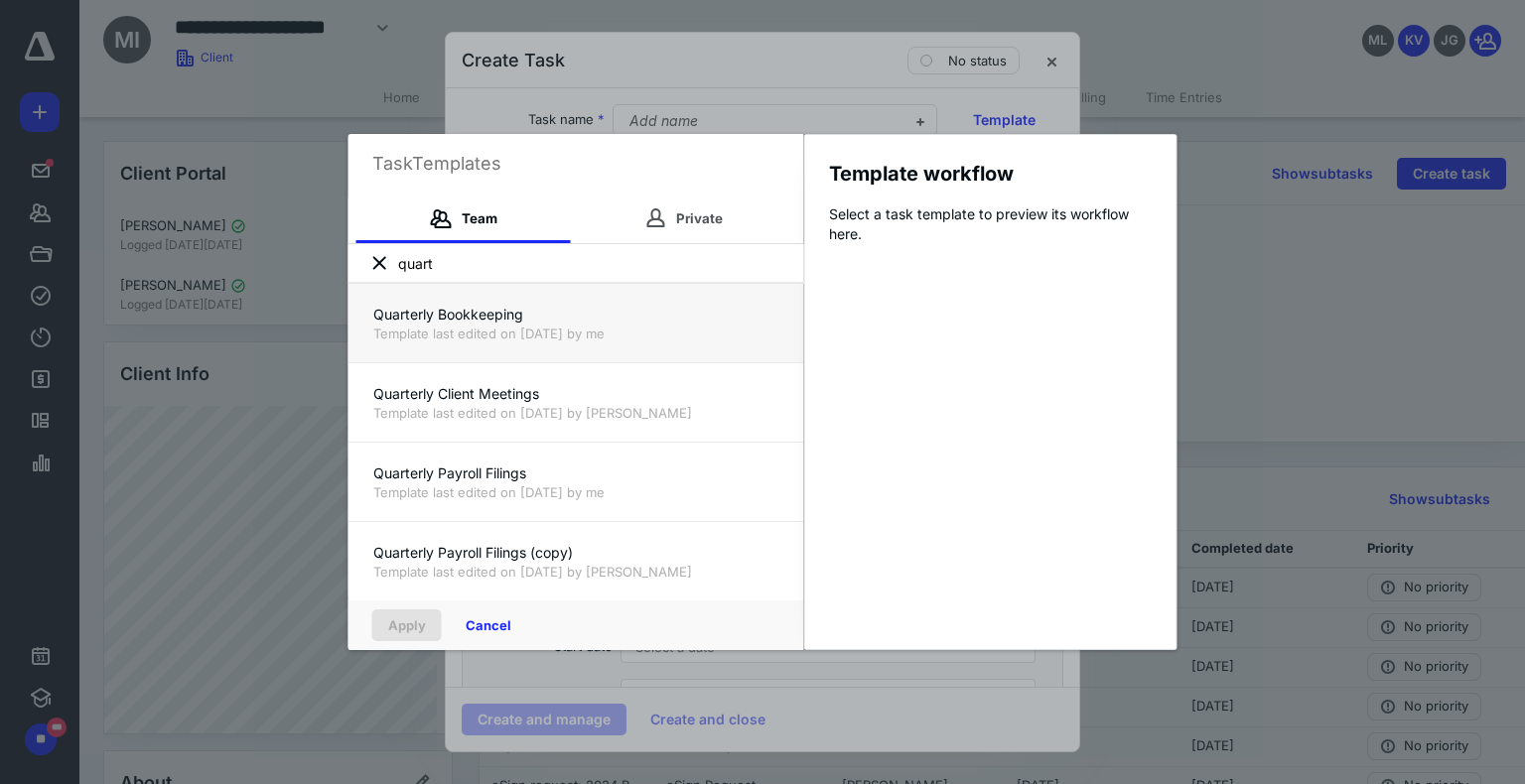 type on "quart" 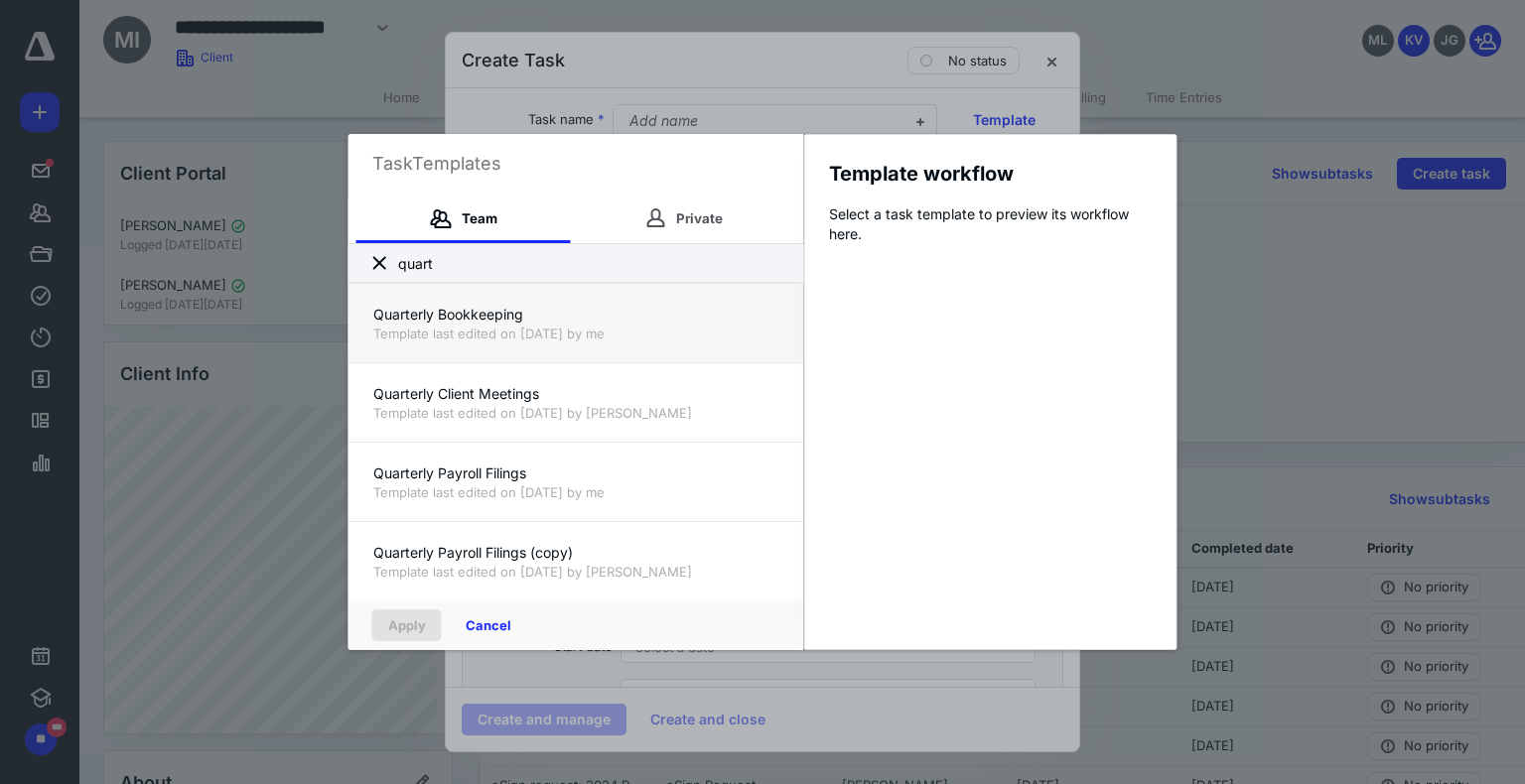click on "Template last edited on [DATE] by me" at bounding box center (576, 333) 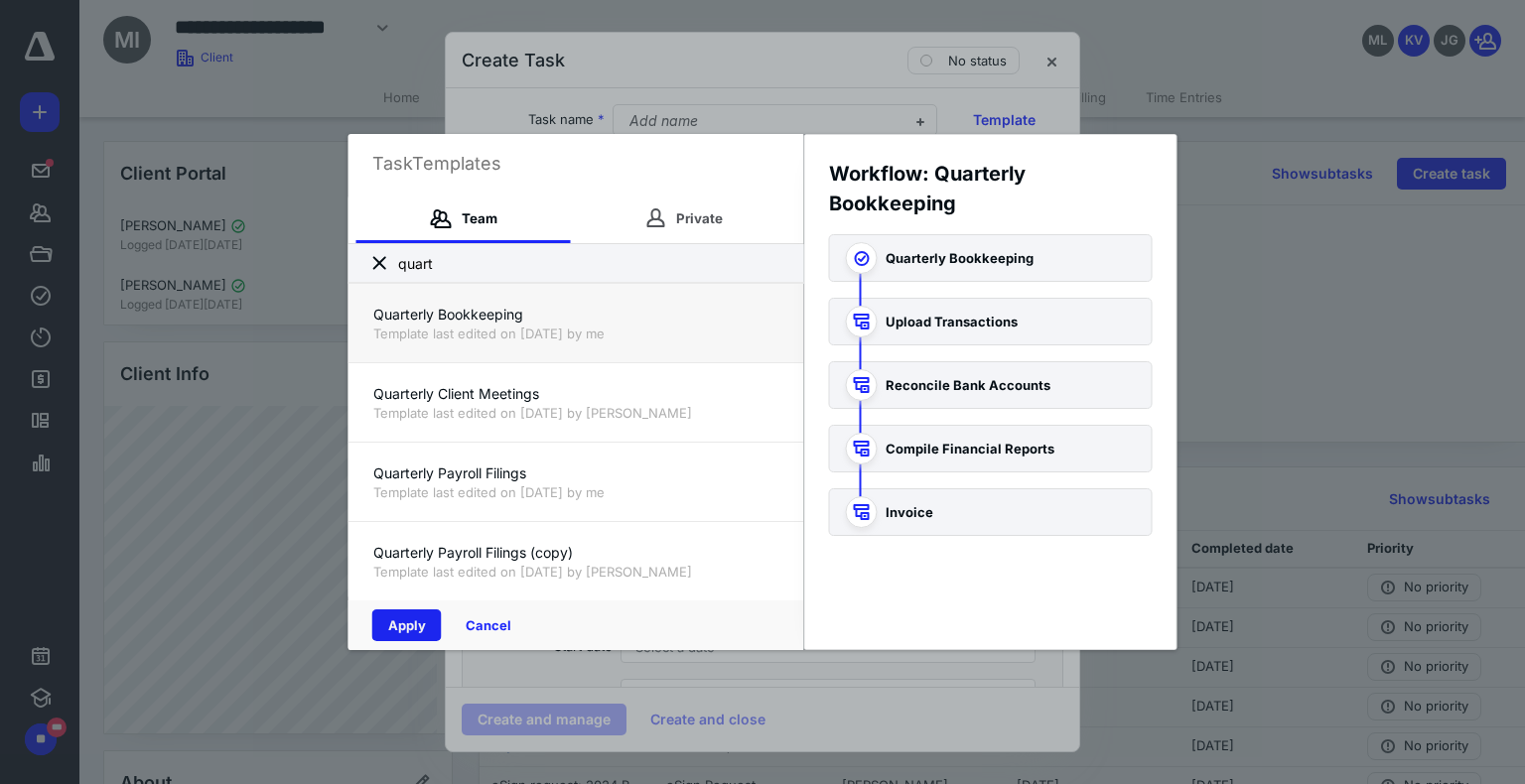 click on "Apply" at bounding box center [407, 625] 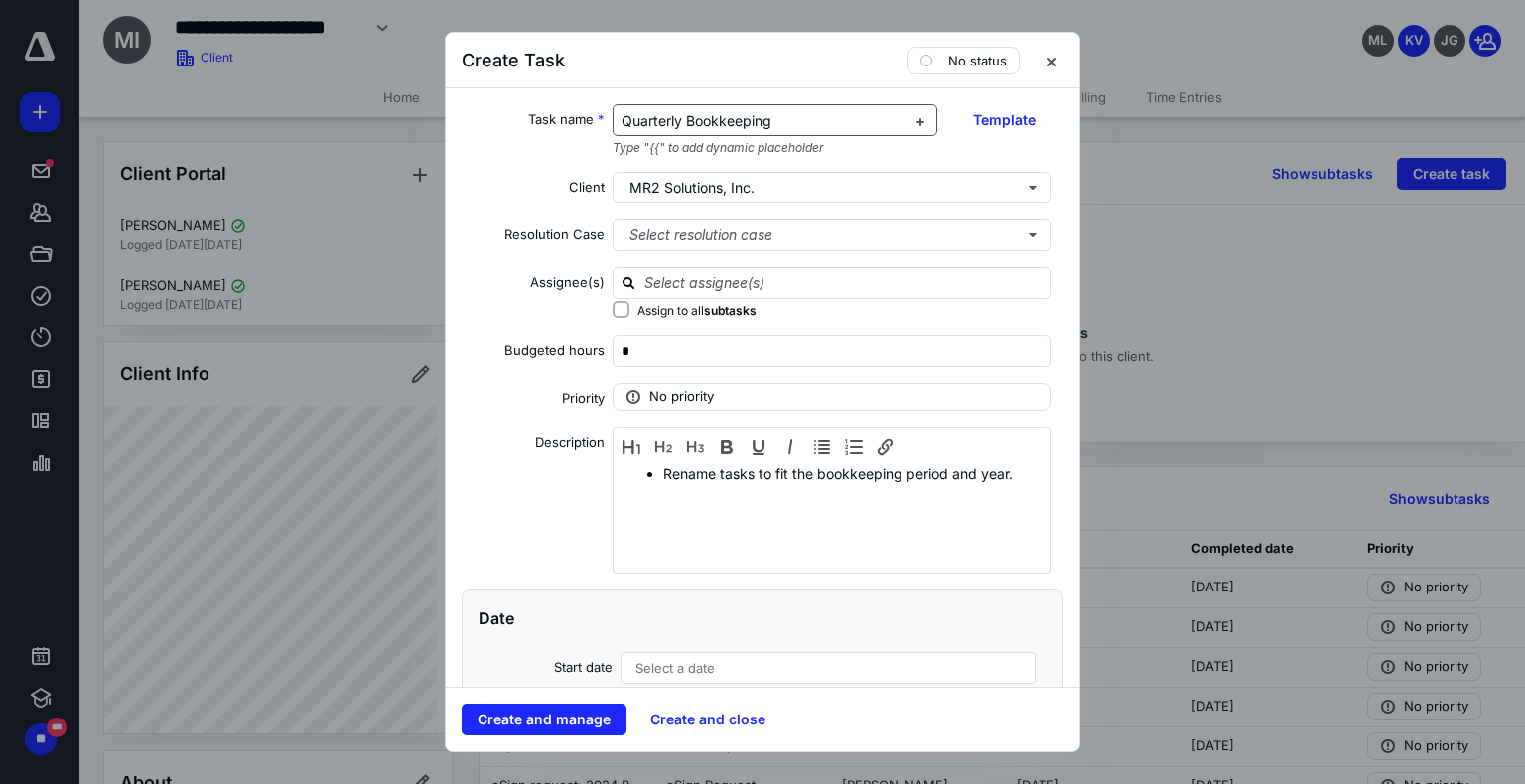 click on "Quarterly Bookkeeping" at bounding box center [763, 121] 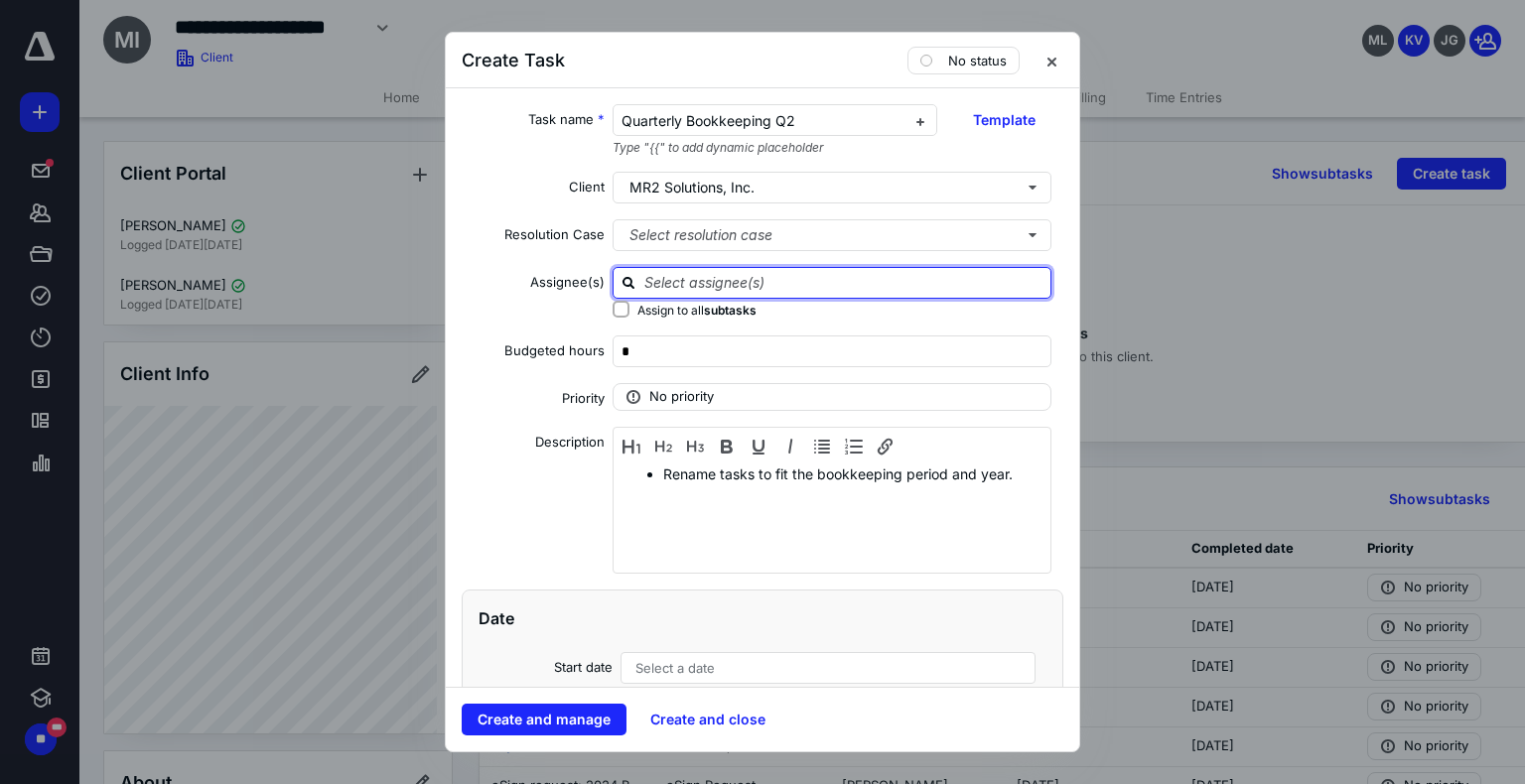 click at bounding box center [844, 282] 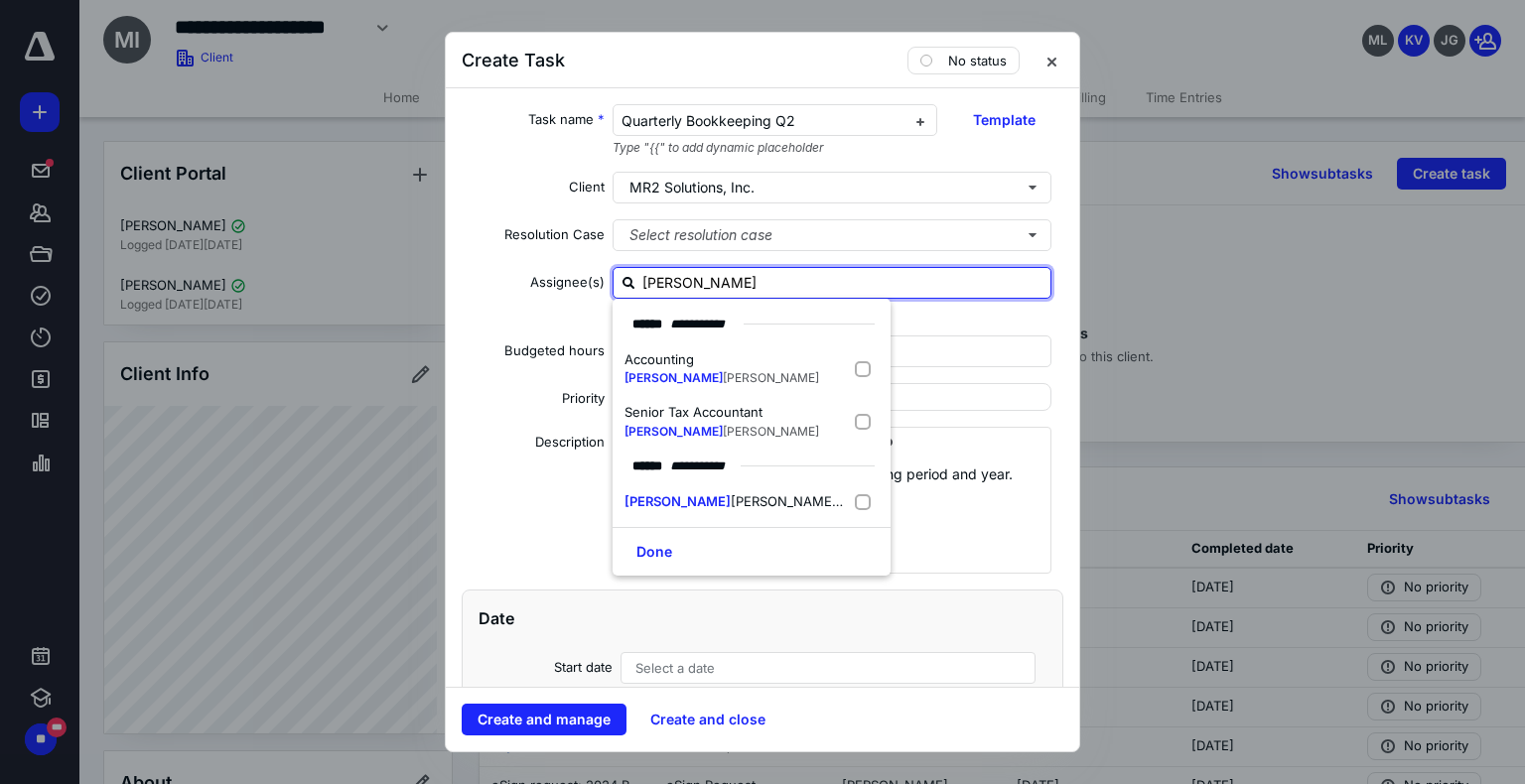 type on "karina" 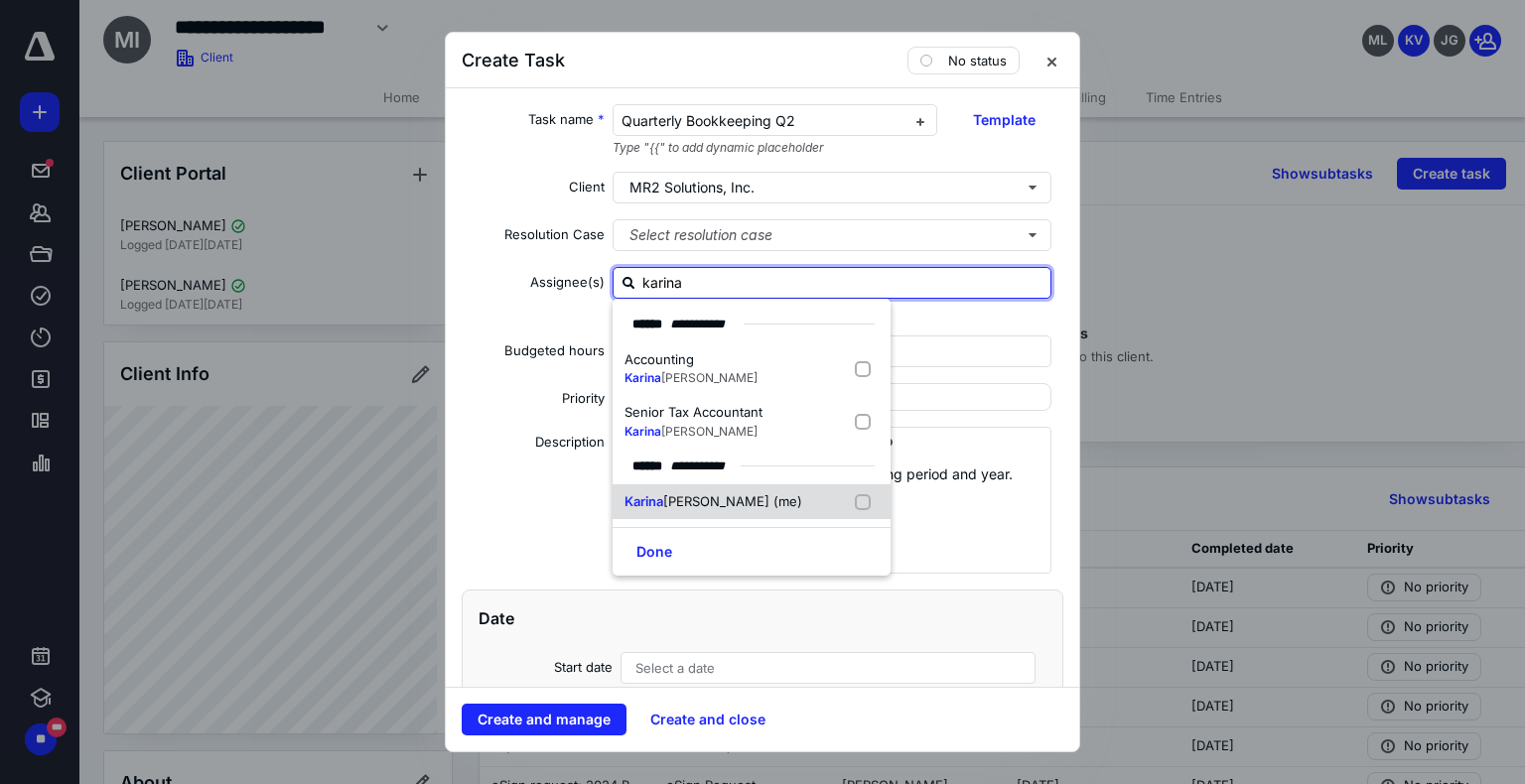 click on "[PERSON_NAME] (me)" at bounding box center (733, 501) 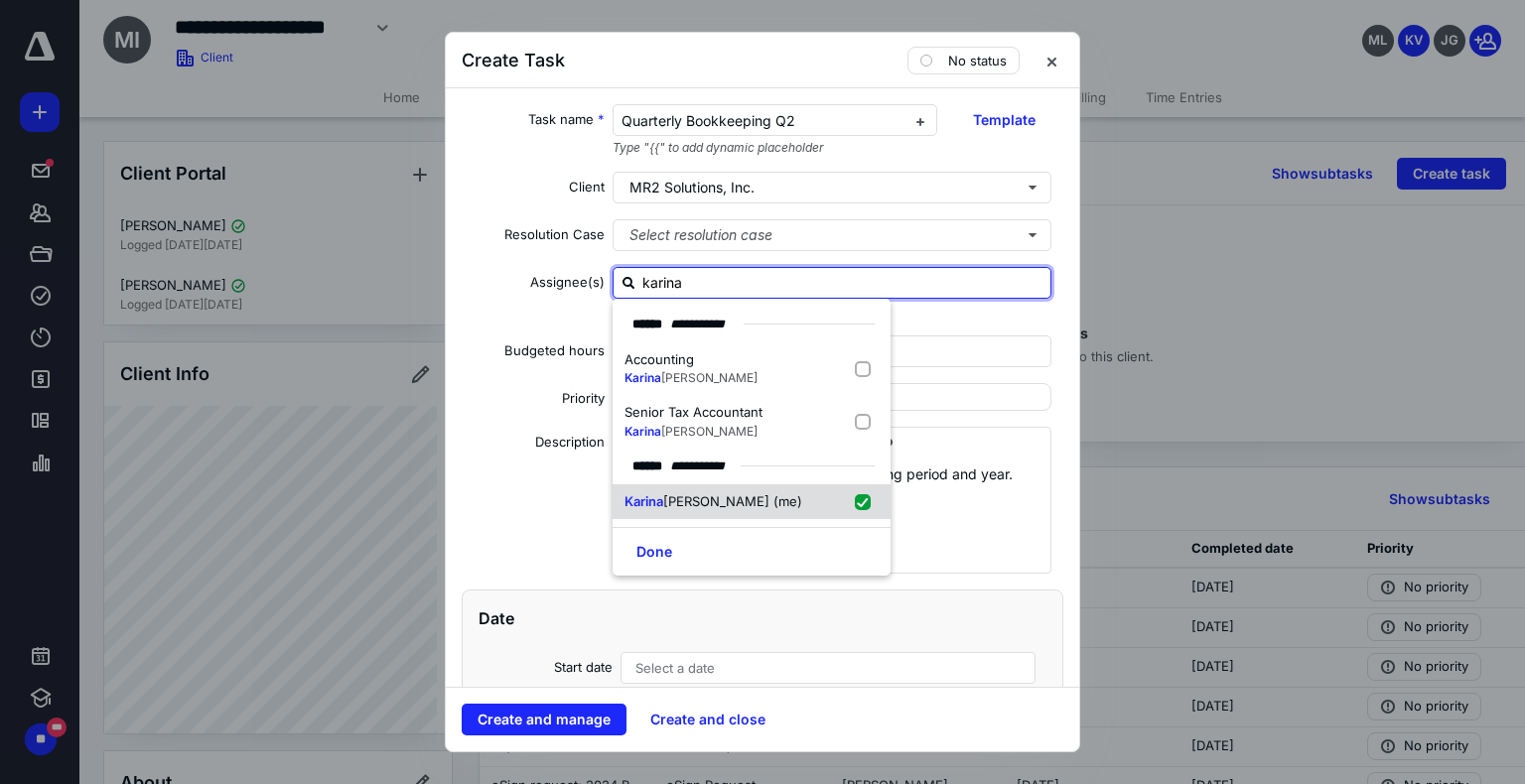 checkbox on "true" 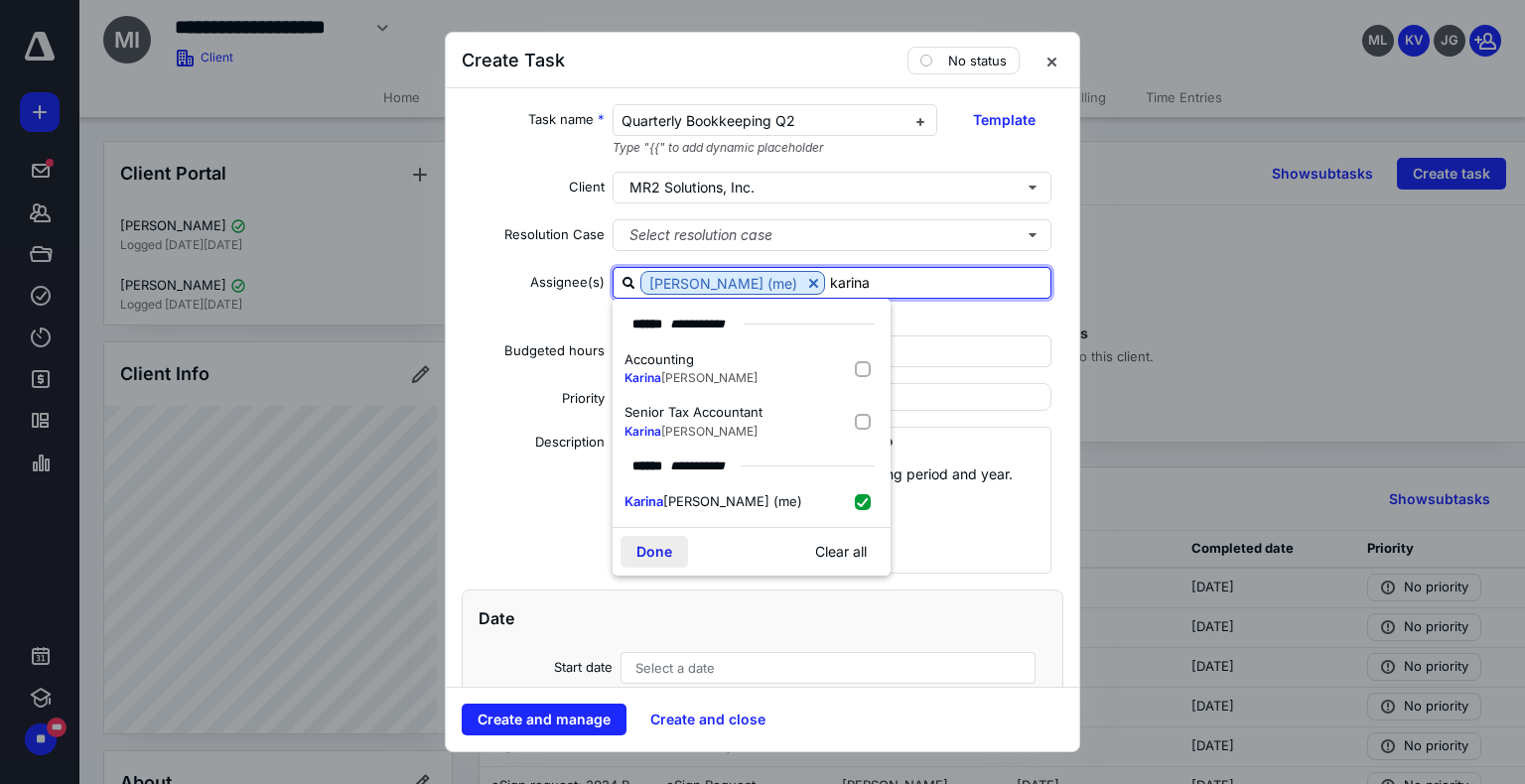 type on "karina" 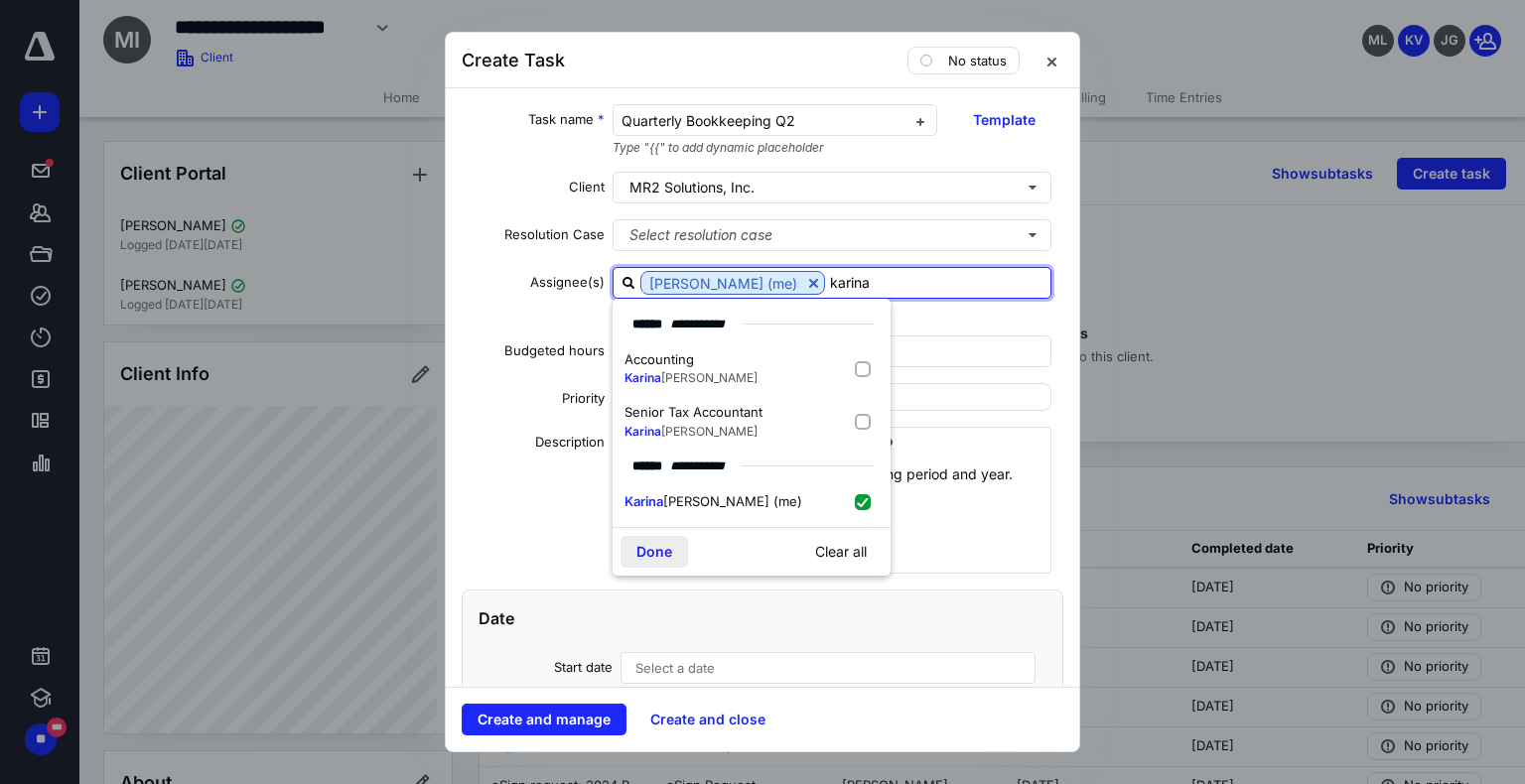 click on "Done" at bounding box center [654, 552] 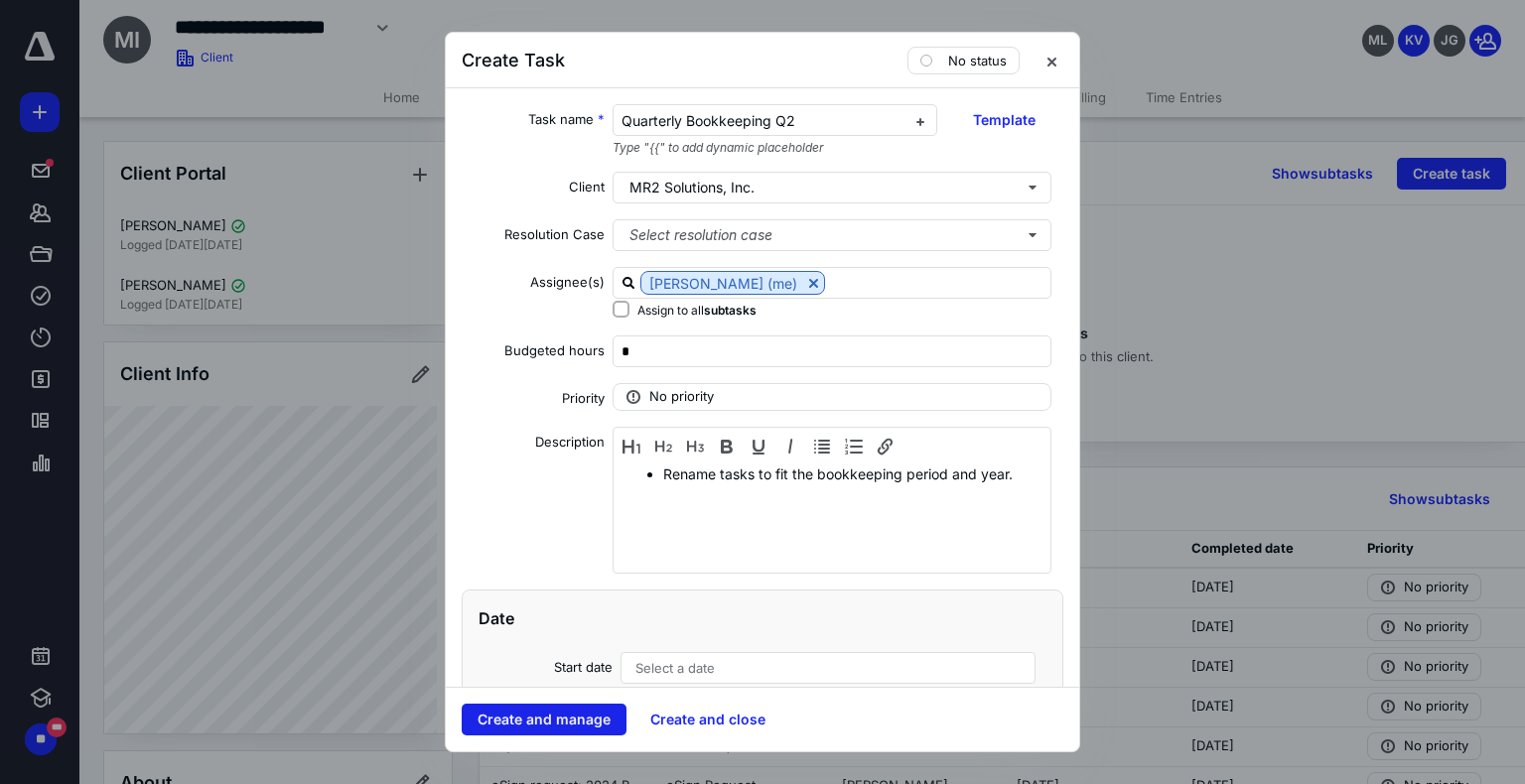 click on "Create and manage" at bounding box center [544, 719] 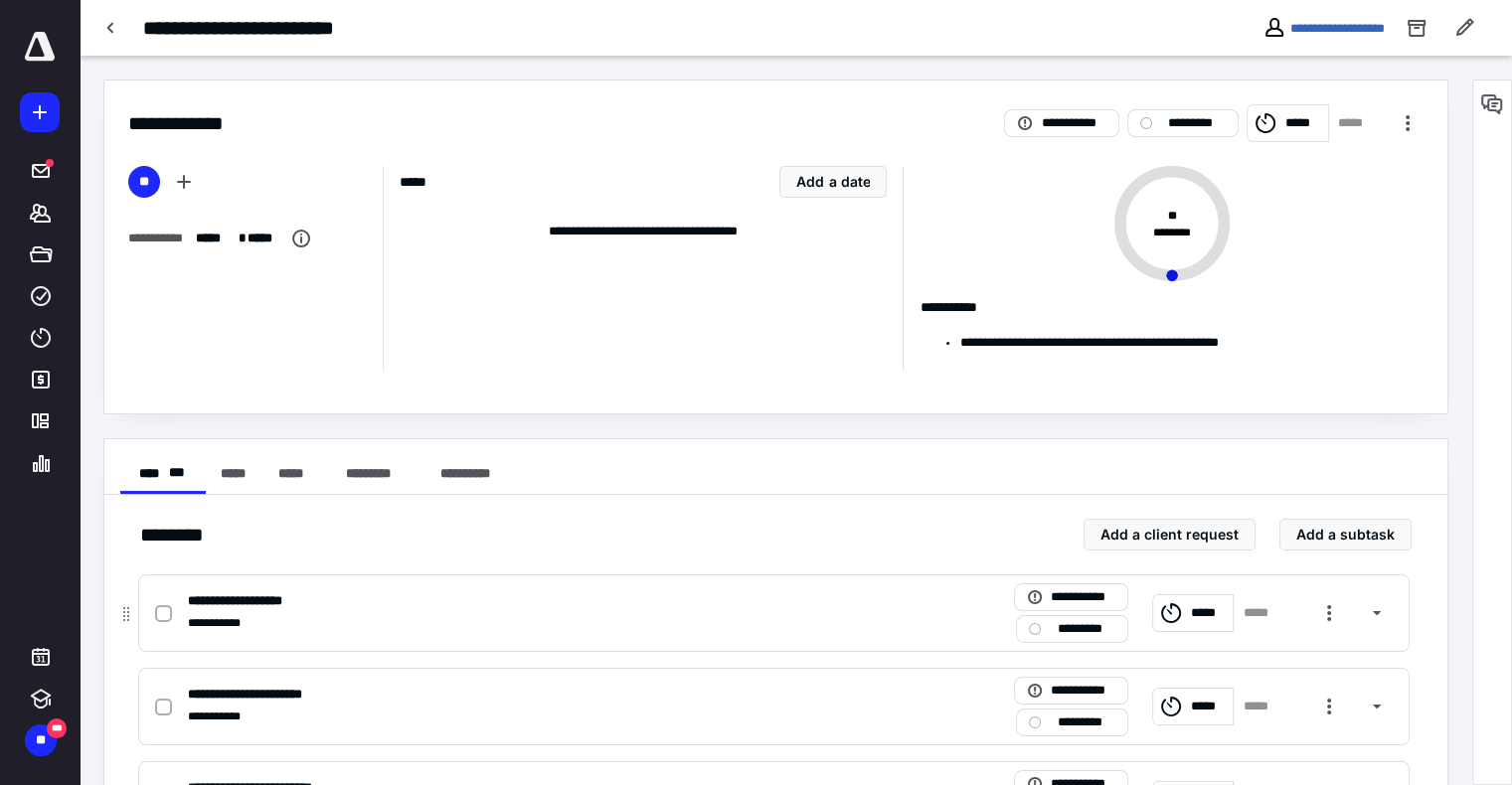 click at bounding box center [167, 613] 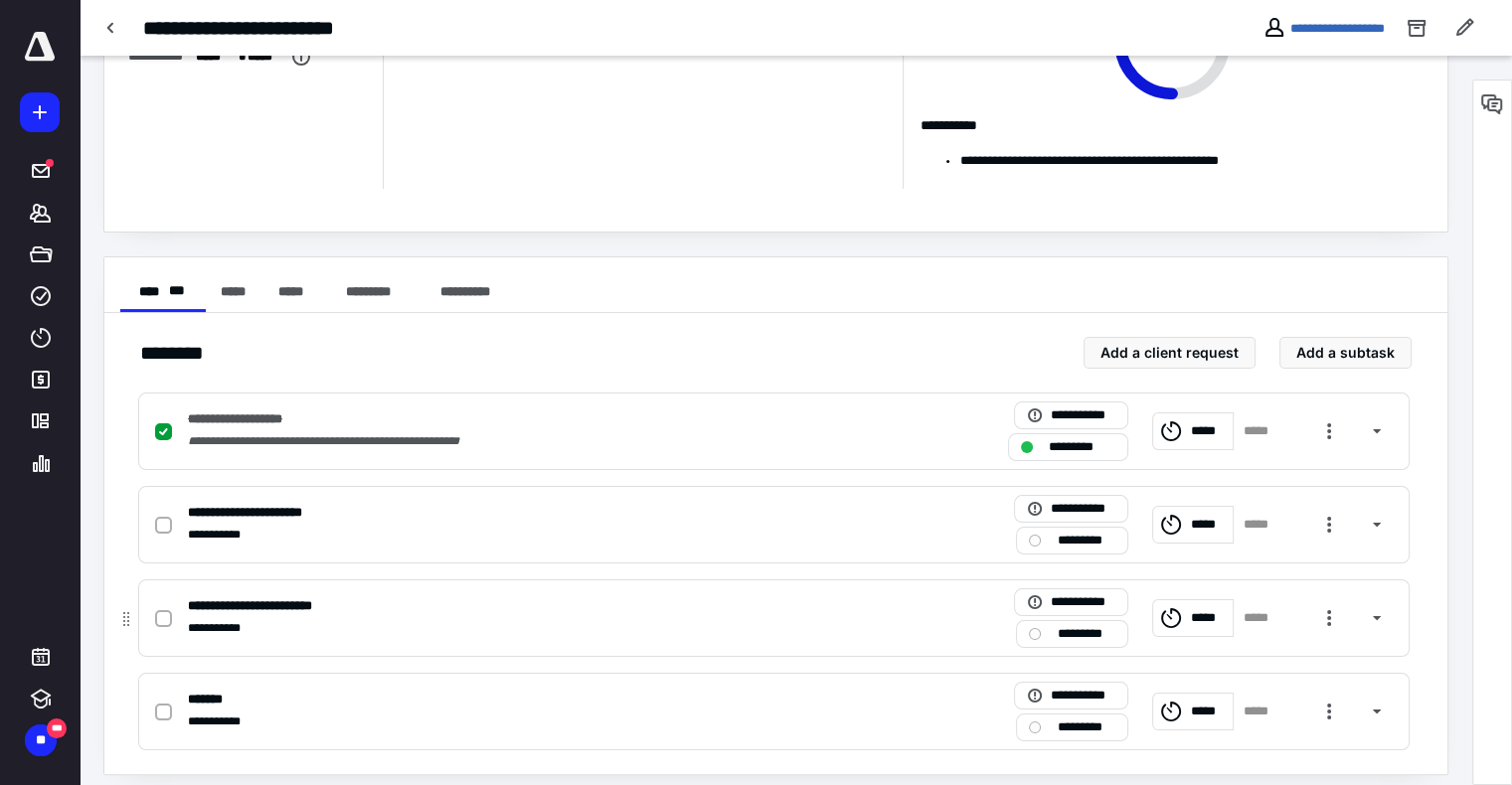 scroll, scrollTop: 195, scrollLeft: 0, axis: vertical 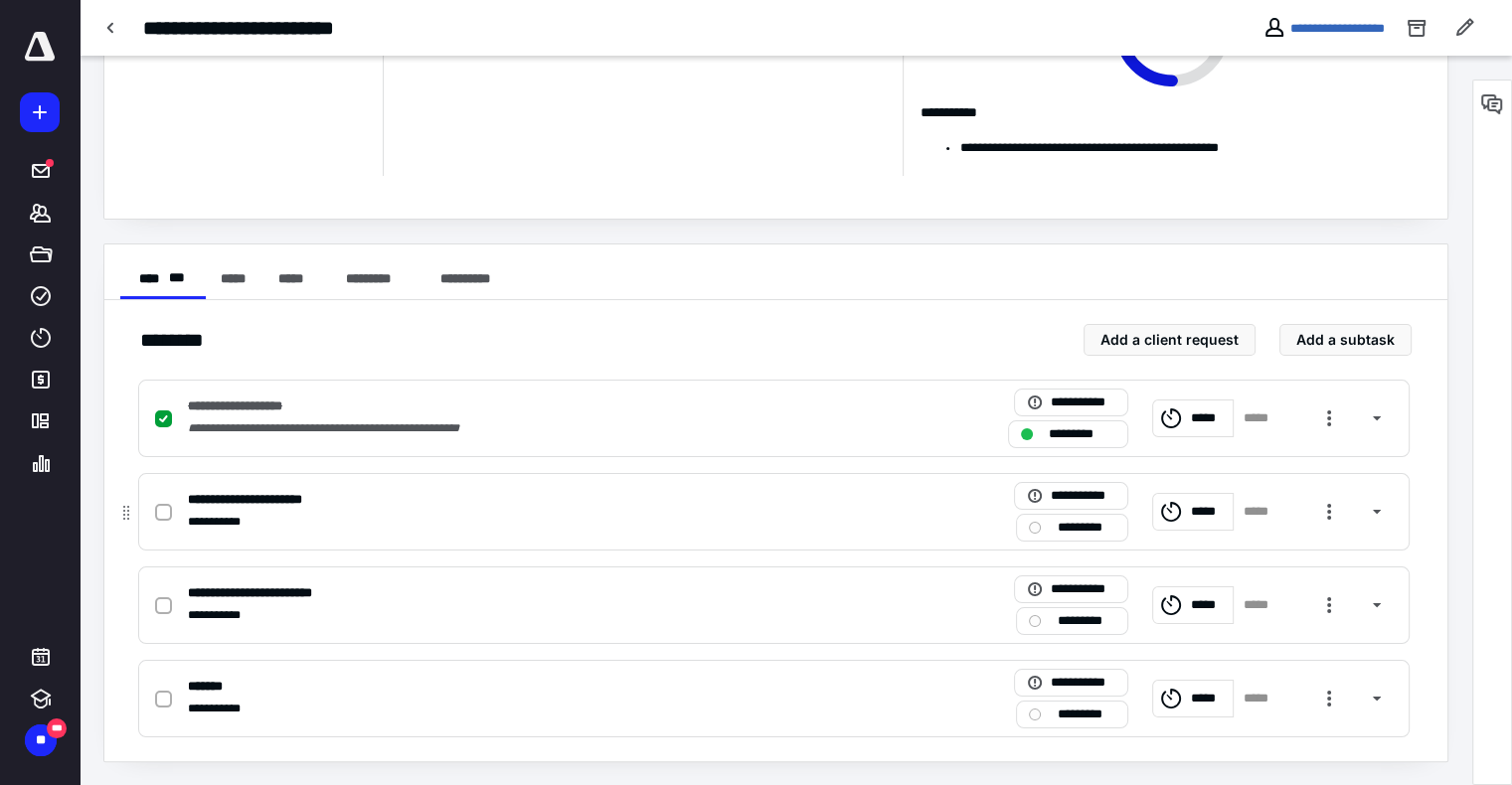 click at bounding box center [167, 512] 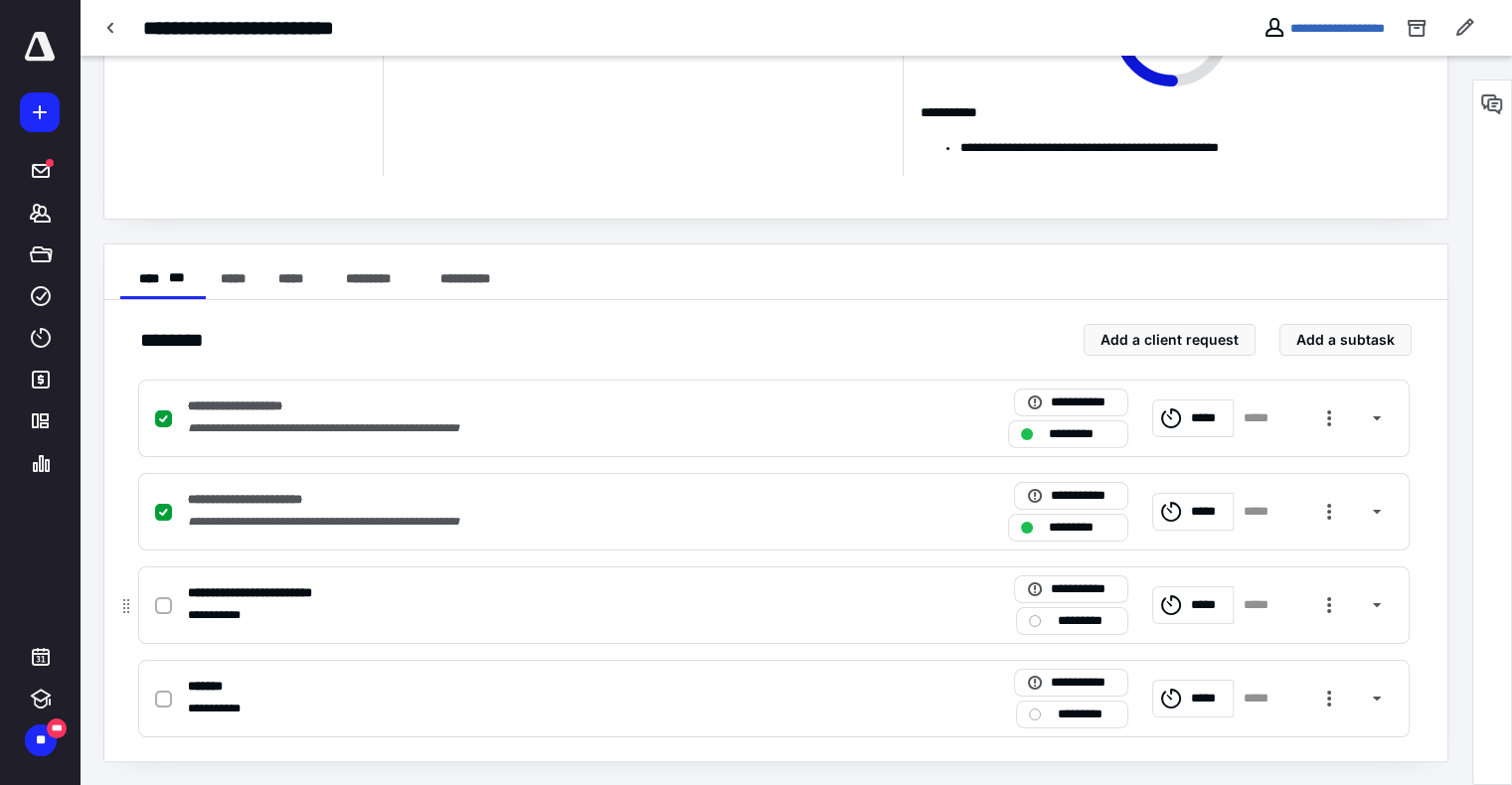 click on "*********" at bounding box center [1086, 621] 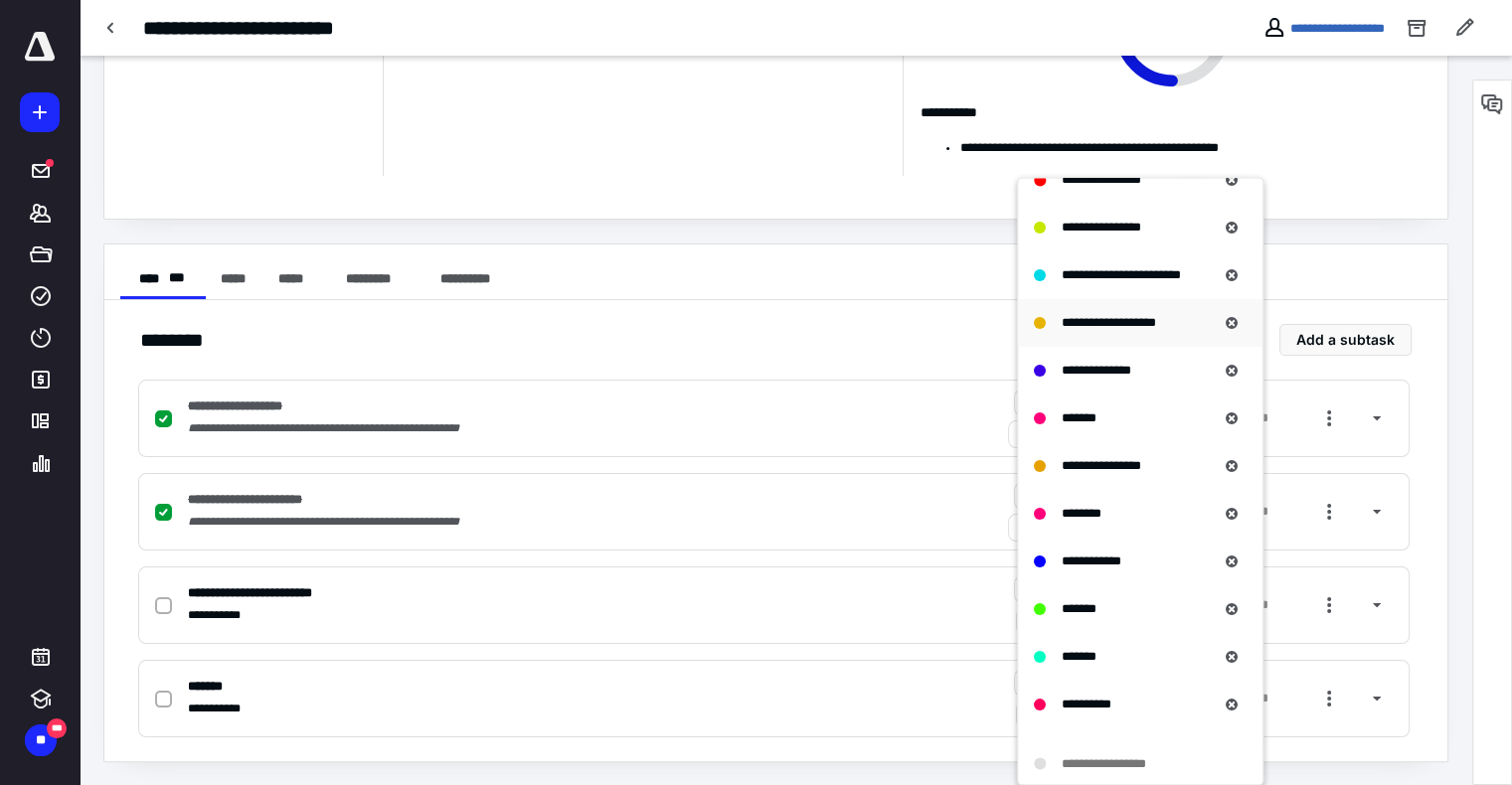 scroll, scrollTop: 497, scrollLeft: 0, axis: vertical 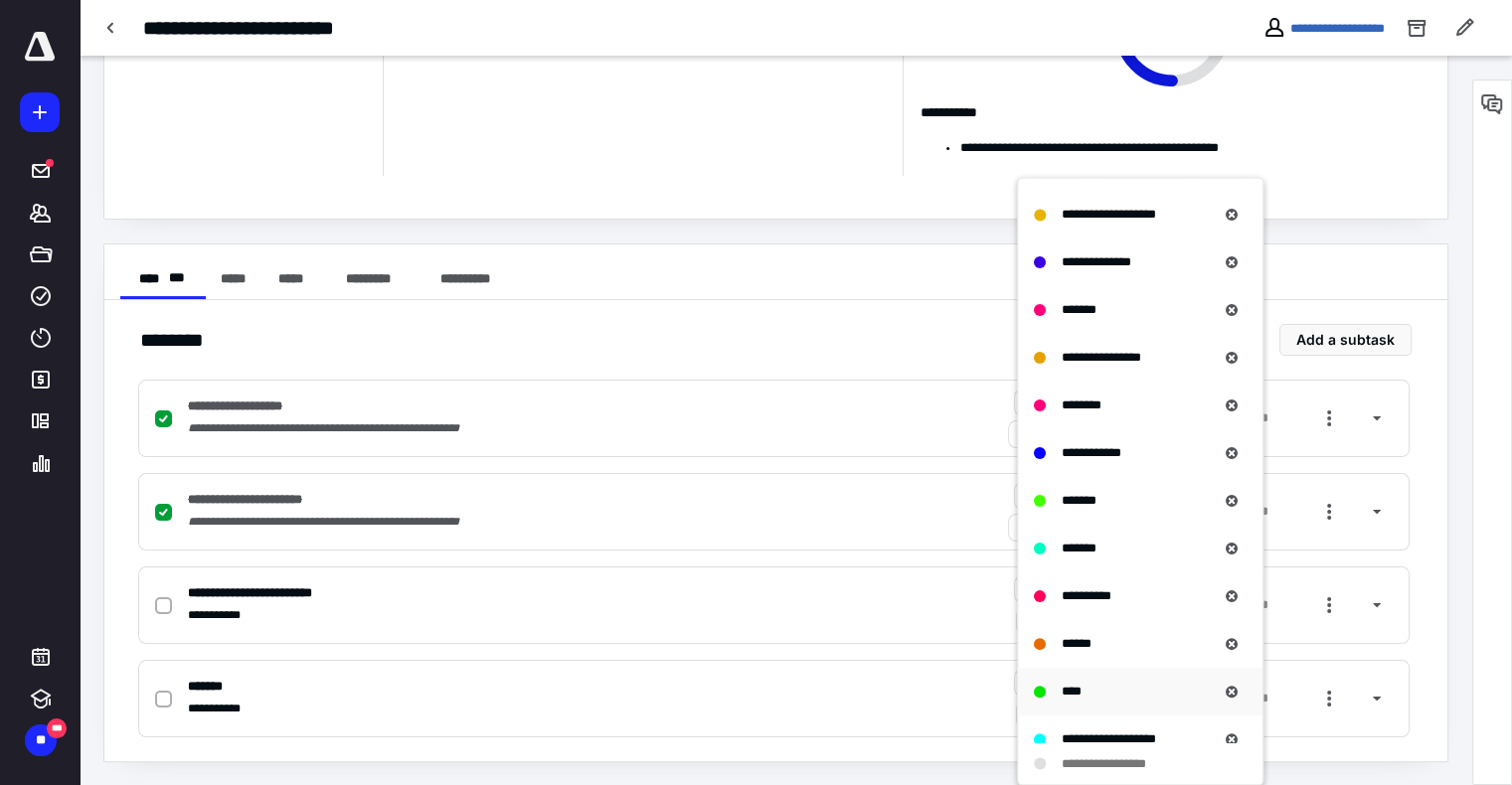 click on "****" at bounding box center (1140, 692) 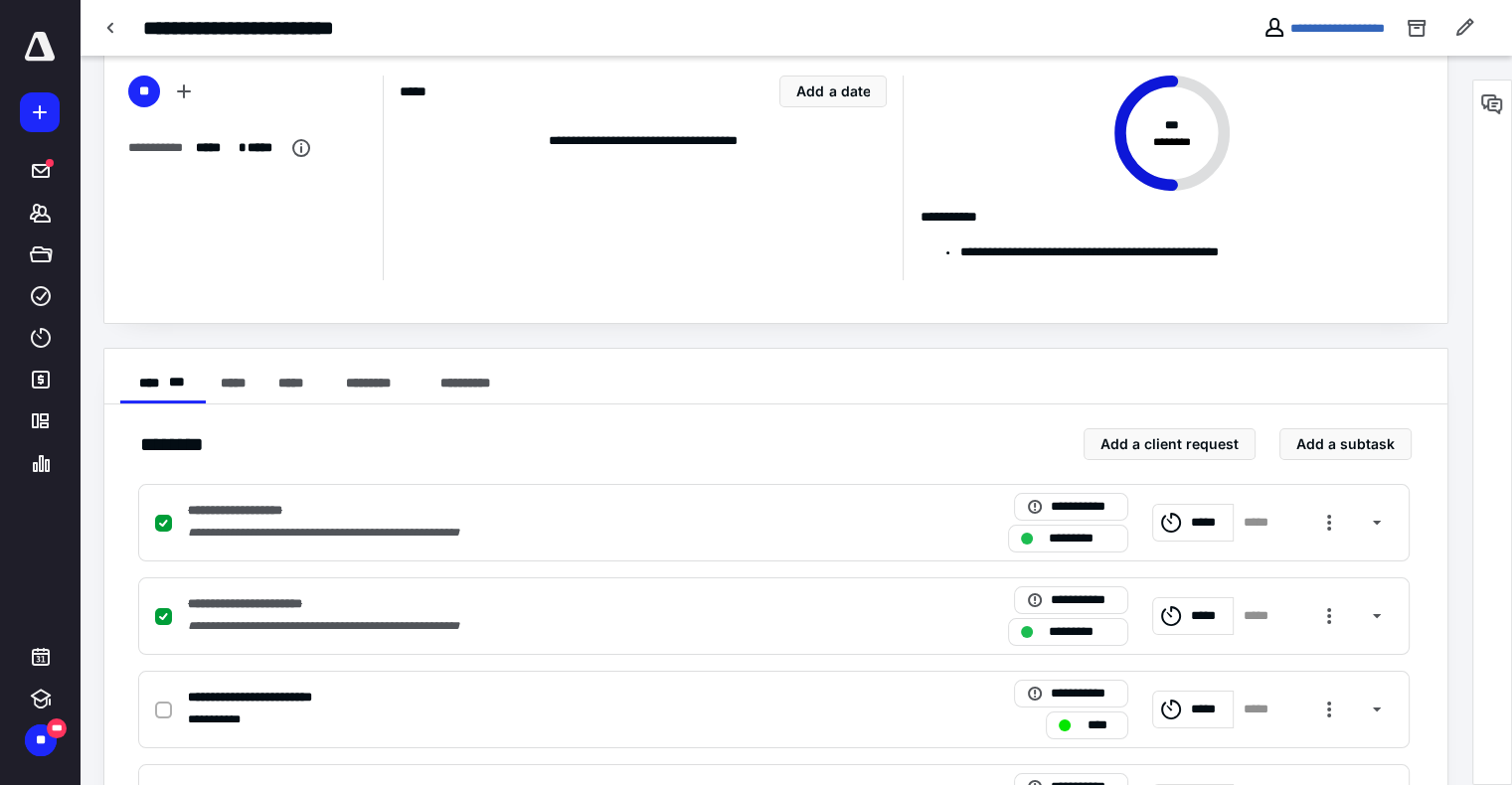 scroll, scrollTop: 0, scrollLeft: 0, axis: both 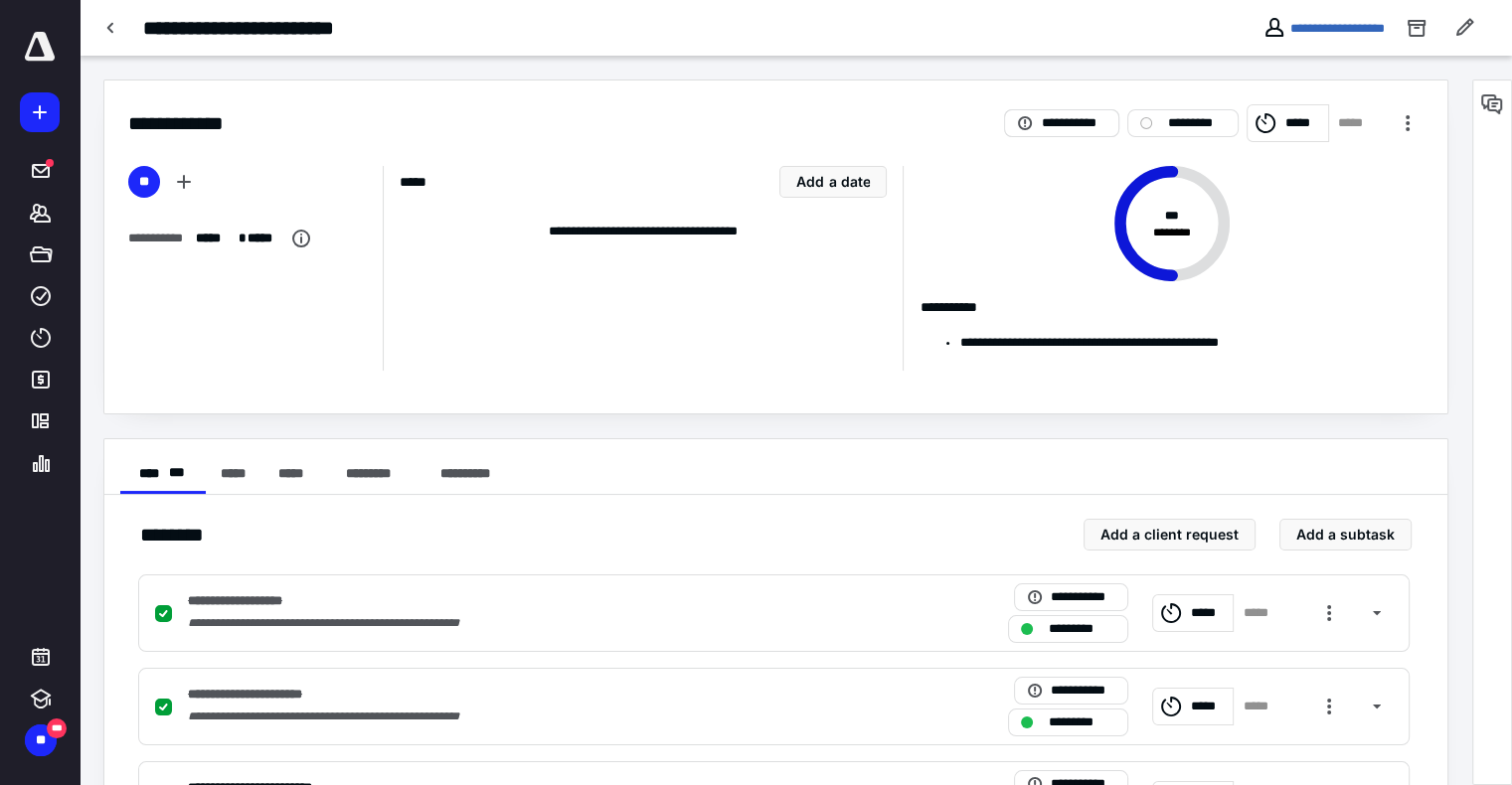 click on "**********" at bounding box center [1073, 123] 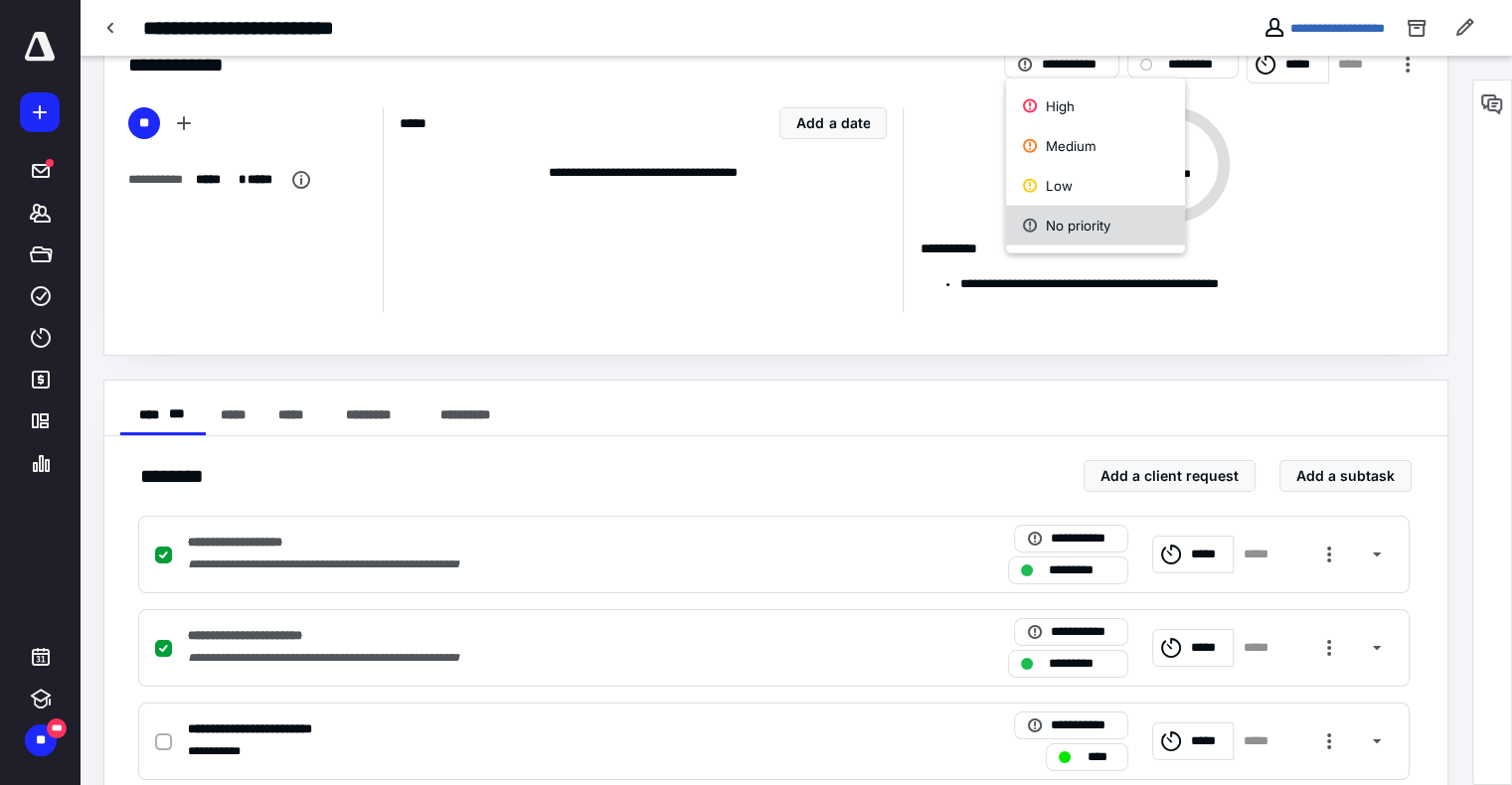 scroll, scrollTop: 0, scrollLeft: 0, axis: both 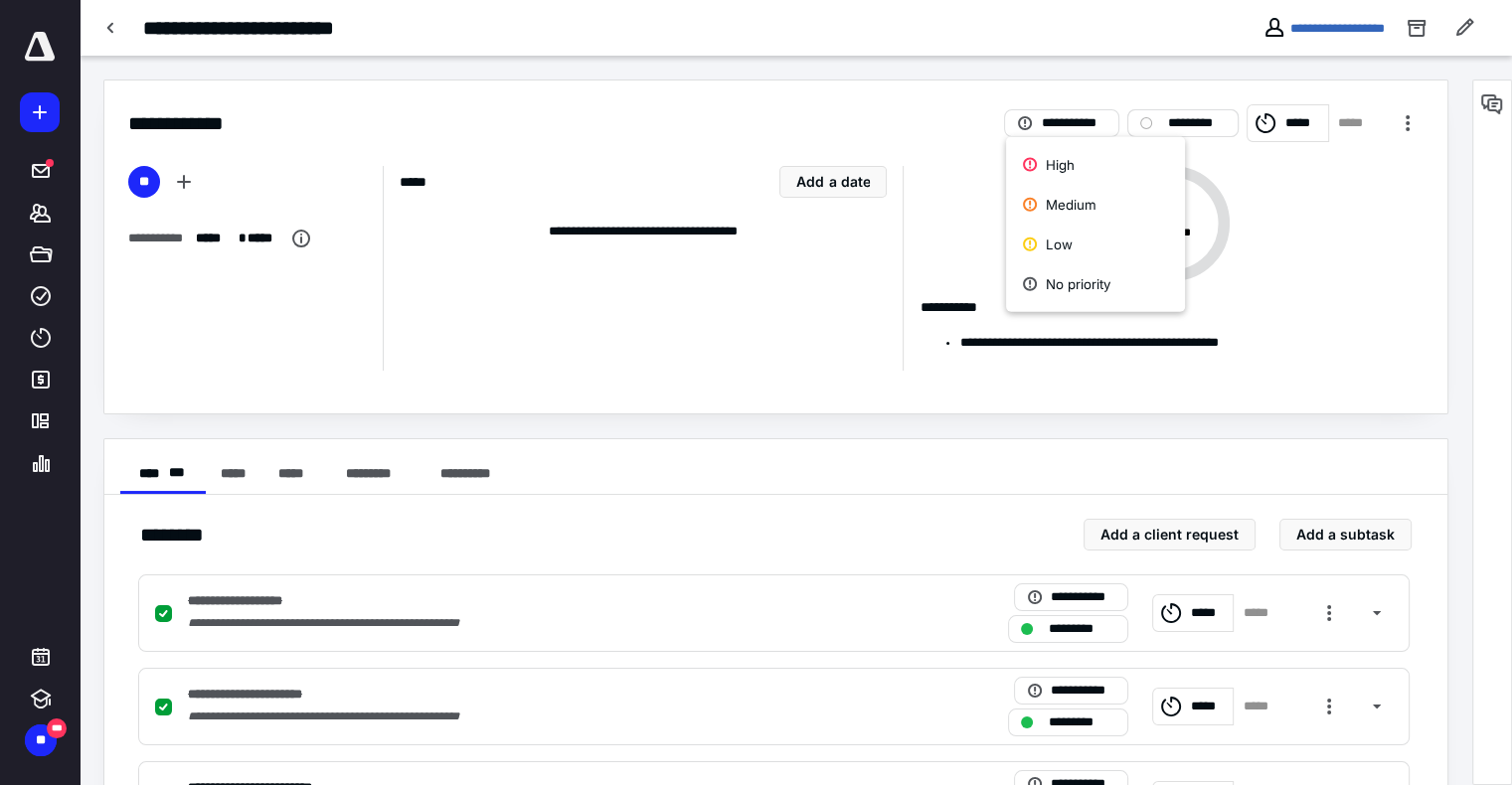 click on "*********" at bounding box center (1197, 123) 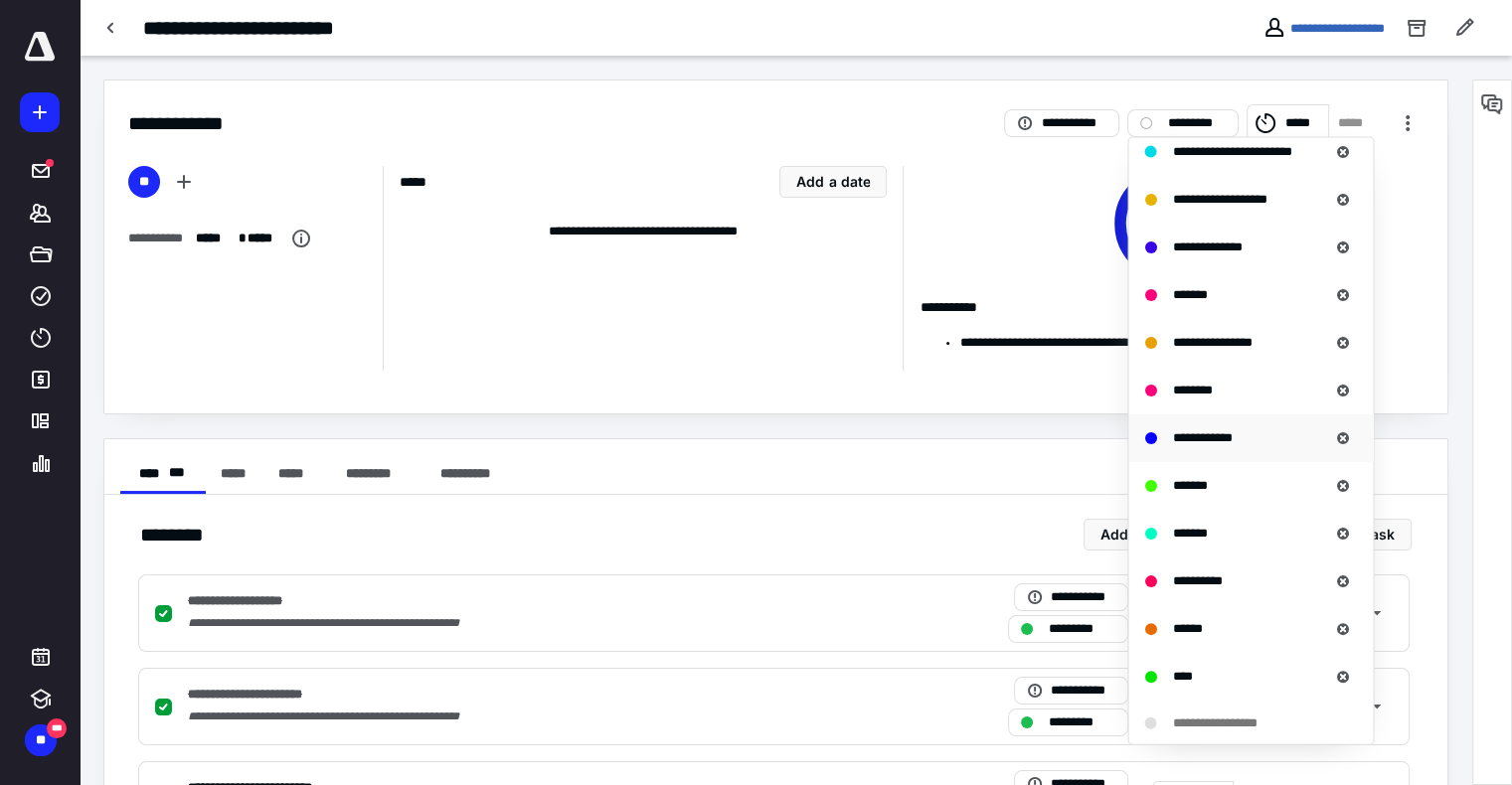 scroll, scrollTop: 596, scrollLeft: 0, axis: vertical 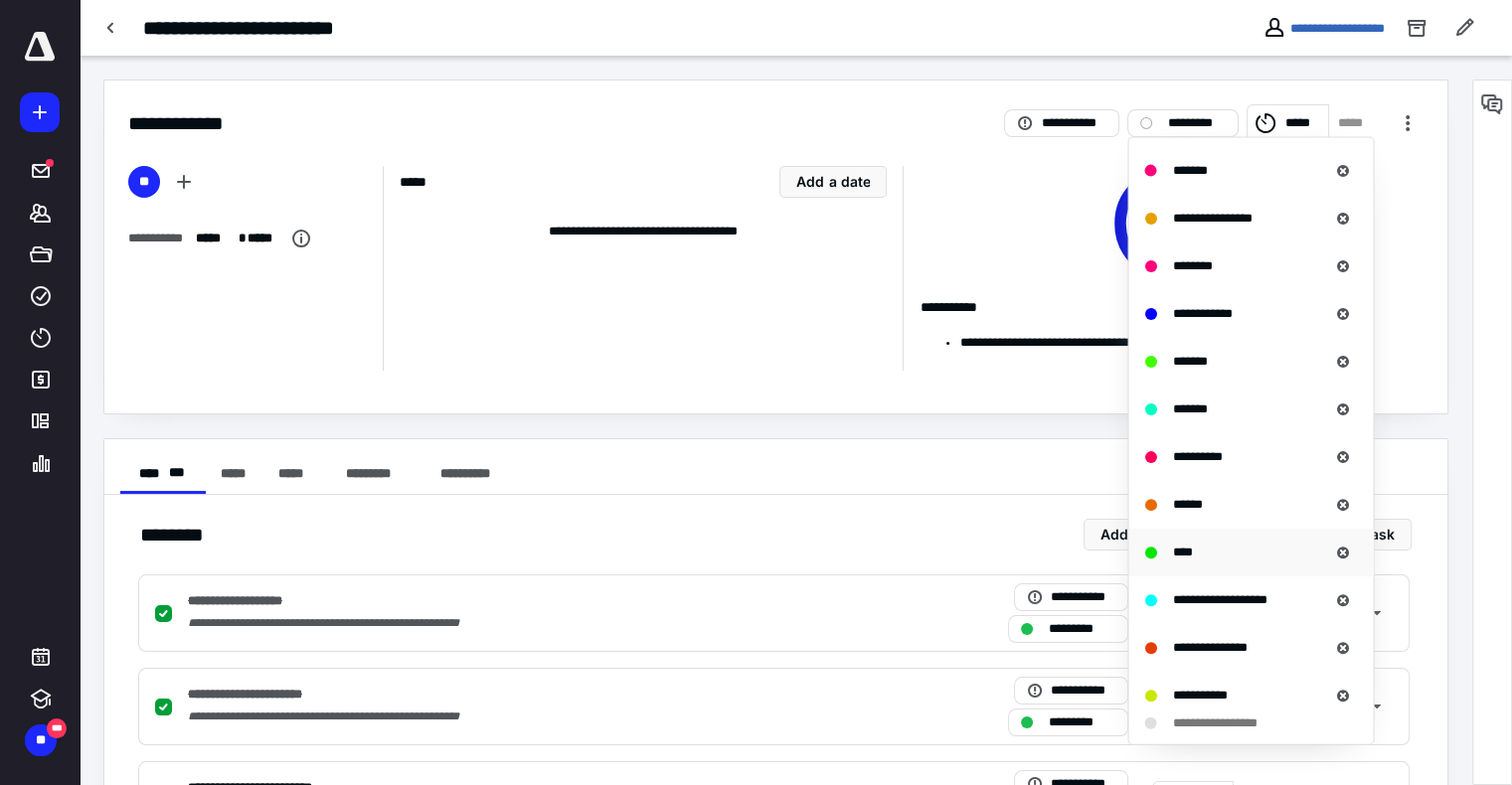click on "****" at bounding box center [1251, 551] 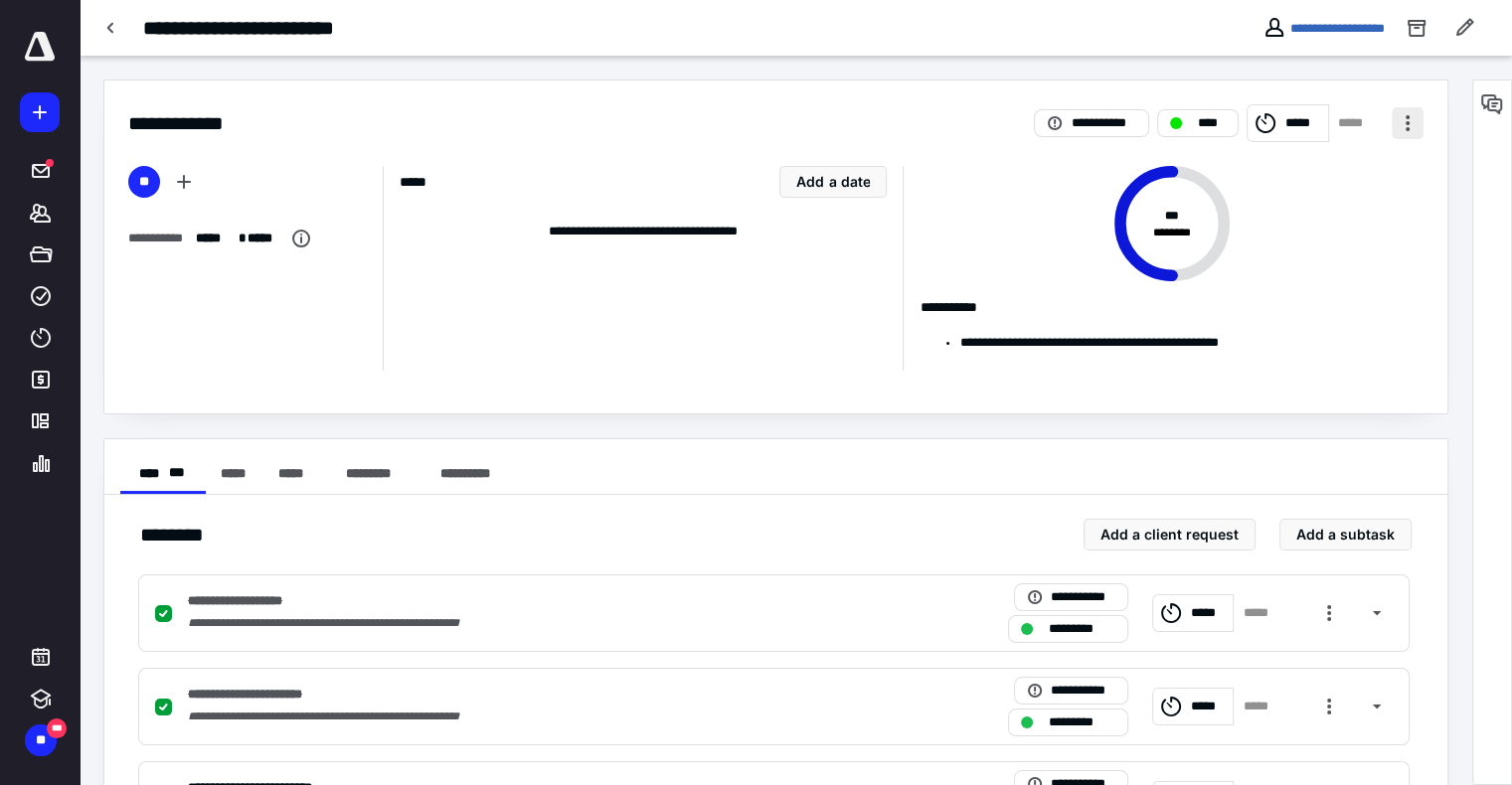 click at bounding box center (1408, 123) 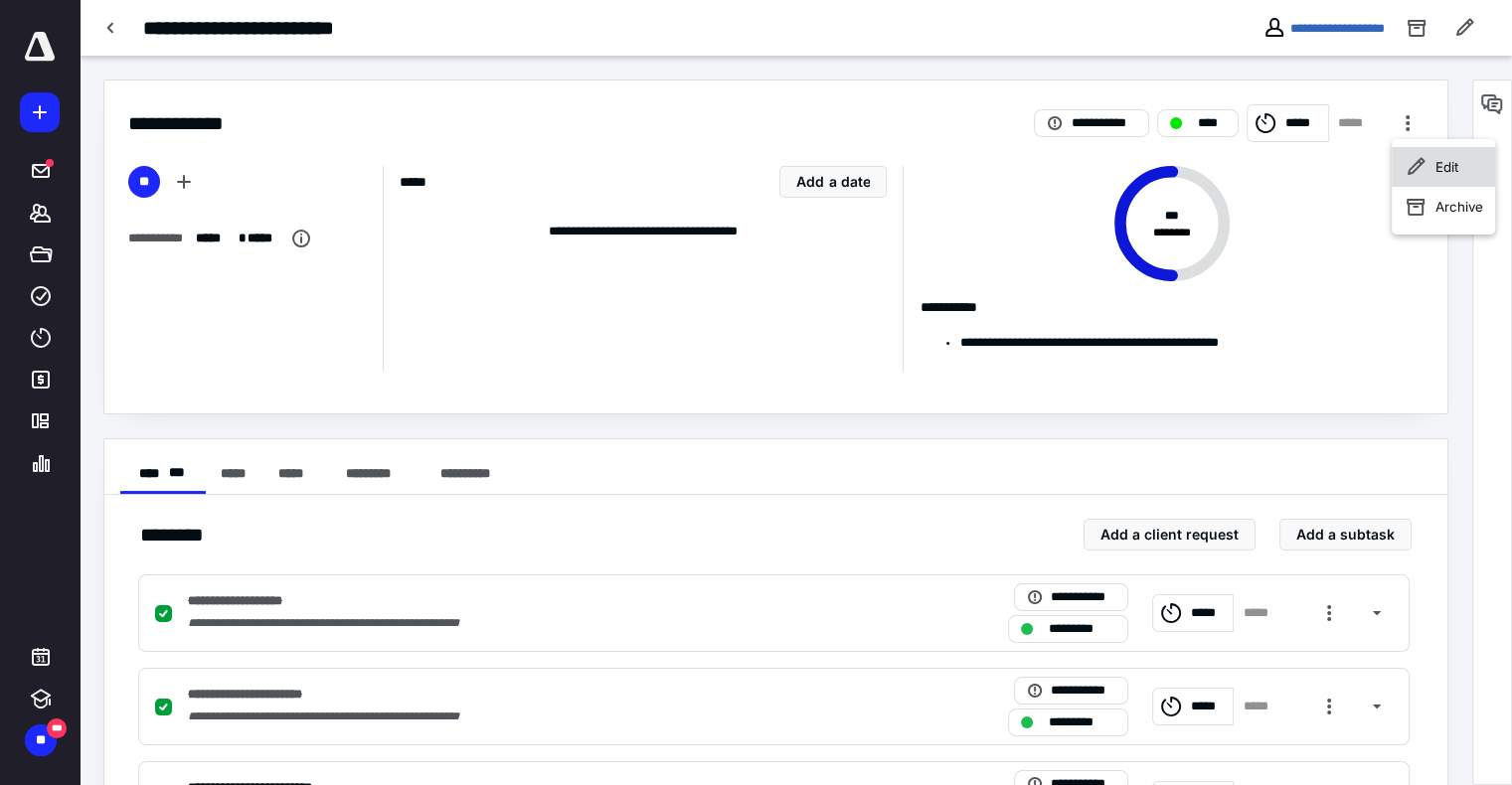 click on "Edit" at bounding box center (1443, 167) 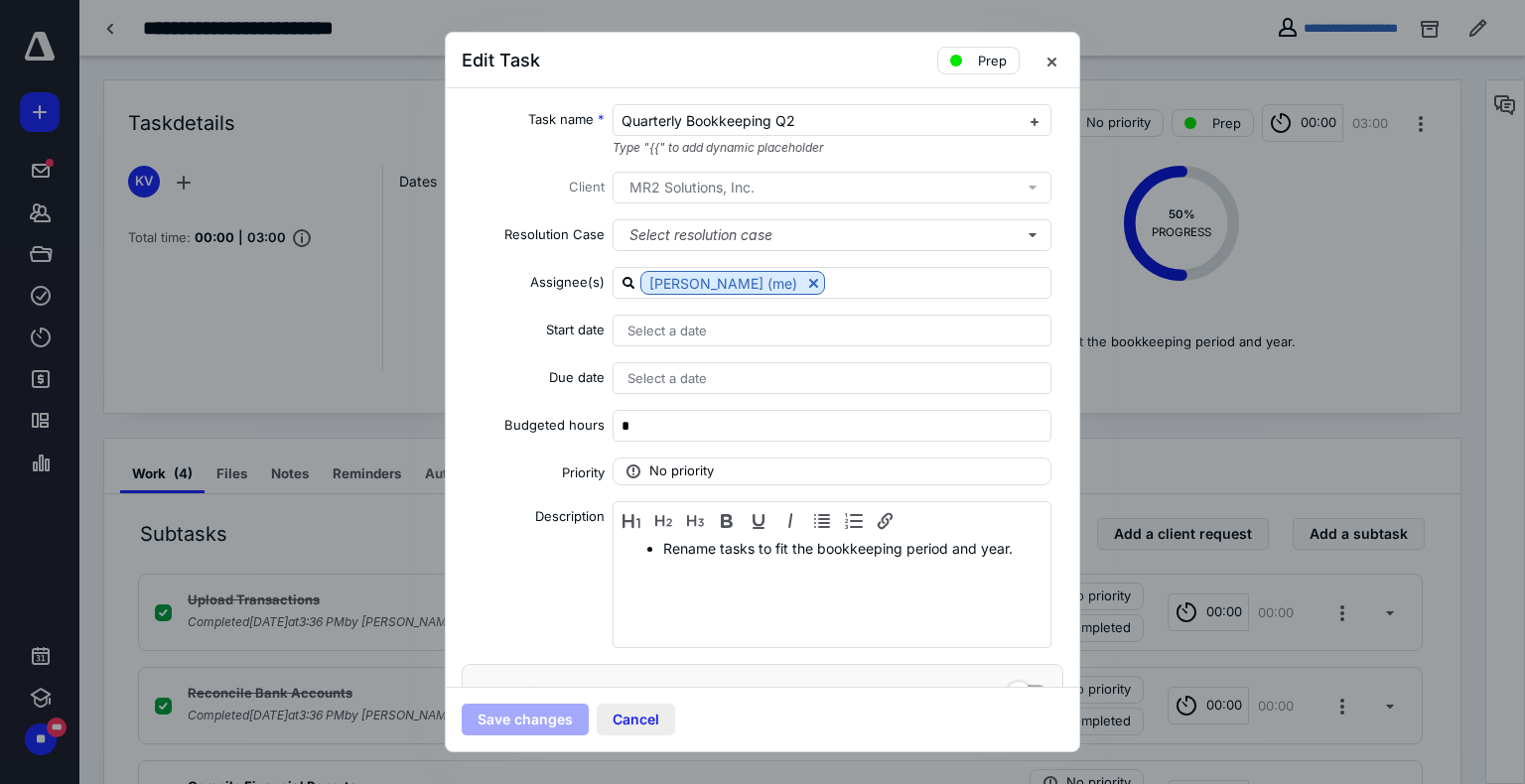 click on "Cancel" at bounding box center [635, 719] 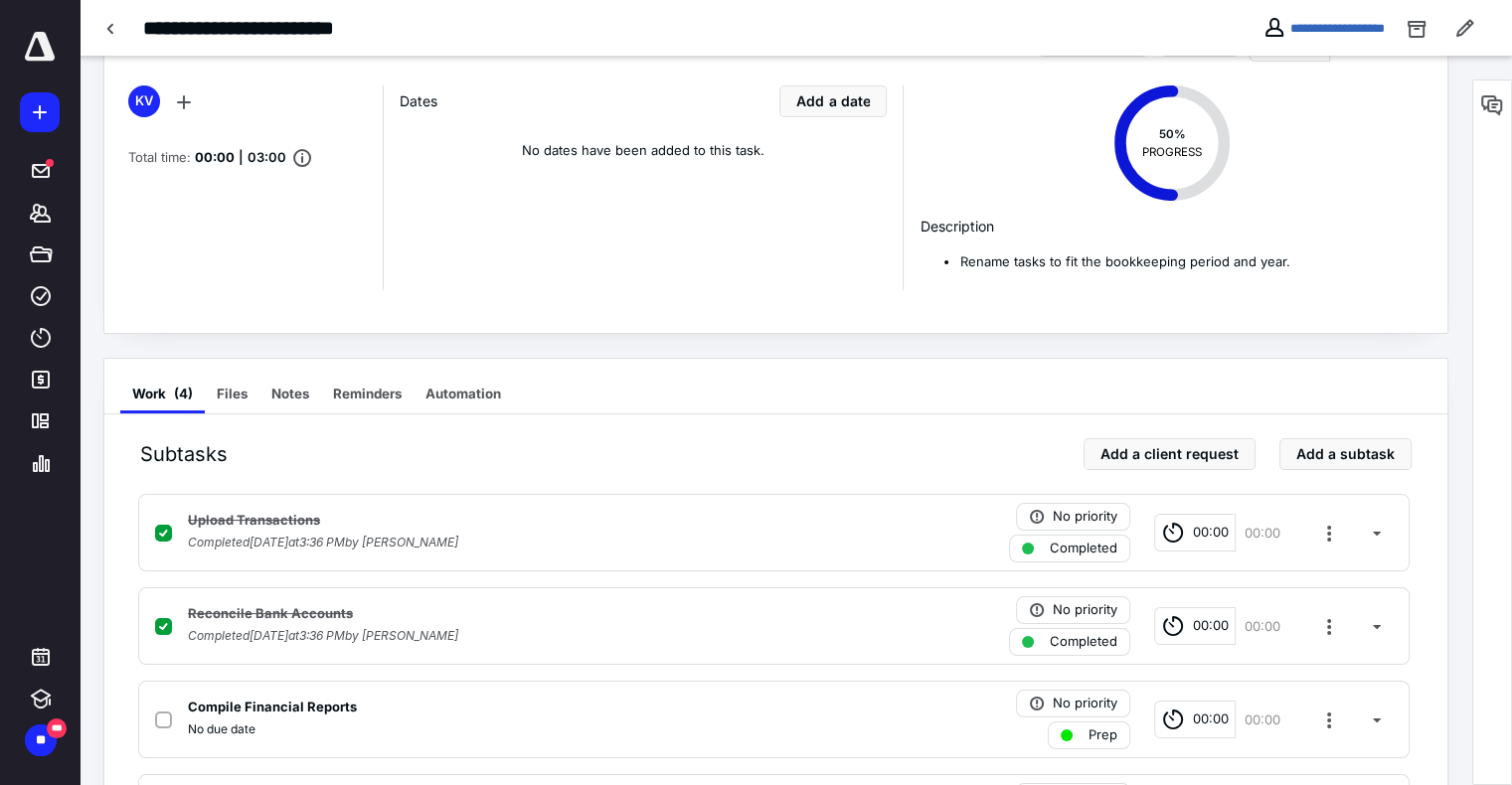 scroll, scrollTop: 195, scrollLeft: 0, axis: vertical 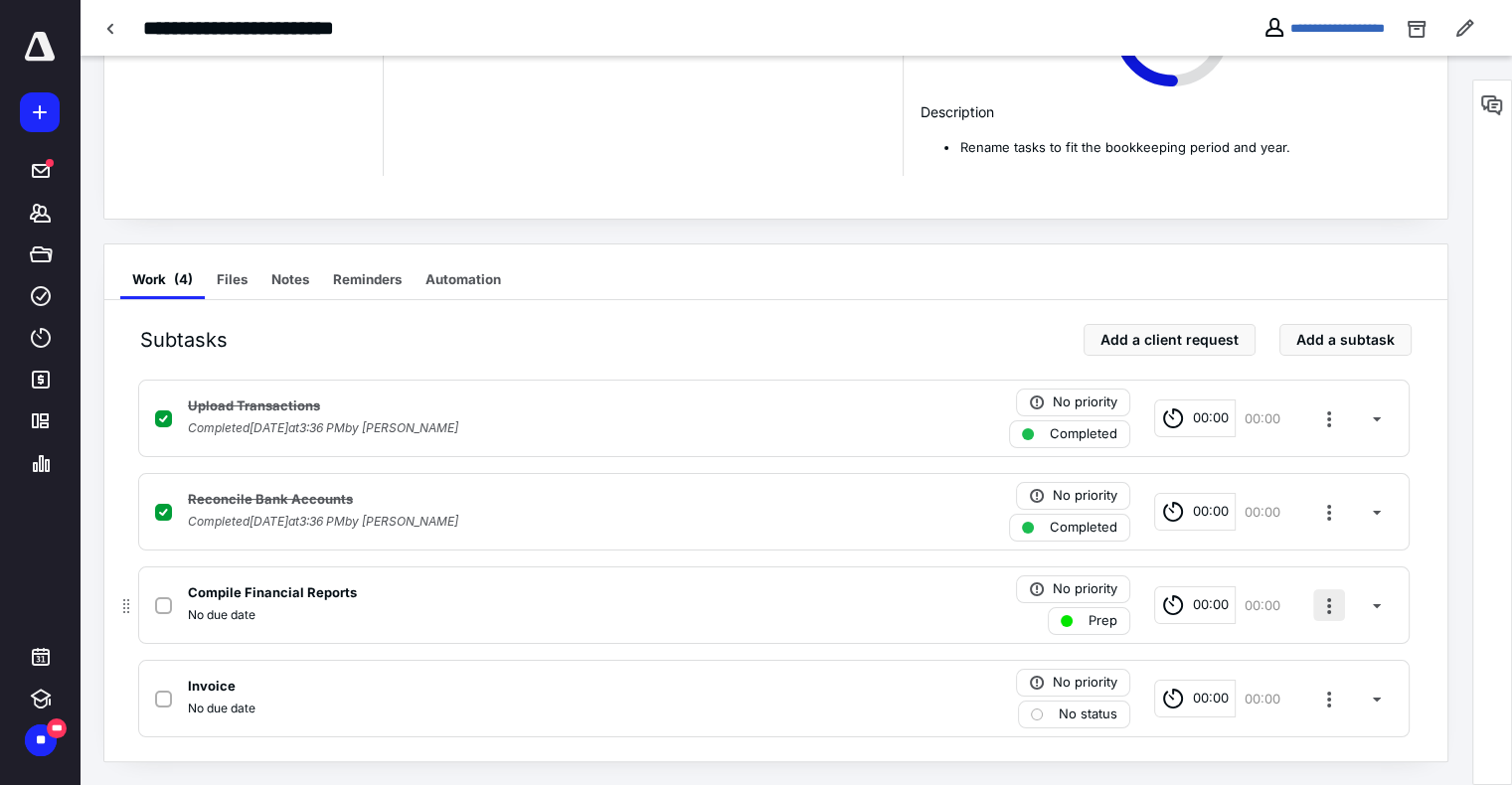 click at bounding box center [1329, 605] 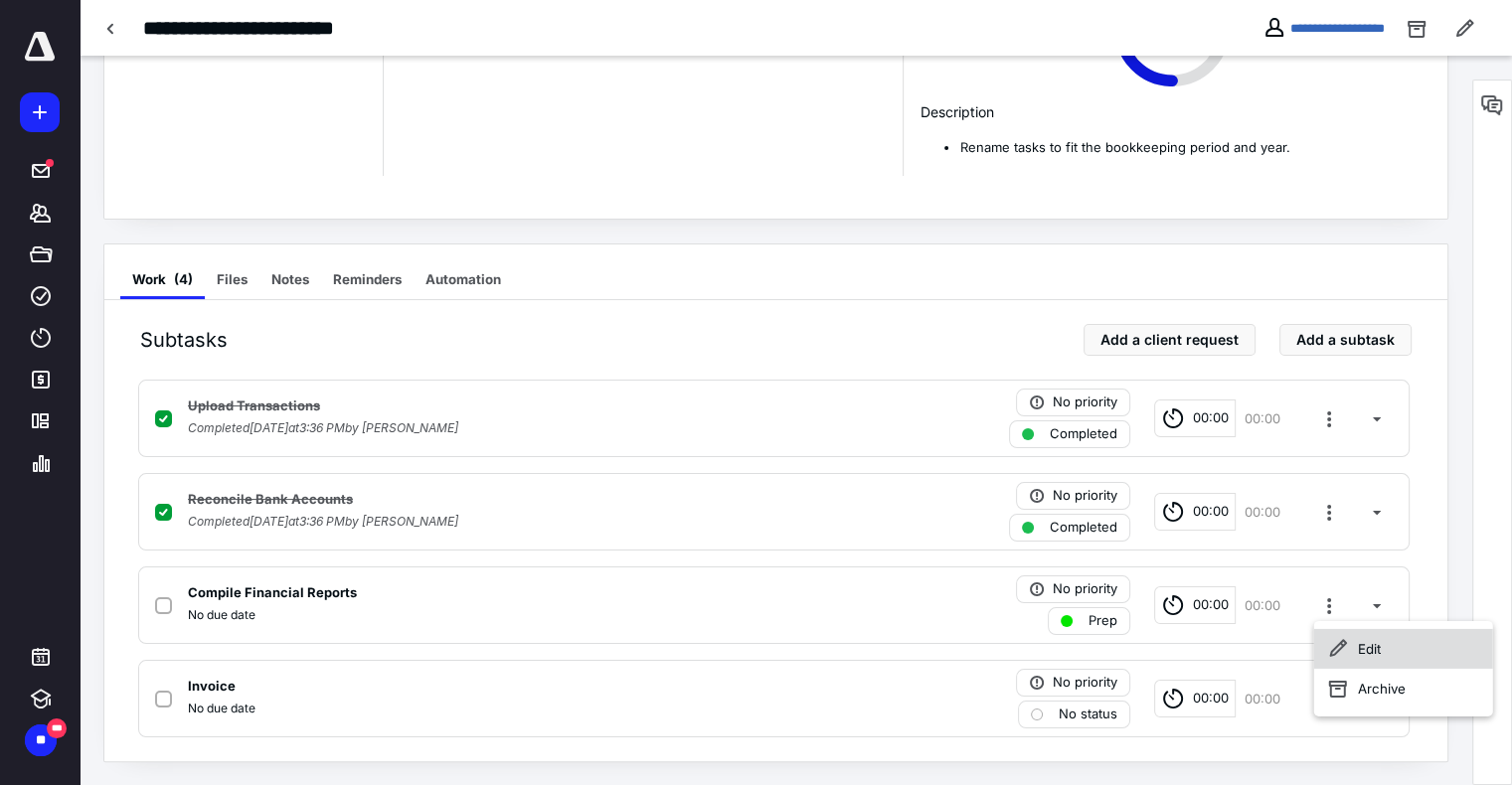 click on "Edit" at bounding box center [1404, 649] 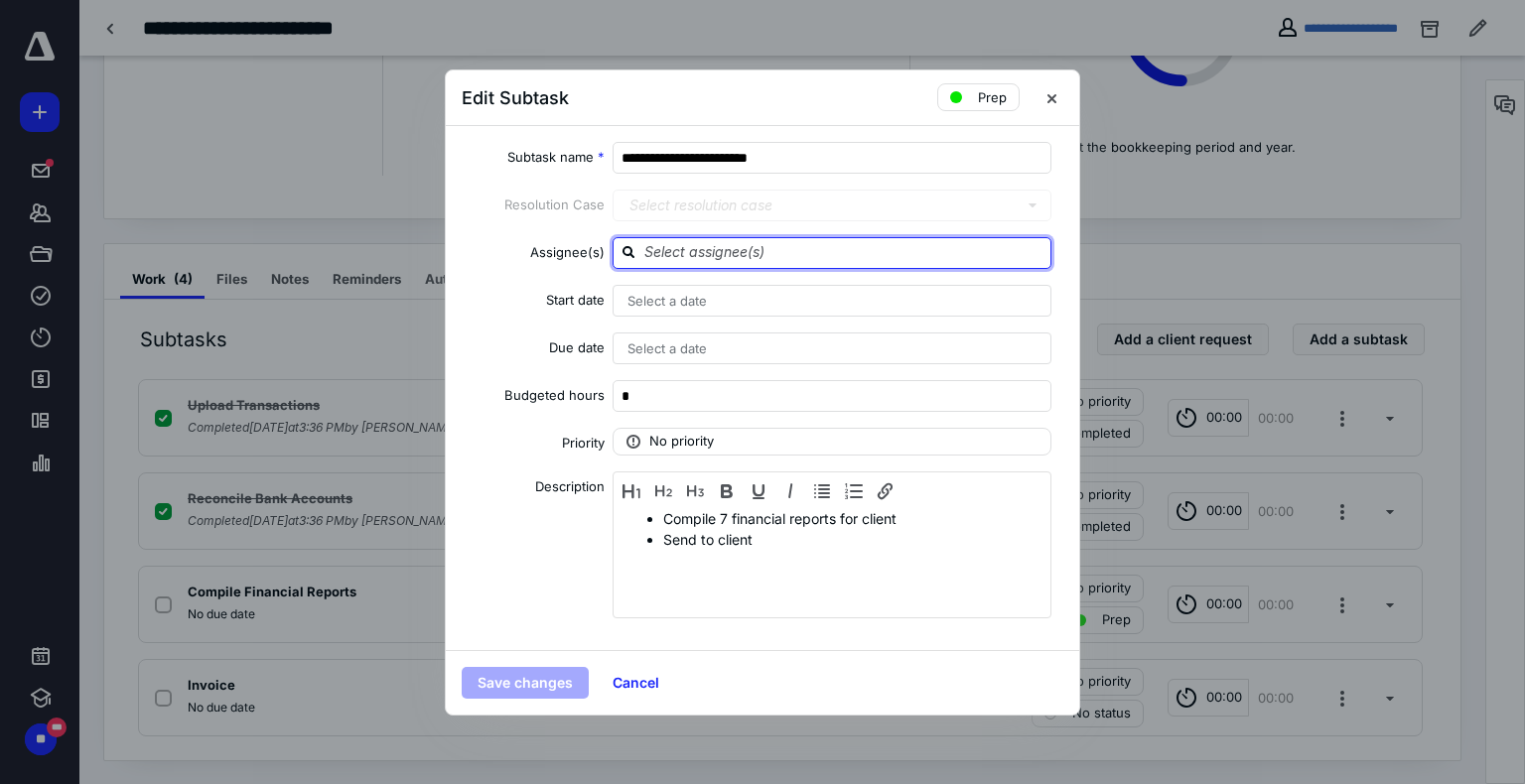 click at bounding box center [844, 252] 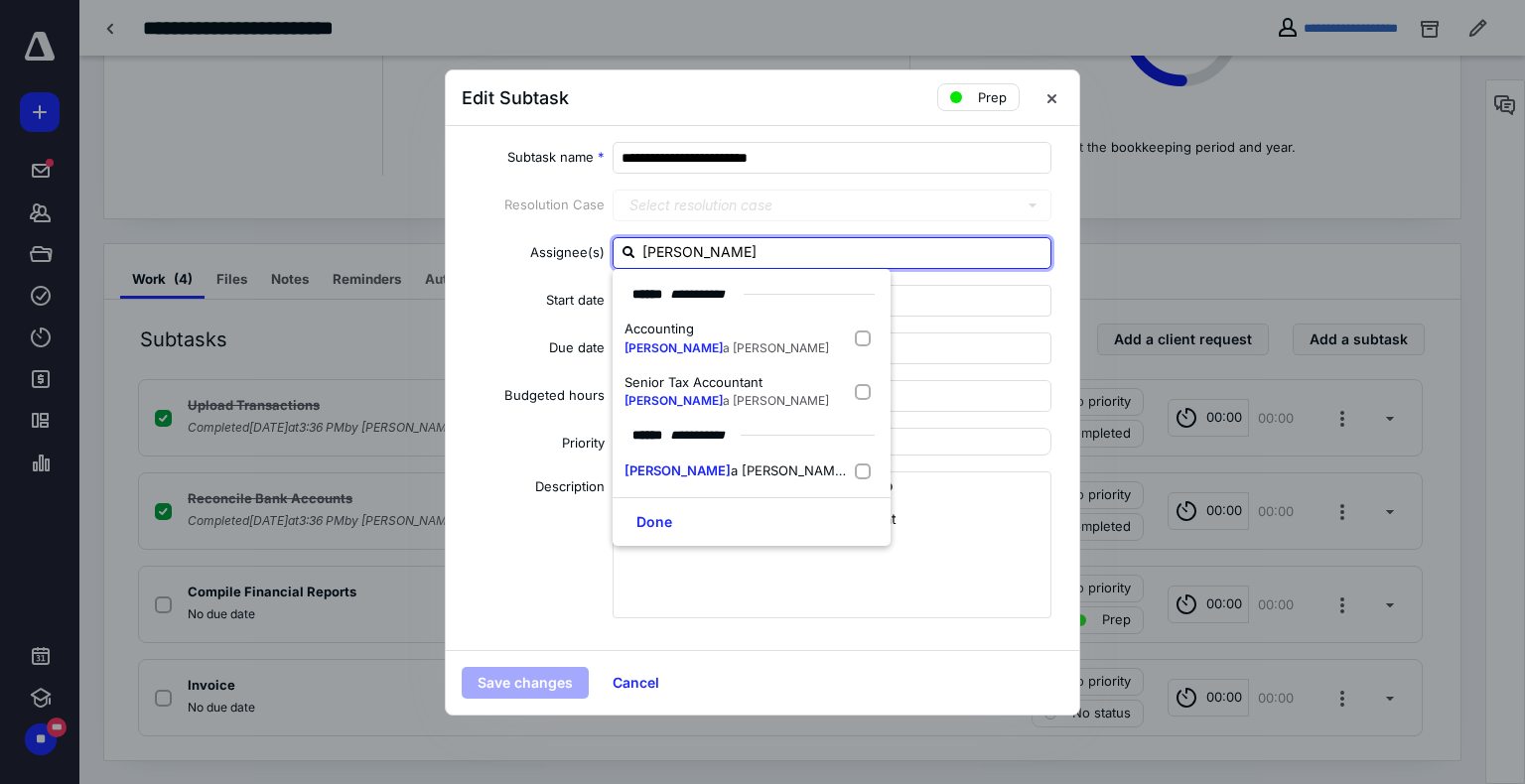 type on "karina" 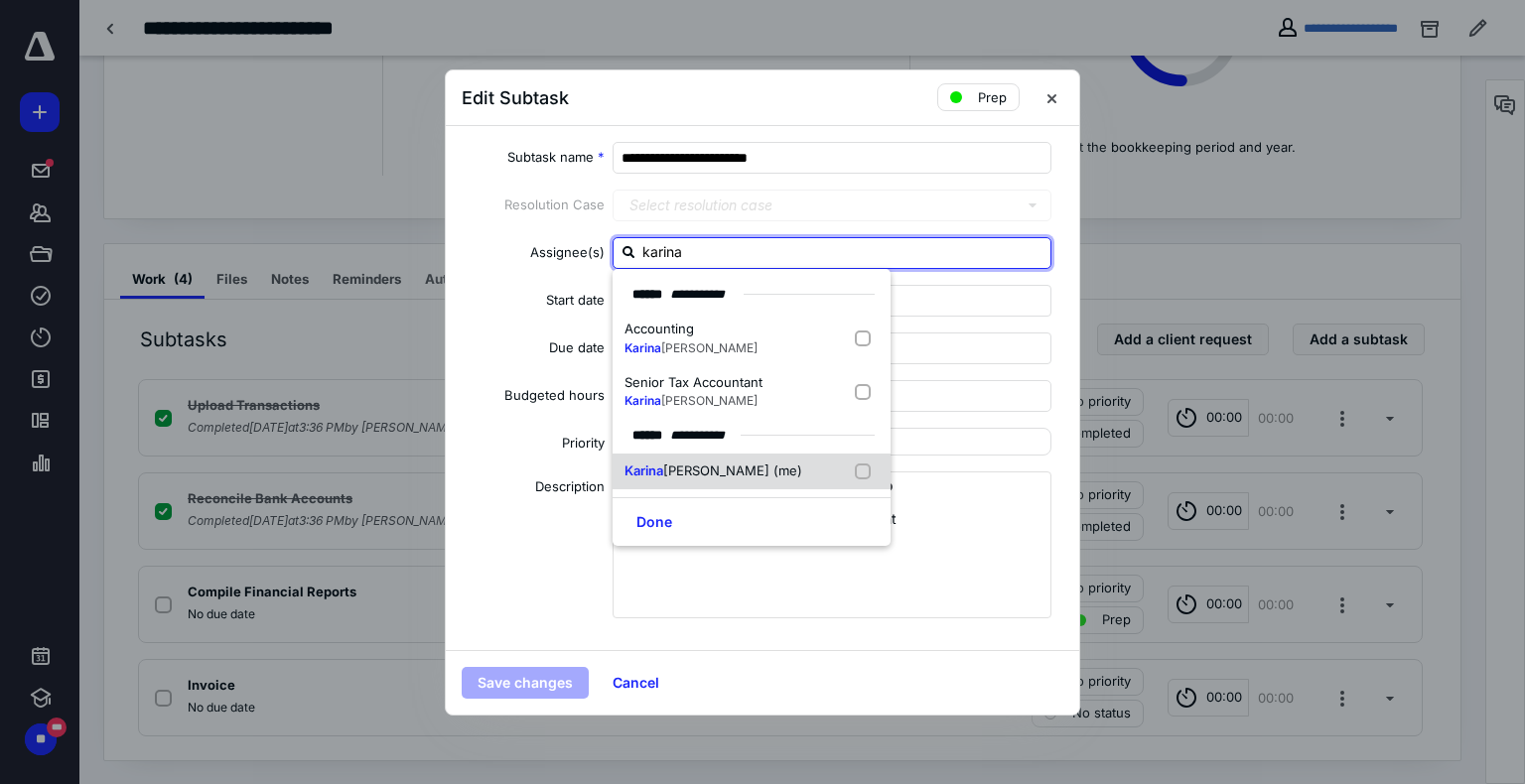 click on "[PERSON_NAME] (me)" at bounding box center [733, 470] 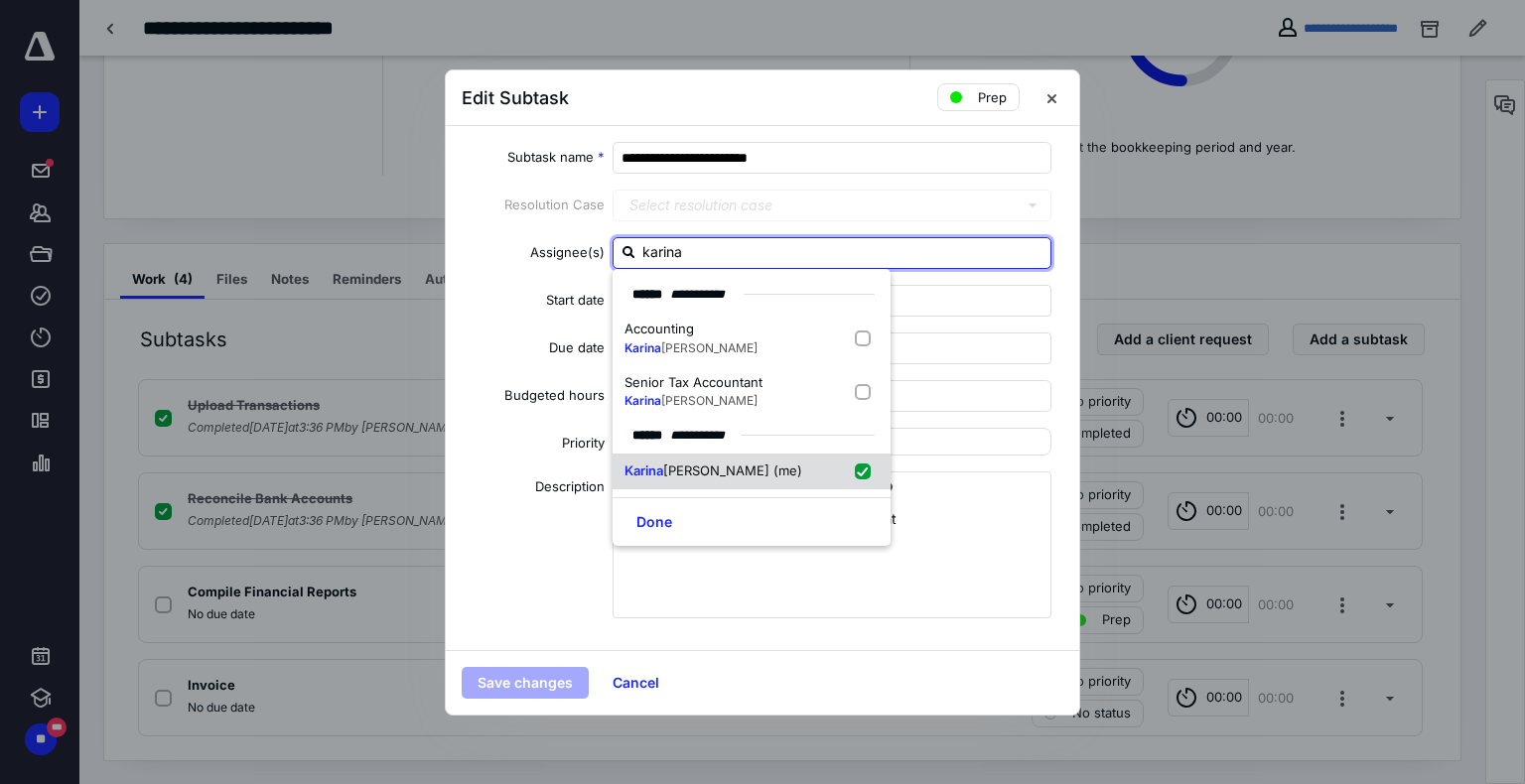 checkbox on "true" 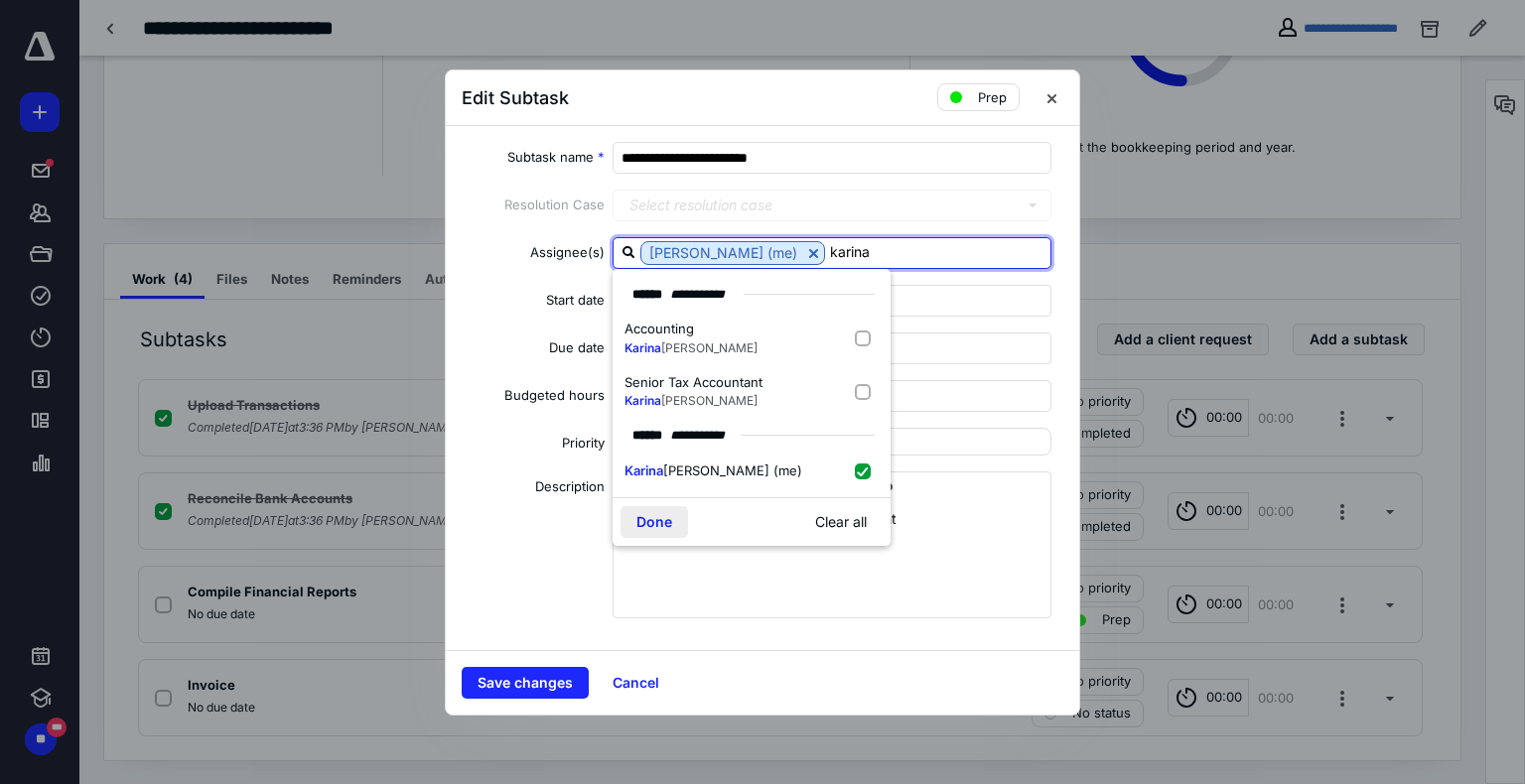 type on "karina" 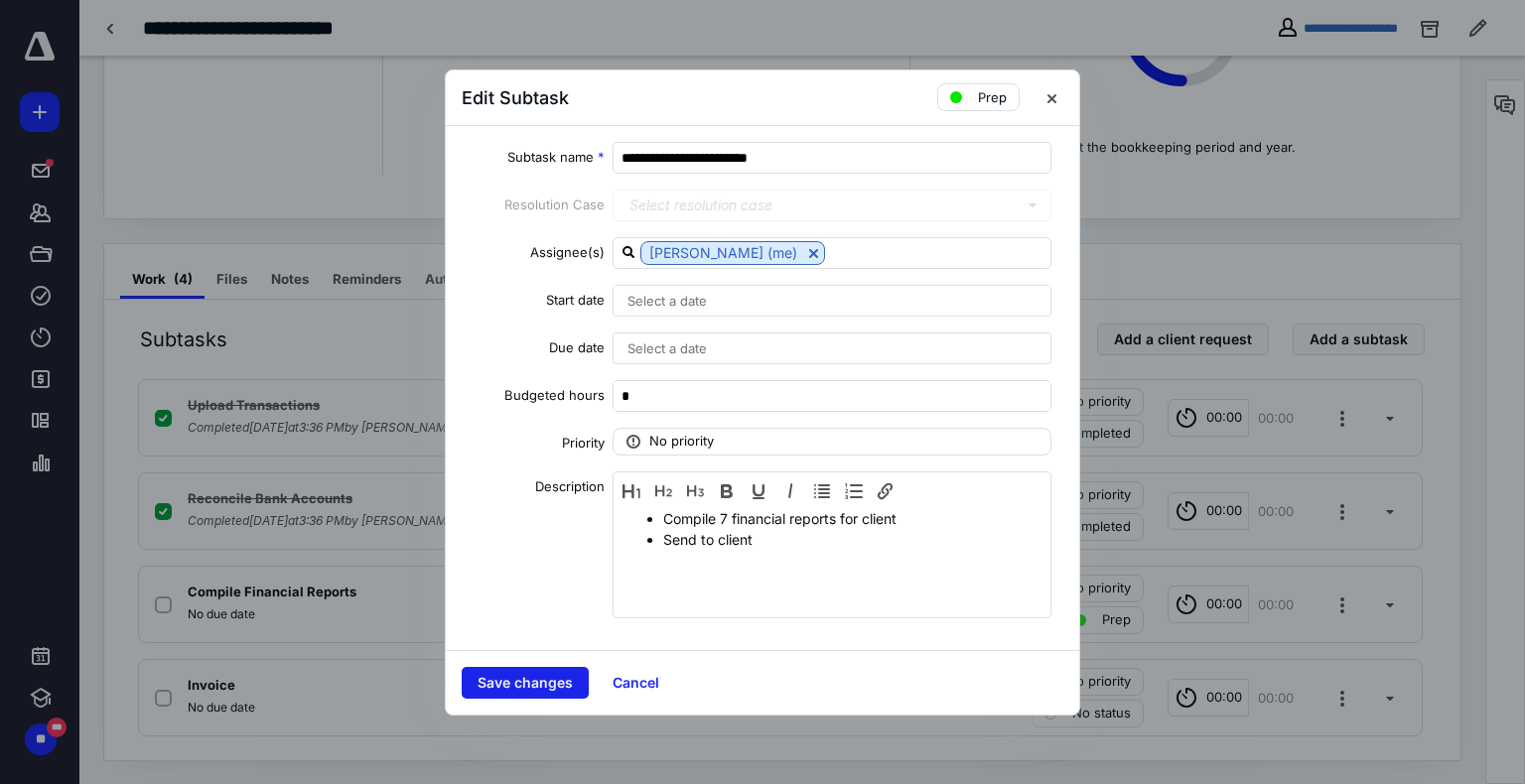 click on "Save changes" at bounding box center [525, 683] 